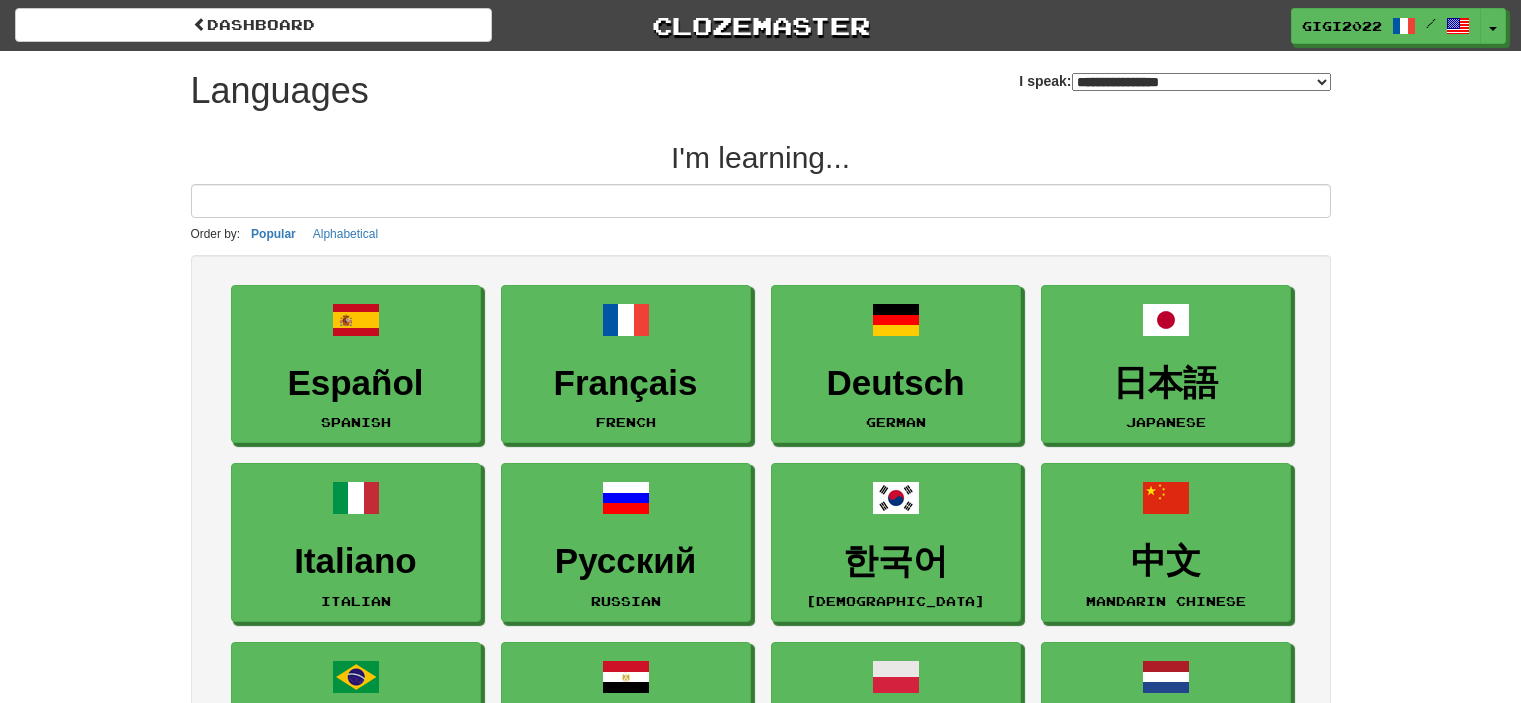 select on "*******" 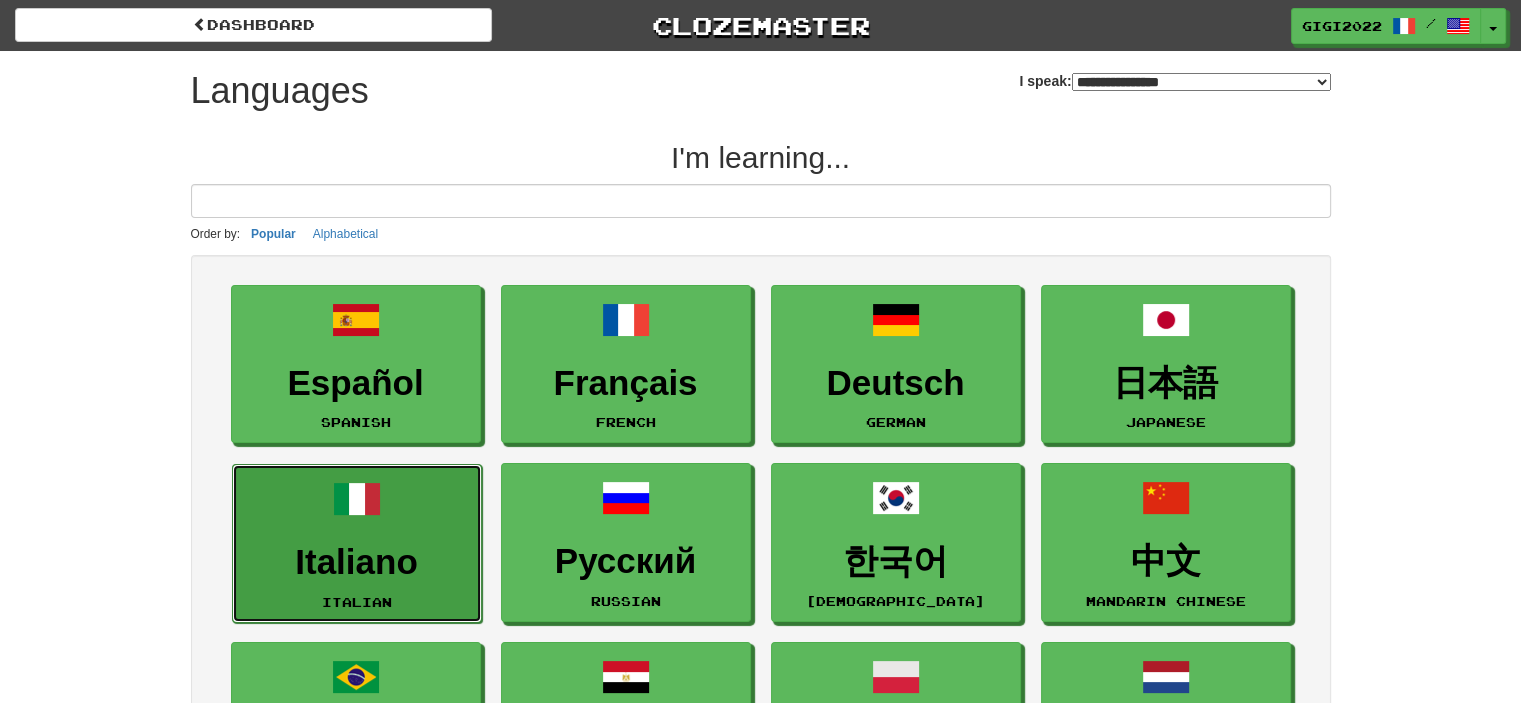 click on "Italiano Italian" at bounding box center (357, 543) 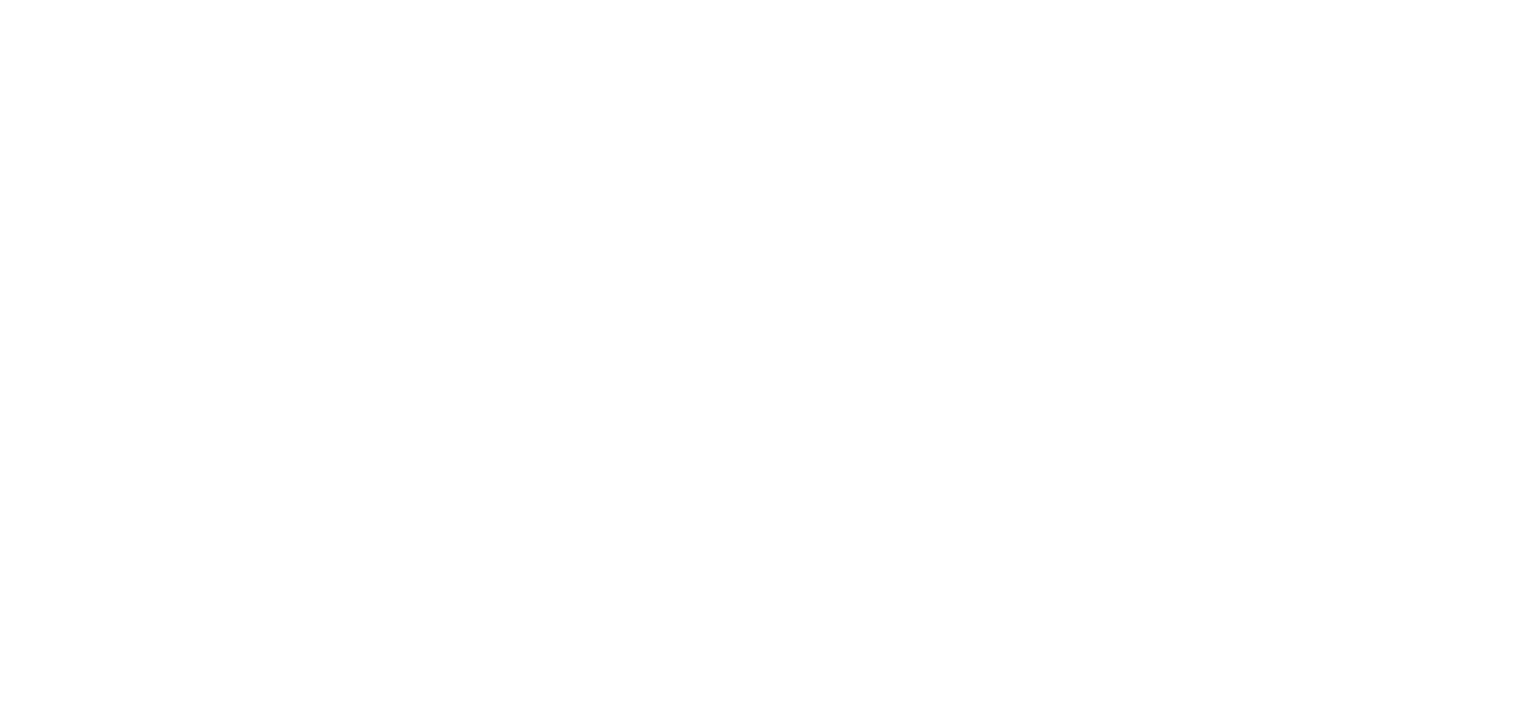 scroll, scrollTop: 0, scrollLeft: 0, axis: both 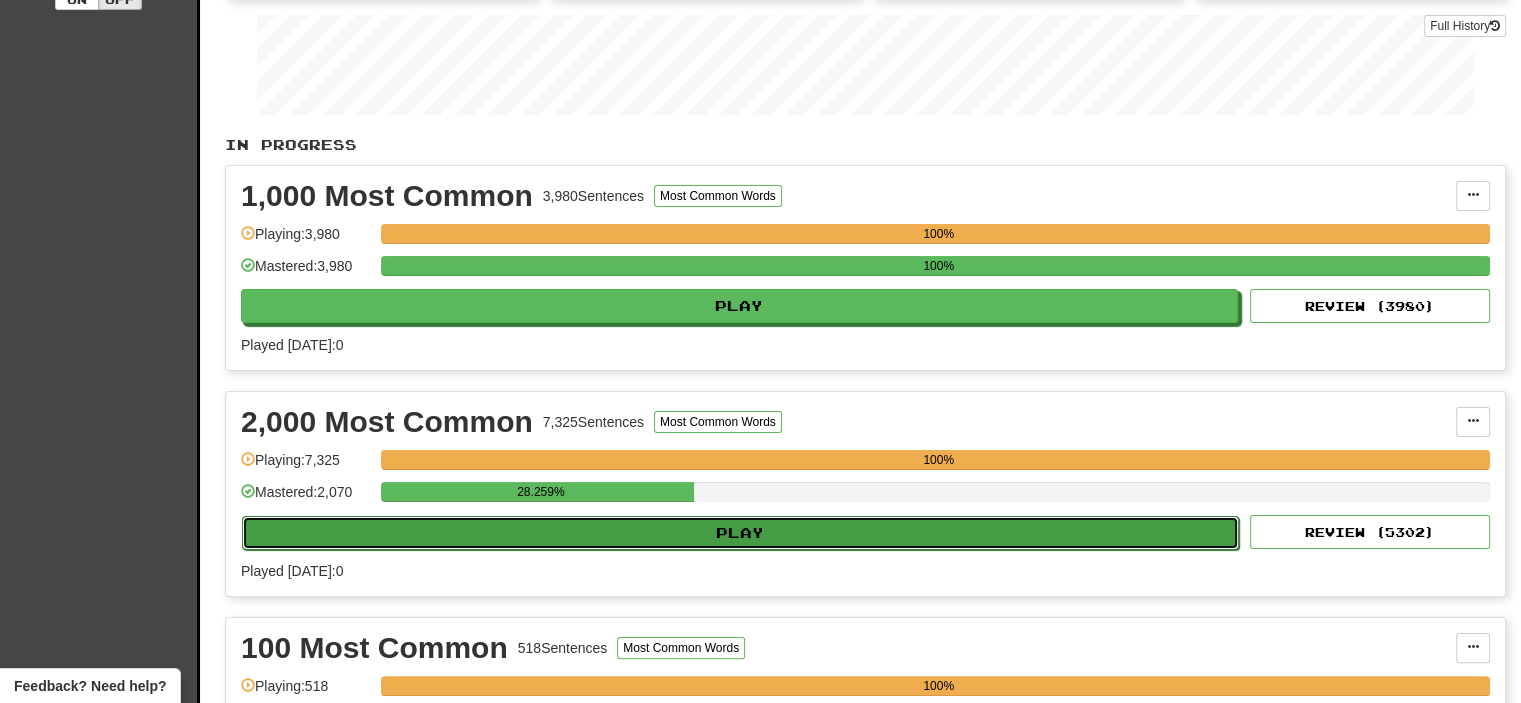 click on "Play" at bounding box center [740, 533] 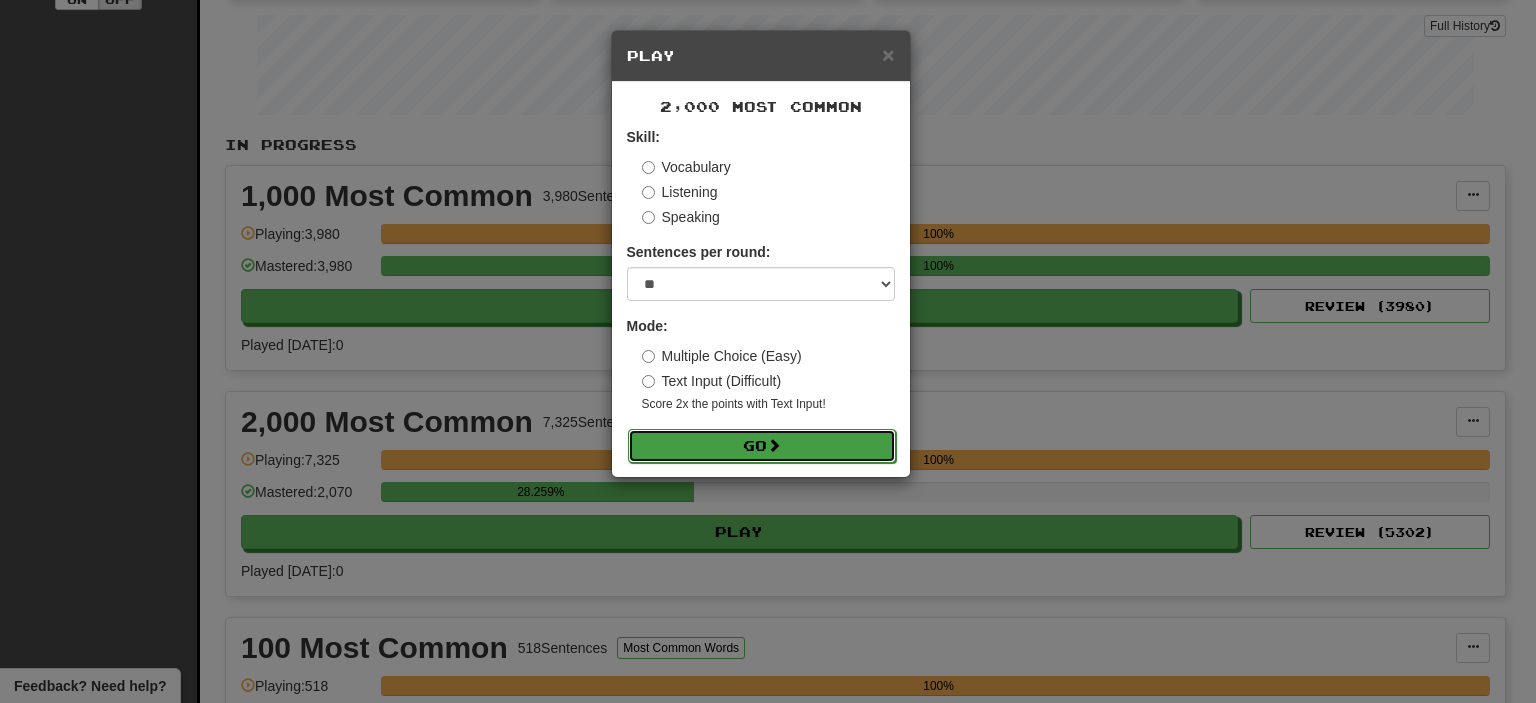 click on "Go" at bounding box center [762, 446] 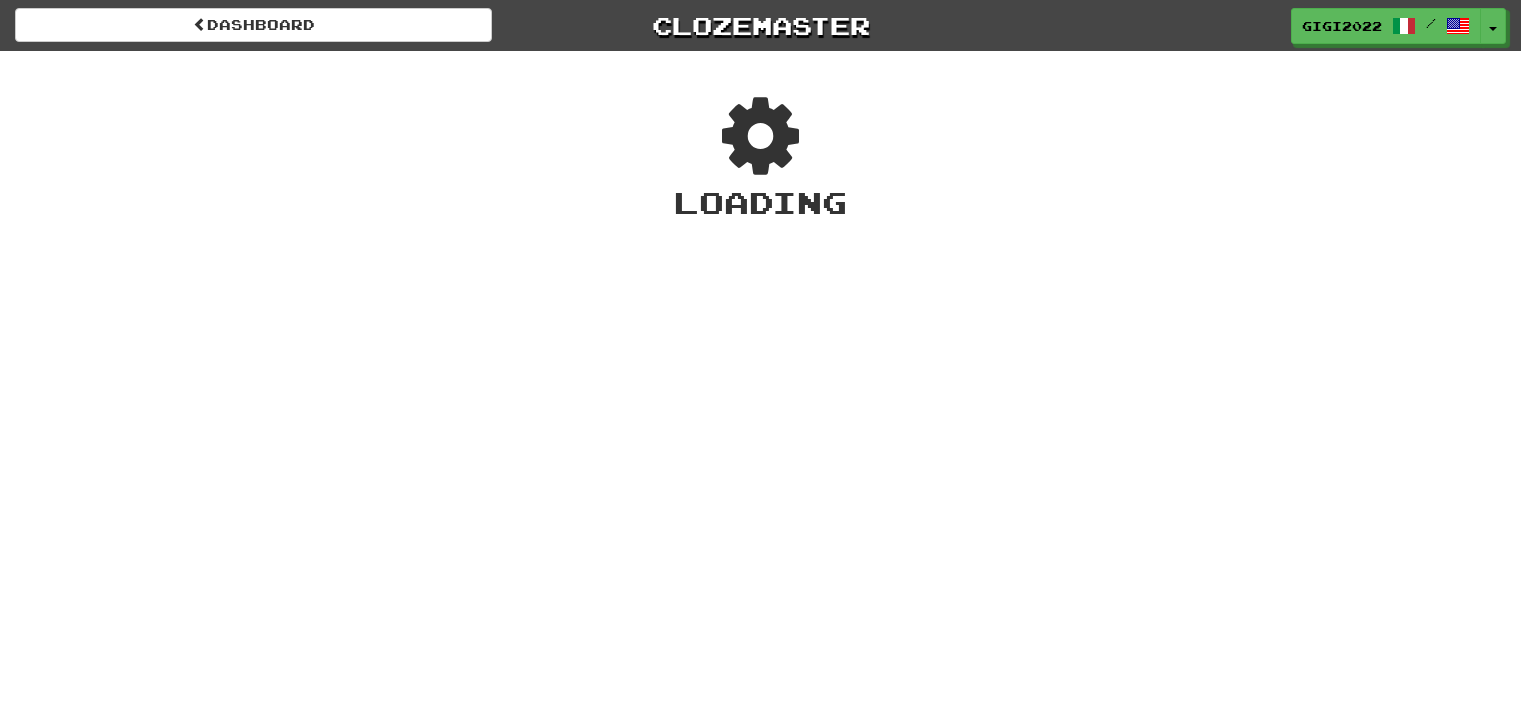 scroll, scrollTop: 0, scrollLeft: 0, axis: both 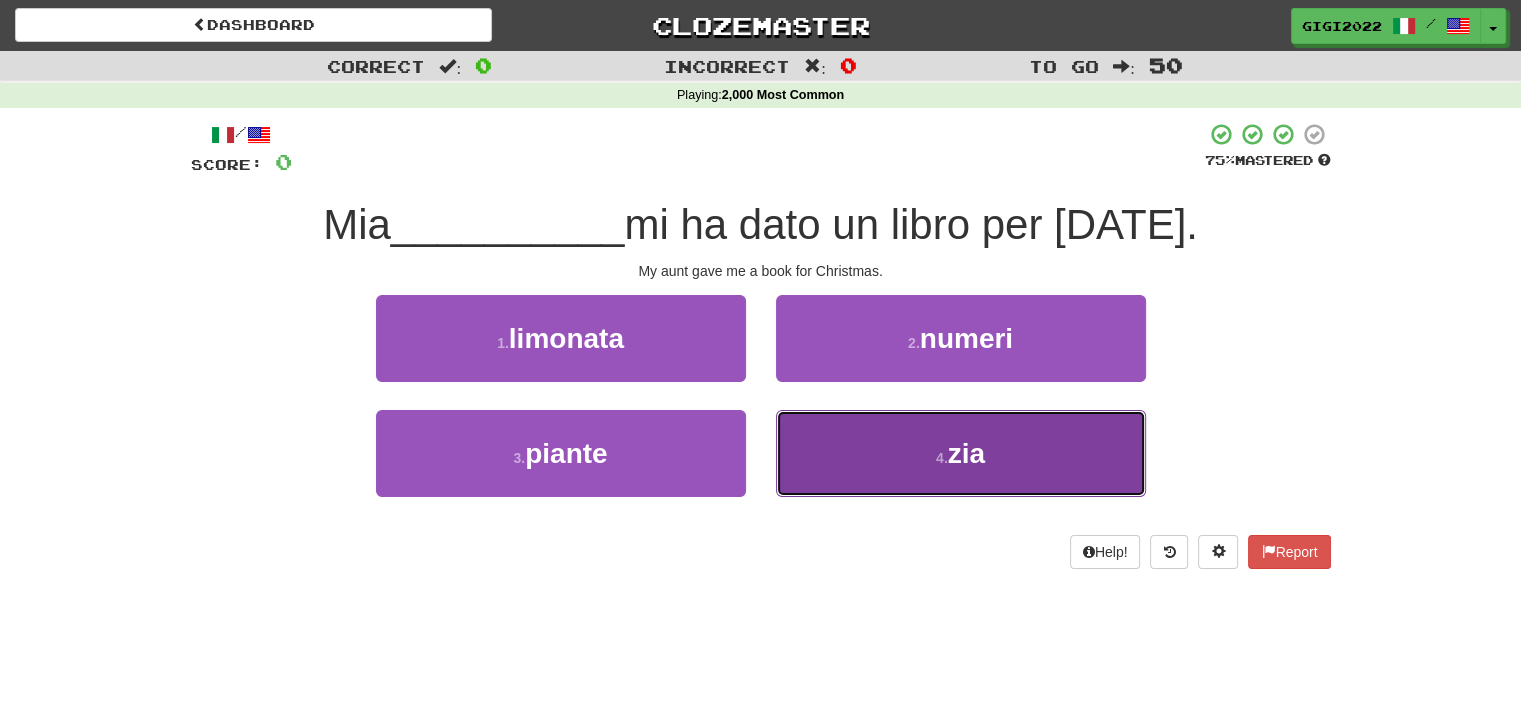 click on "4 .  zia" at bounding box center (961, 453) 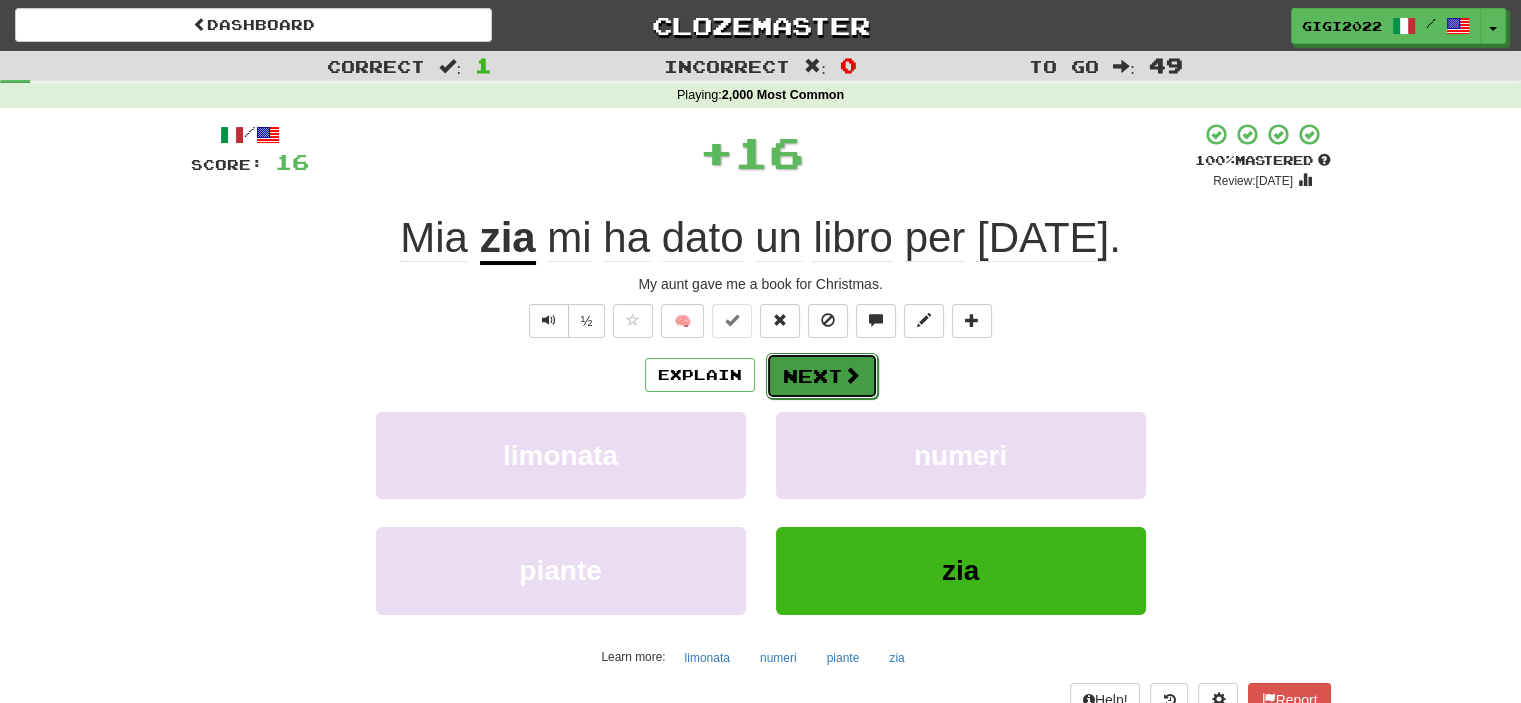 click on "Next" at bounding box center (822, 376) 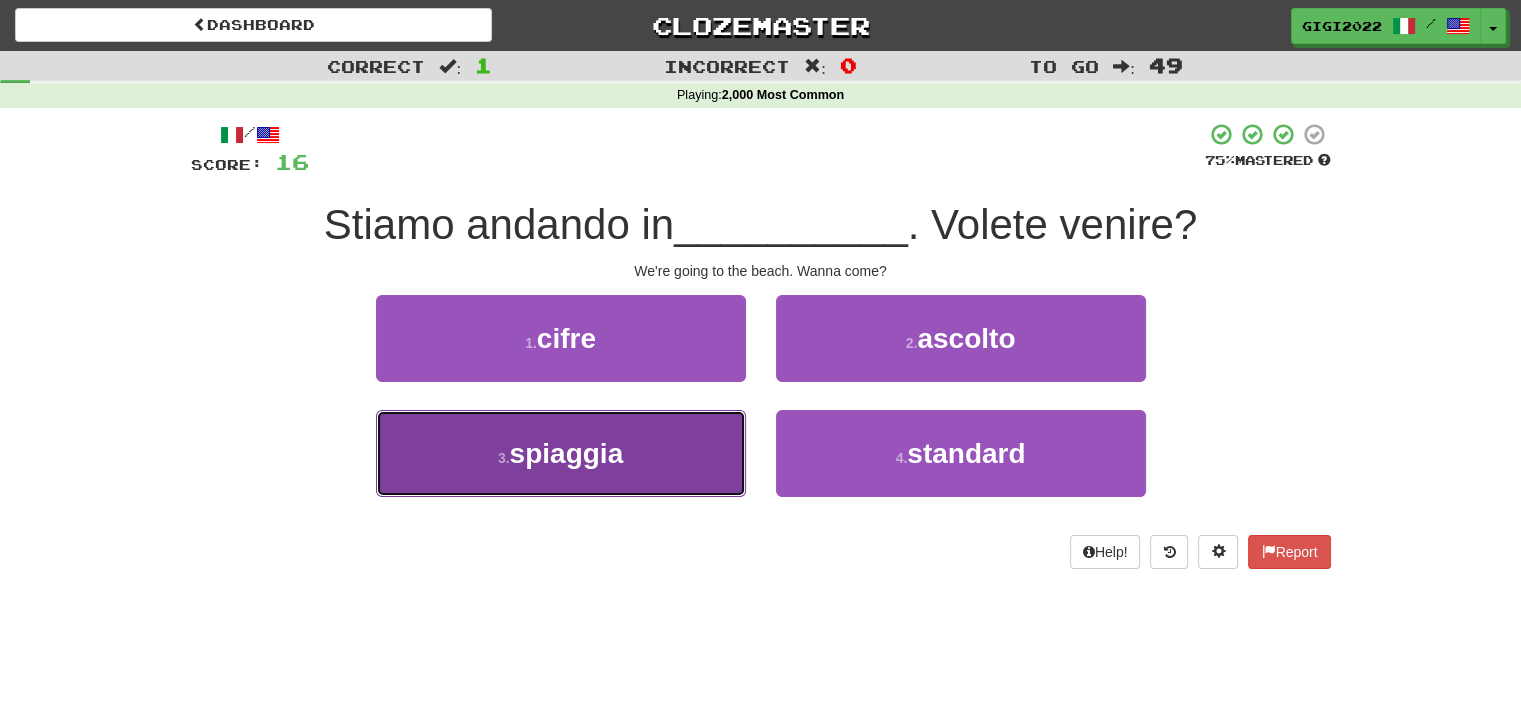click on "3 .  spiaggia" at bounding box center (561, 453) 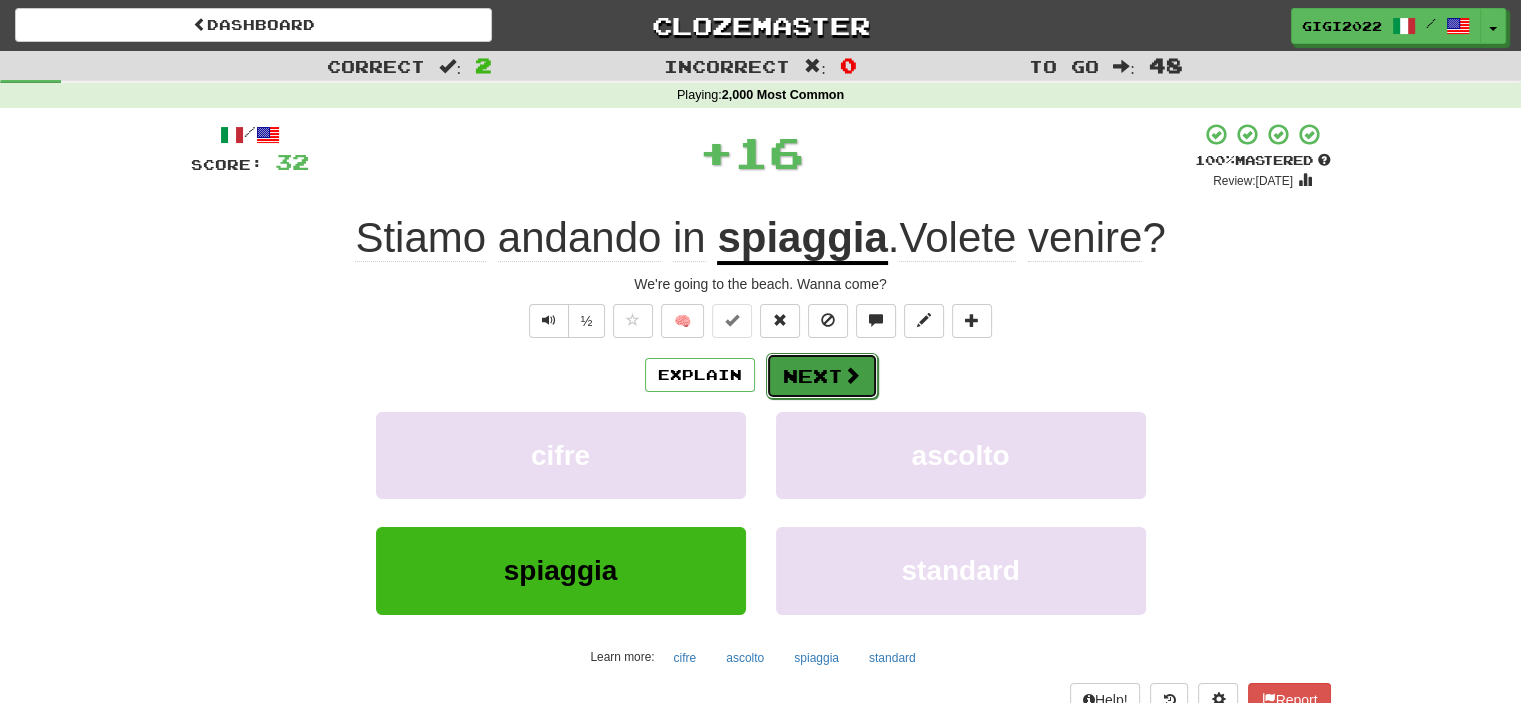 click on "Next" at bounding box center [822, 376] 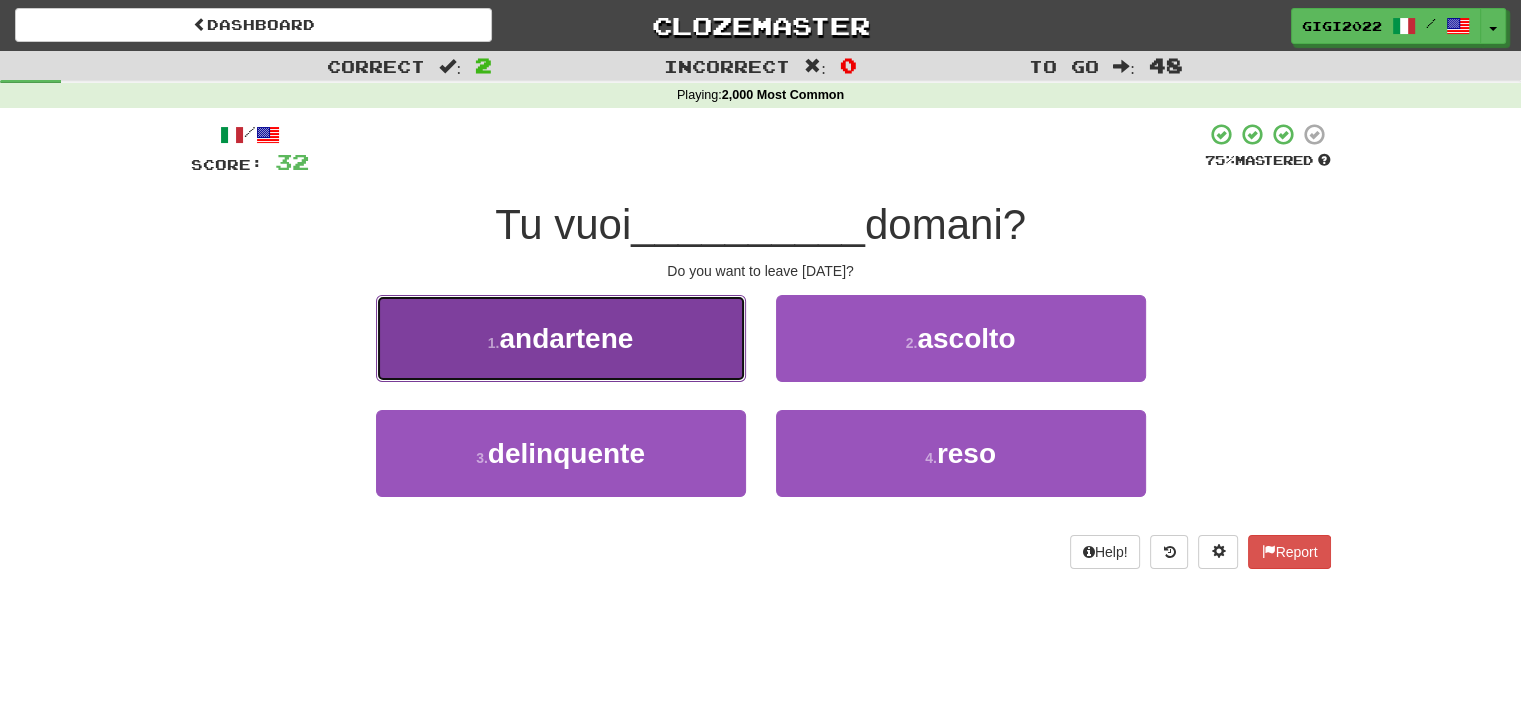 click on "1 .  andartene" at bounding box center [561, 338] 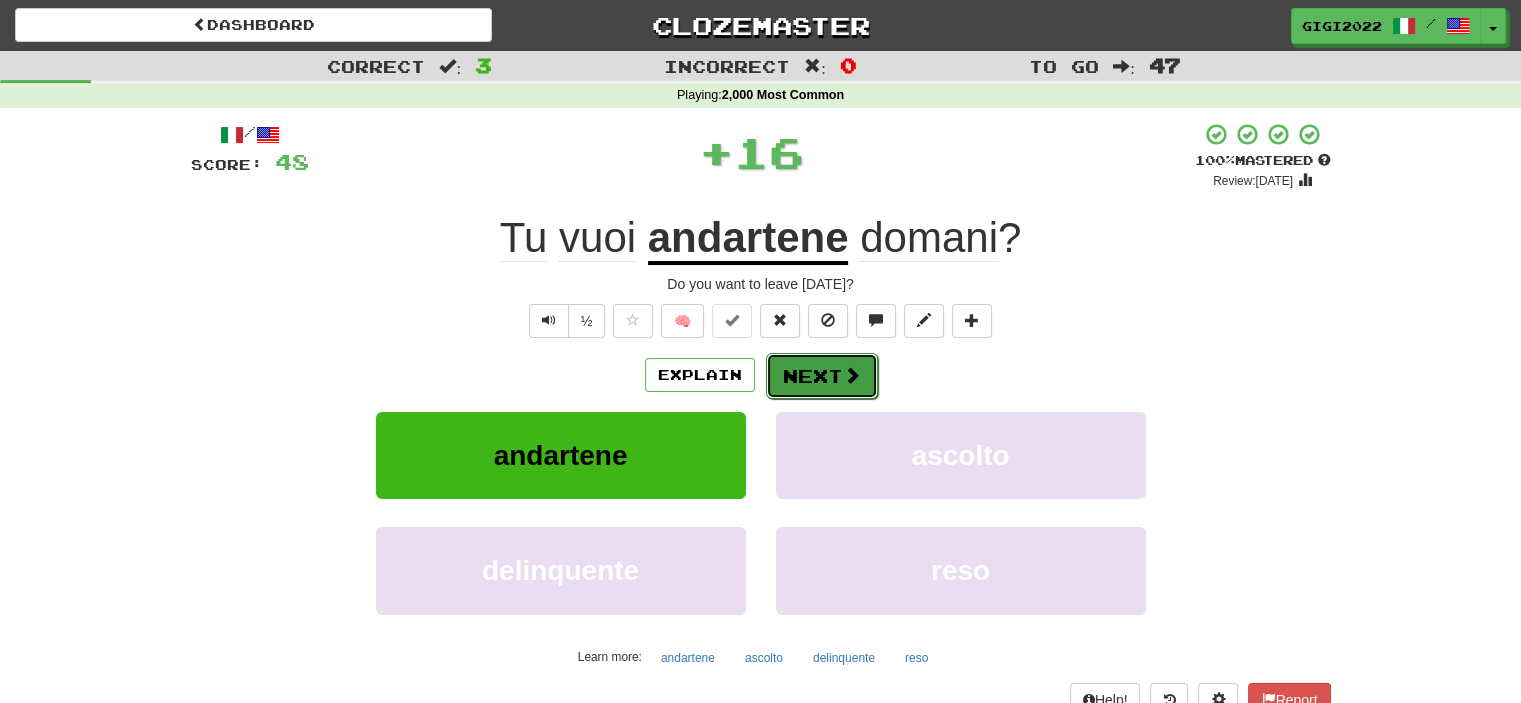 click on "Next" at bounding box center (822, 376) 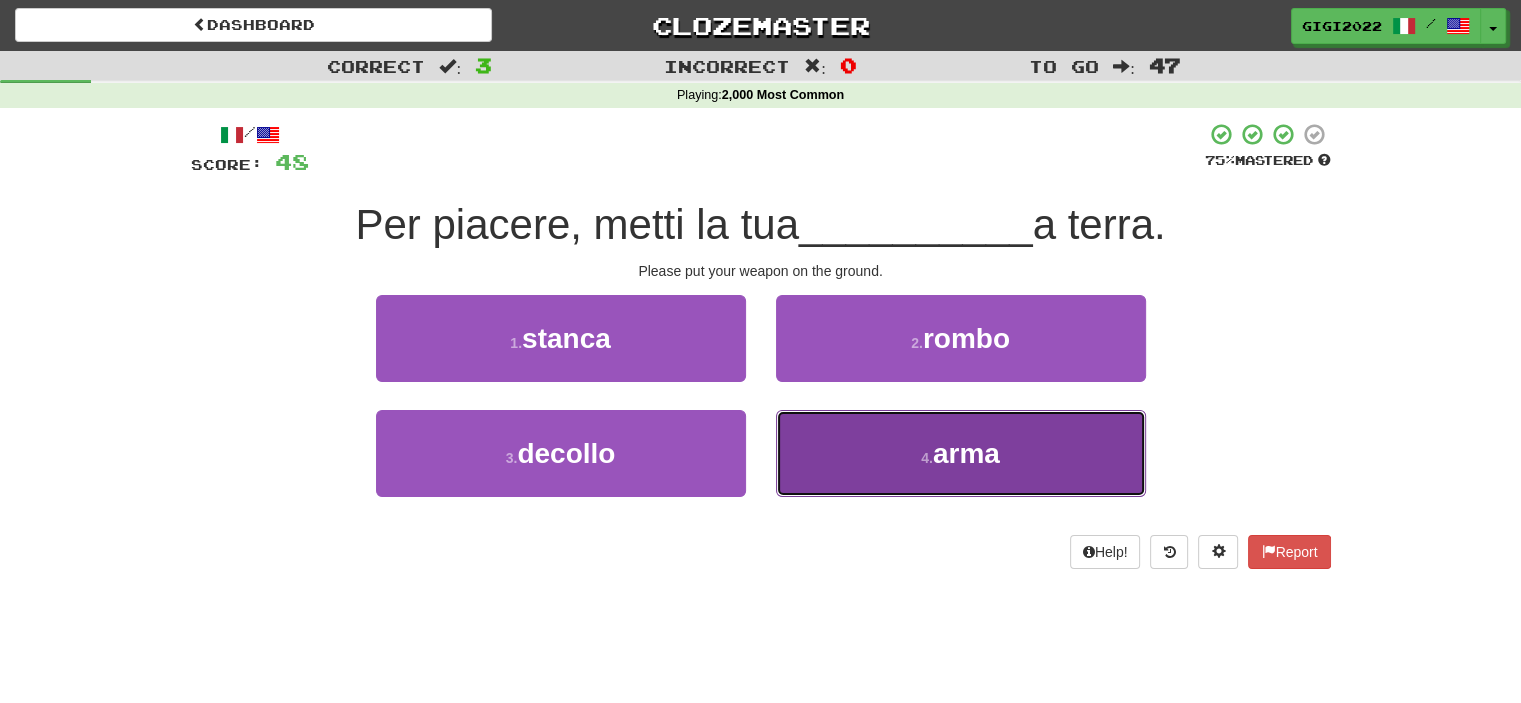 click on "4 .  arma" at bounding box center [961, 453] 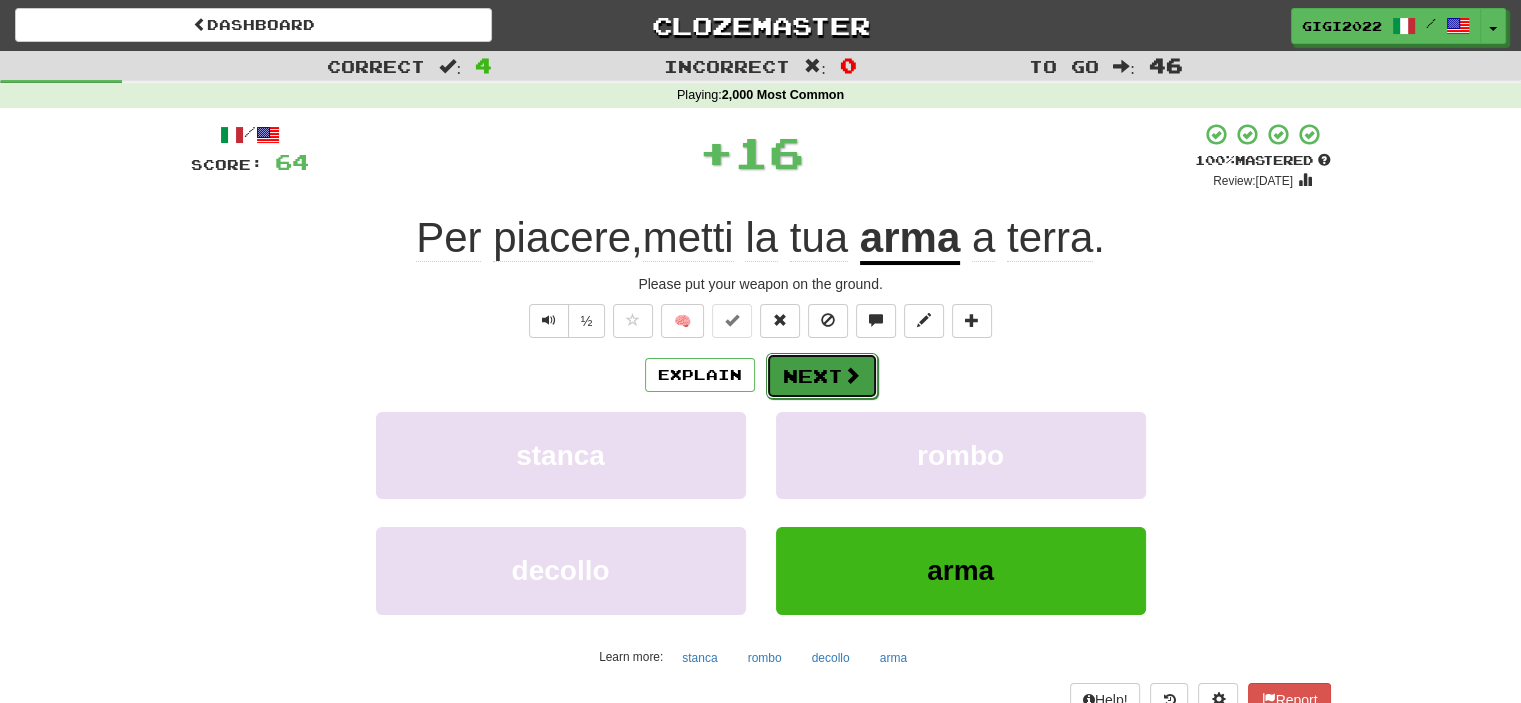 click on "Next" at bounding box center (822, 376) 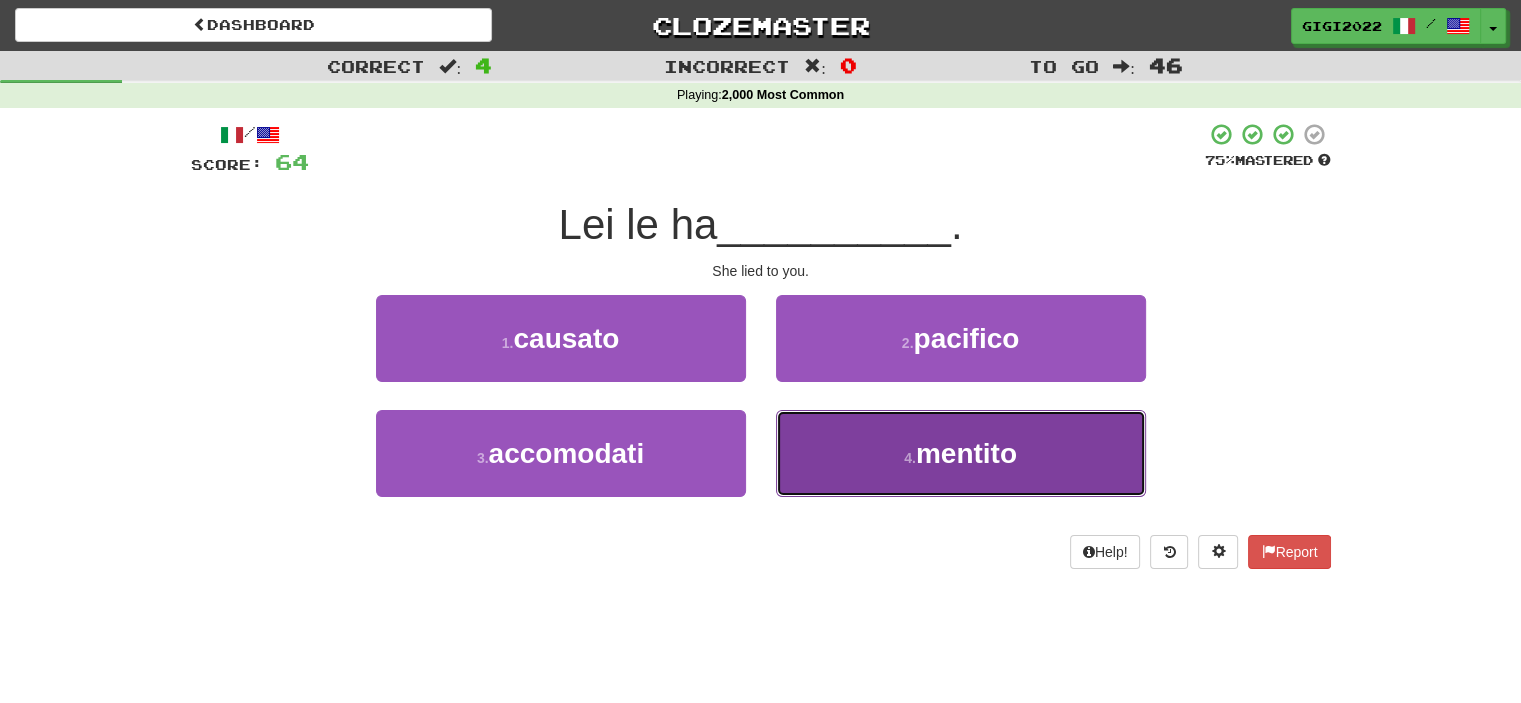 click on "4 .  mentito" at bounding box center [961, 453] 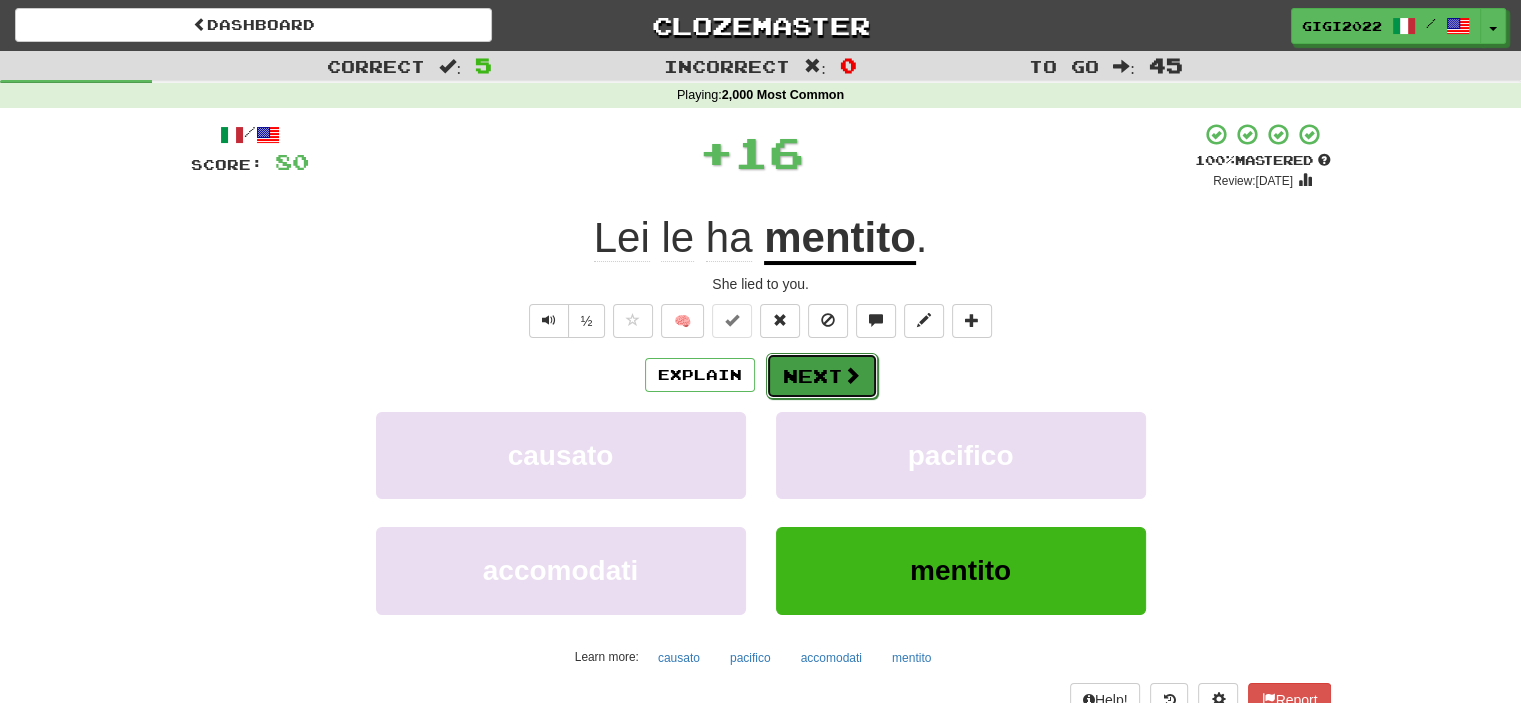 click on "Next" at bounding box center [822, 376] 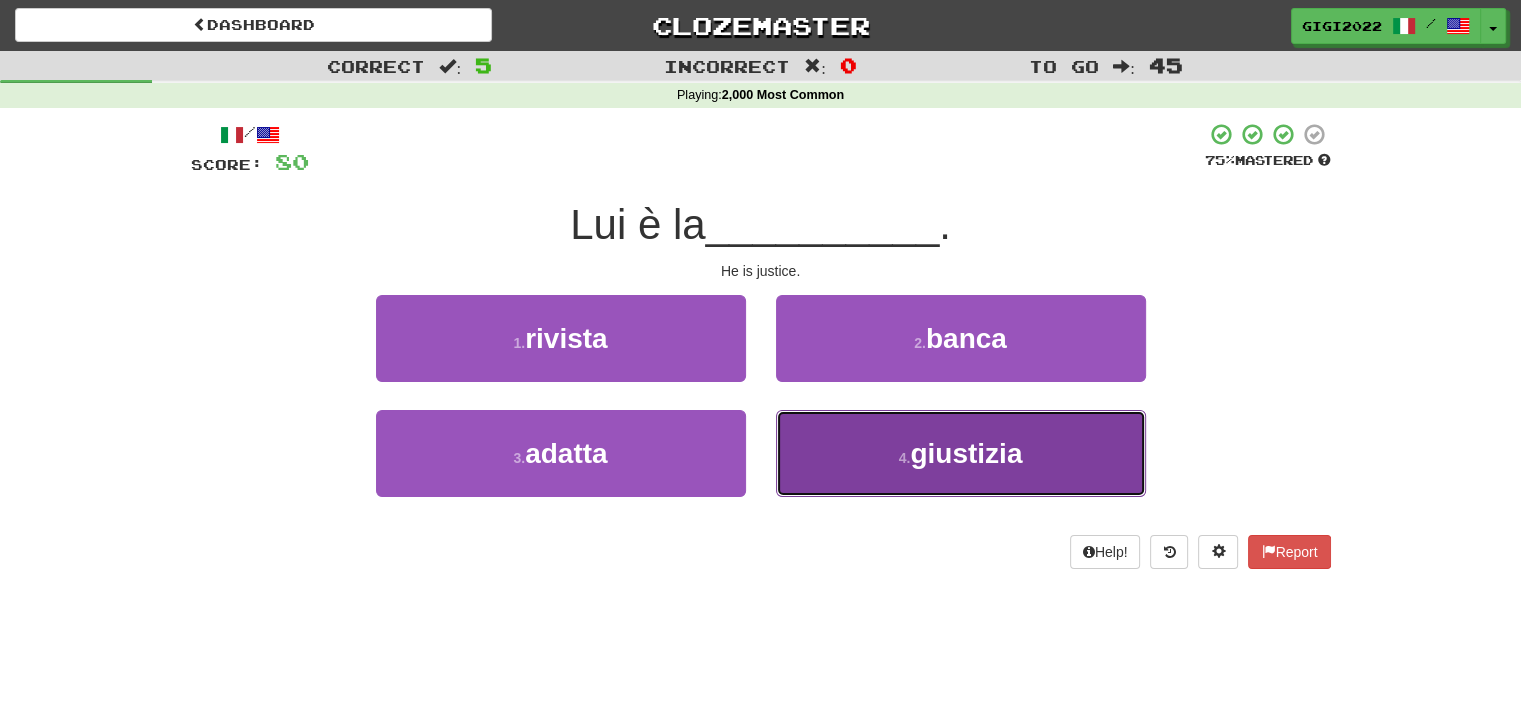 click on "4 .  giustizia" at bounding box center [961, 453] 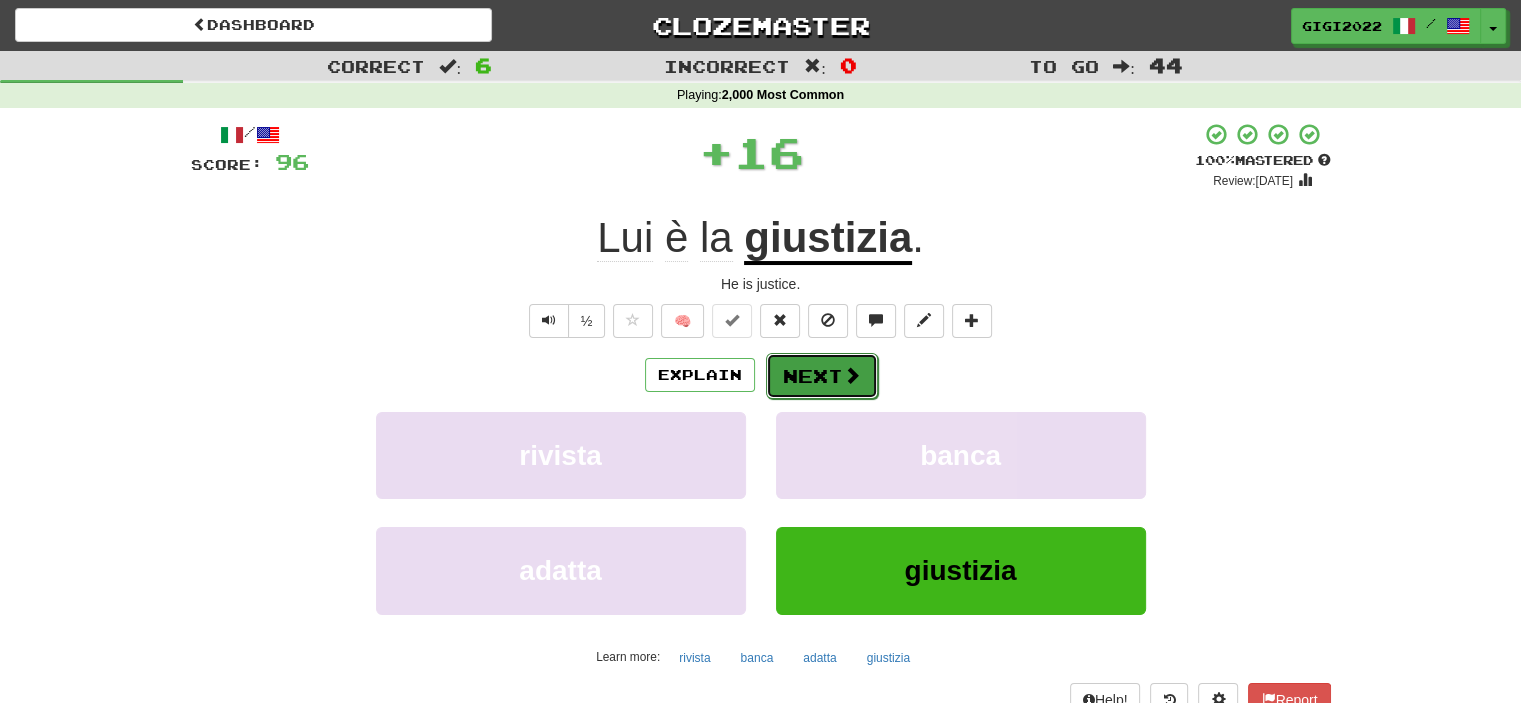click on "Next" at bounding box center (822, 376) 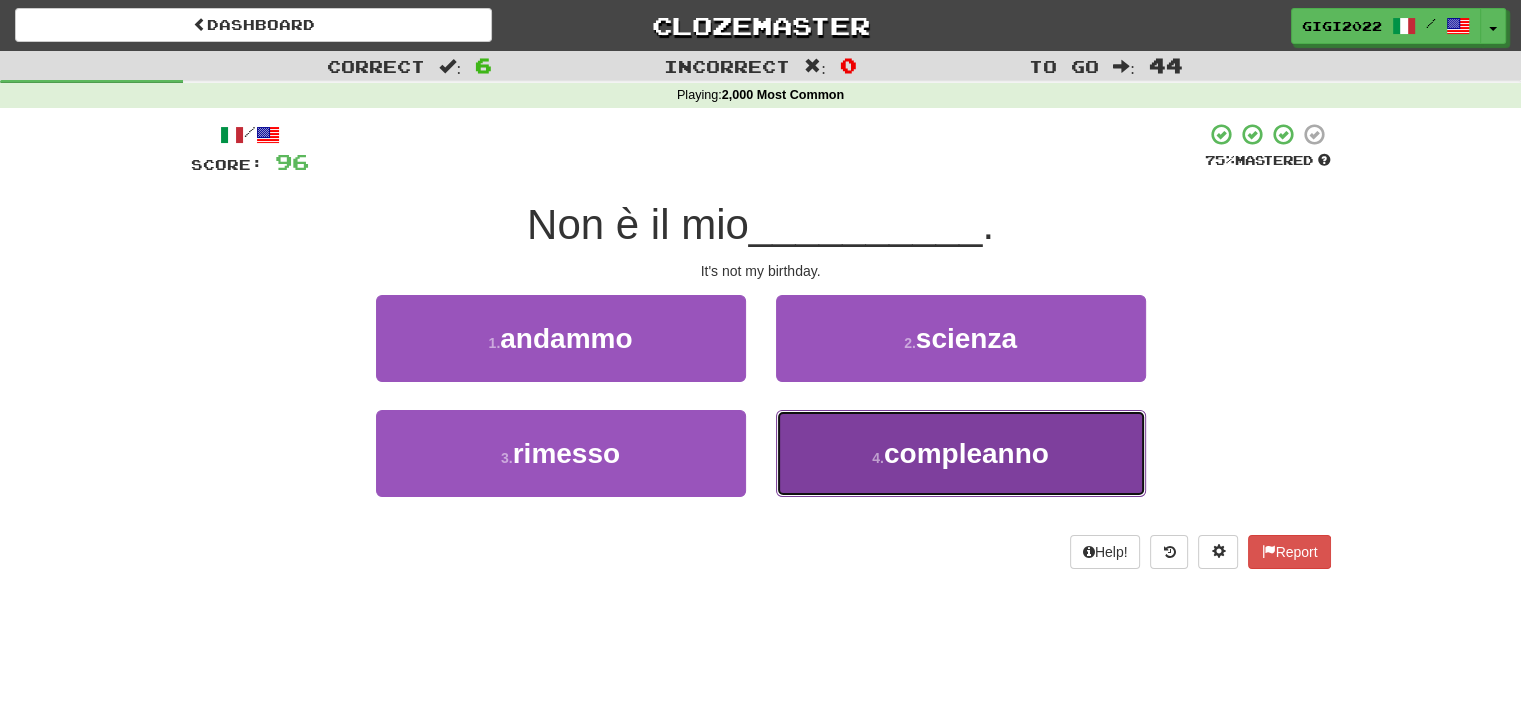 click on "4 .  compleanno" at bounding box center [961, 453] 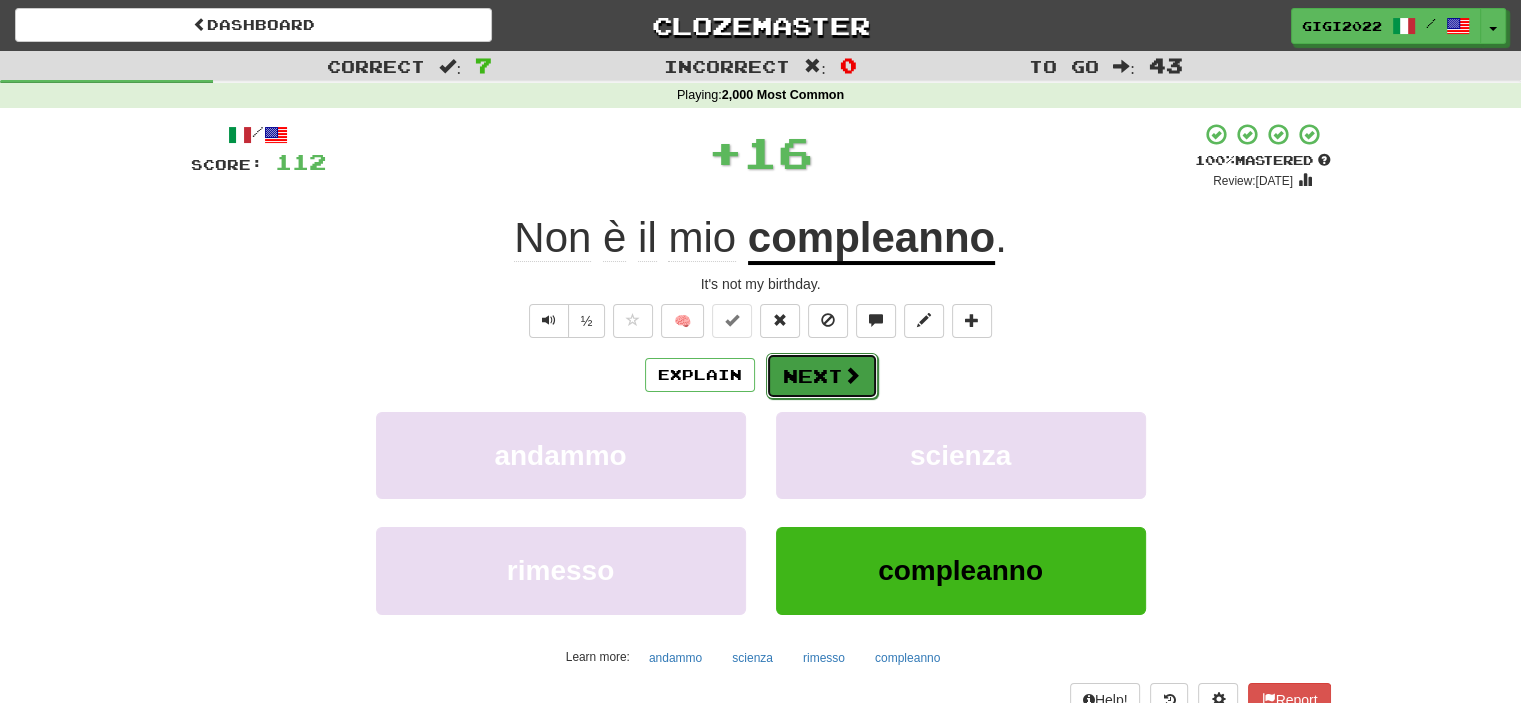 click on "Next" at bounding box center (822, 376) 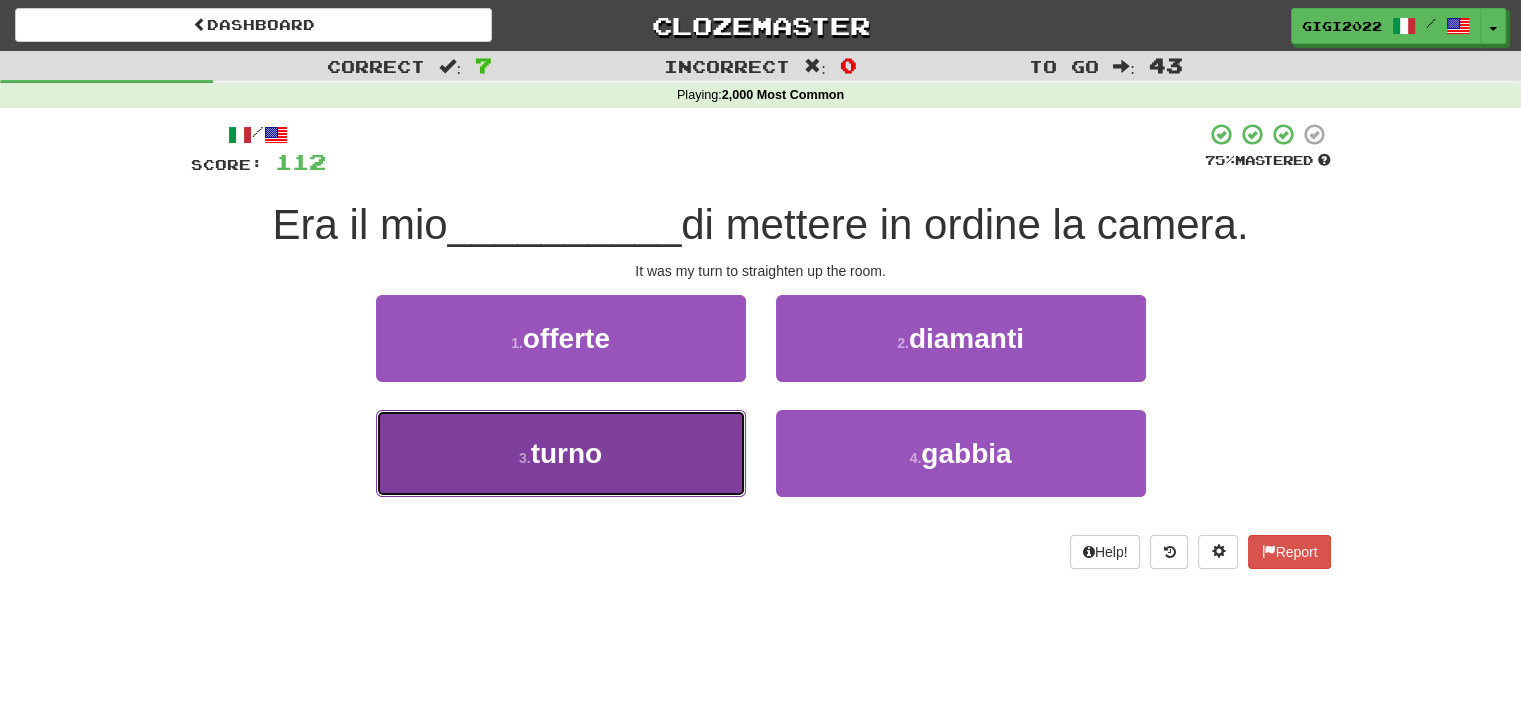 click on "3 .  turno" at bounding box center [561, 453] 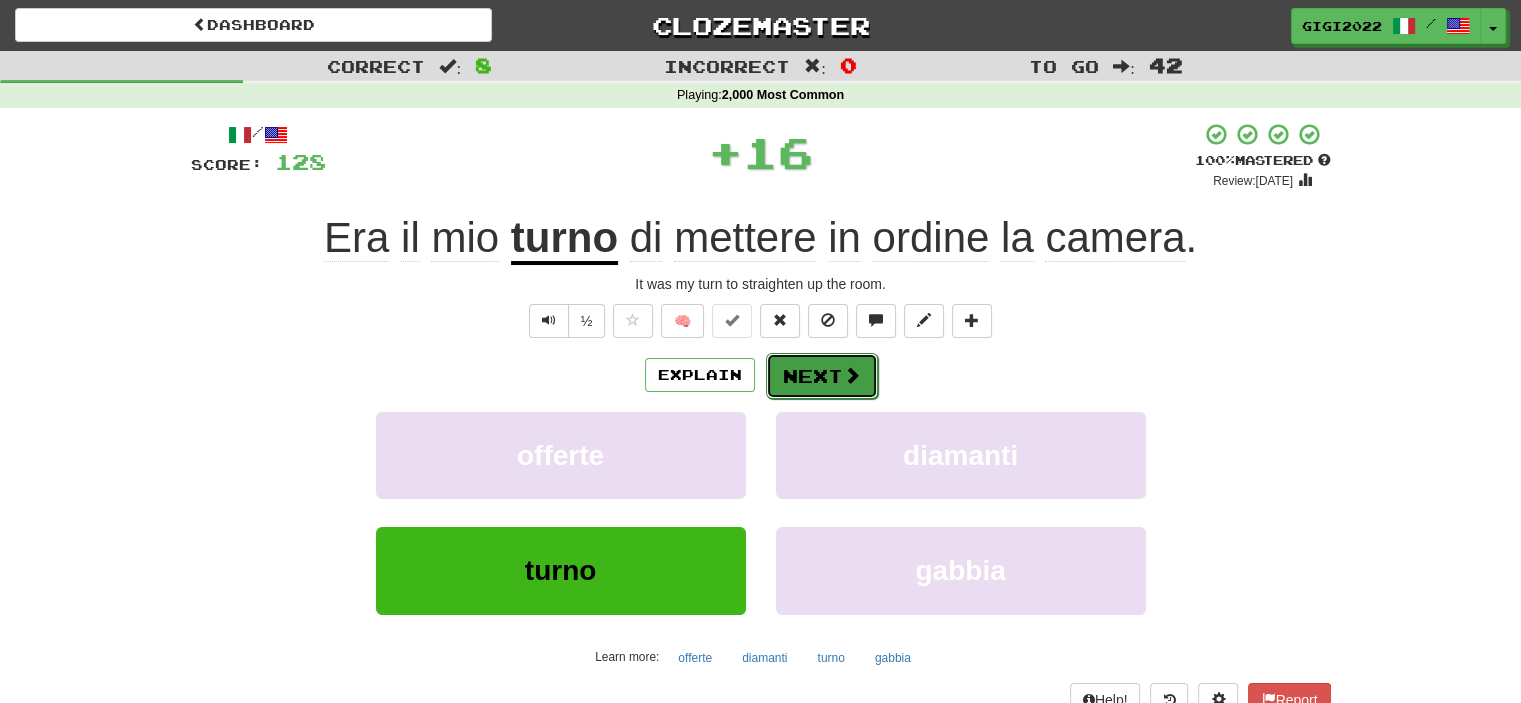 click on "Next" at bounding box center (822, 376) 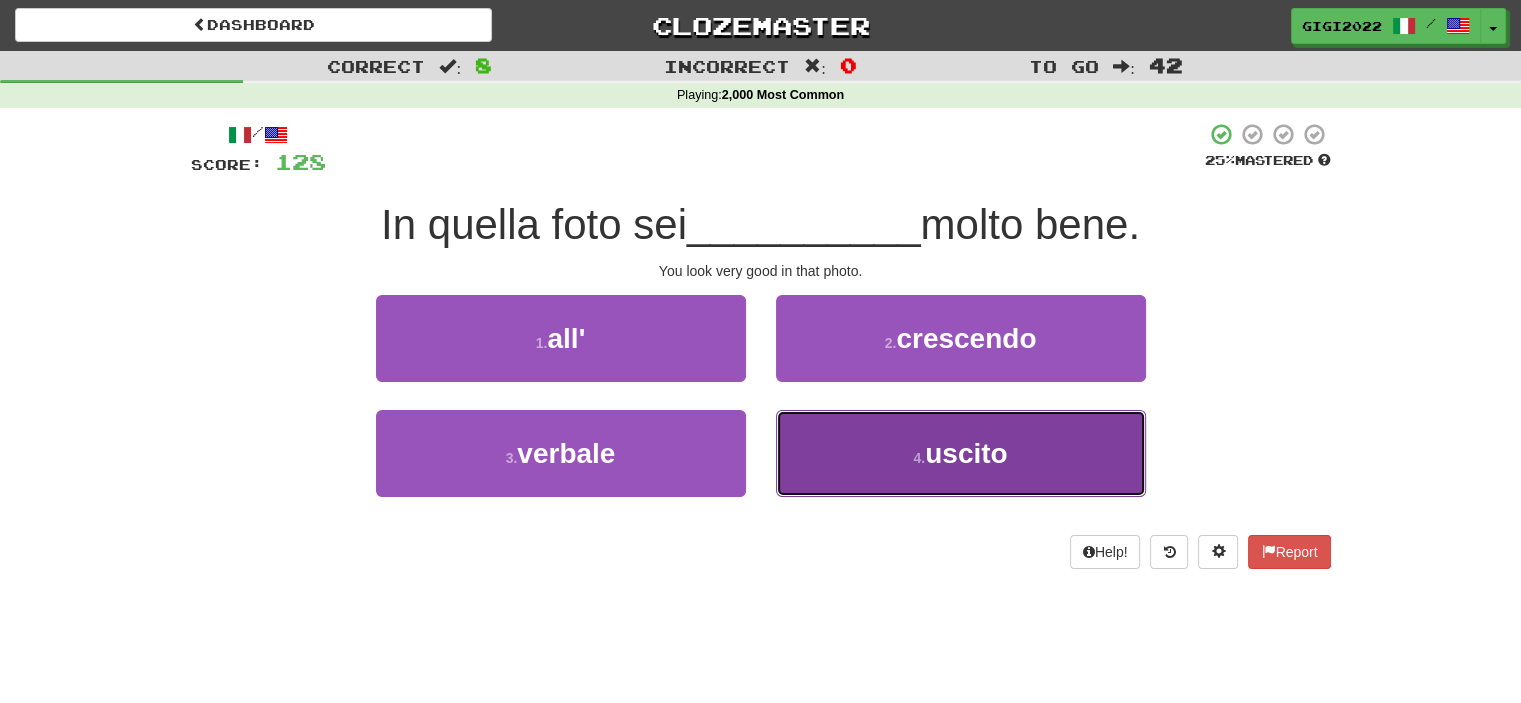 click on "4 .  uscito" at bounding box center [961, 453] 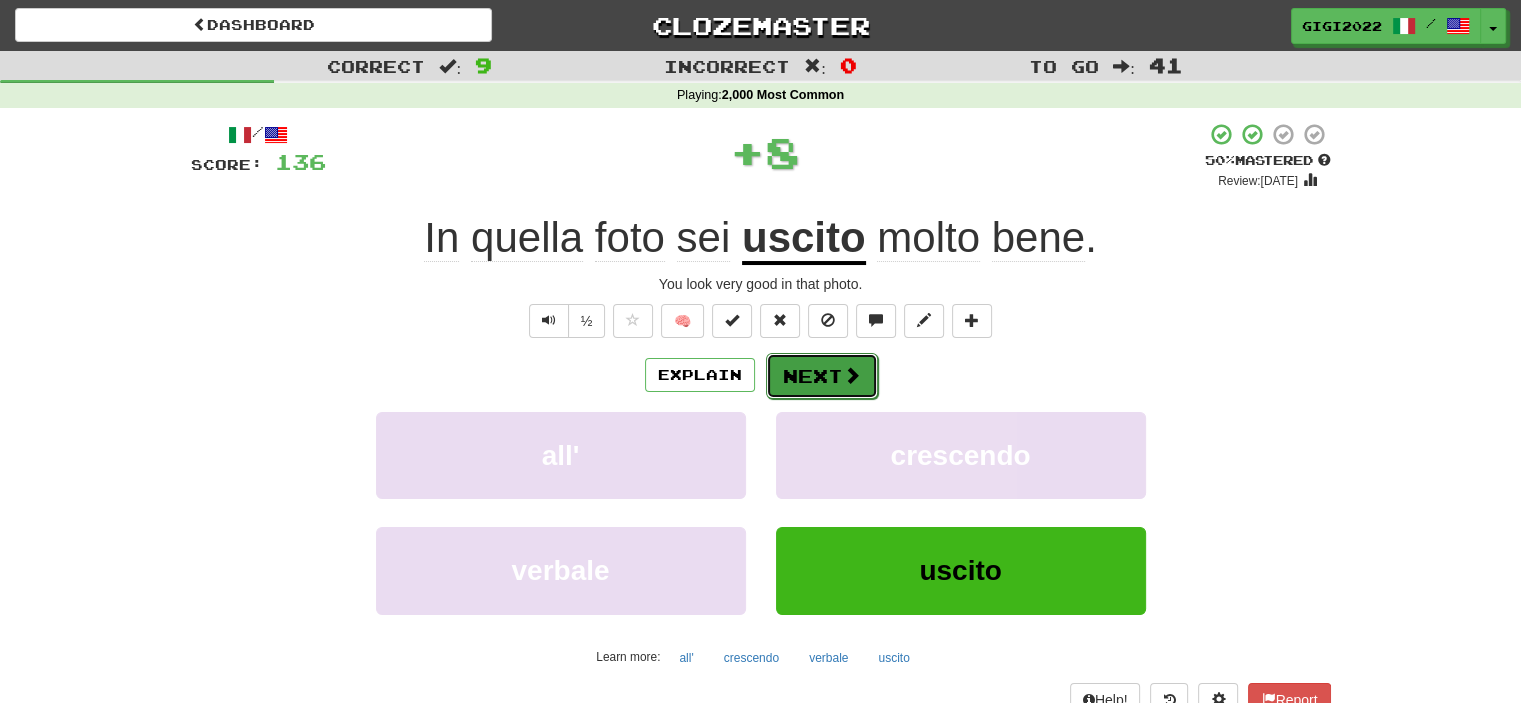 click on "Next" at bounding box center (822, 376) 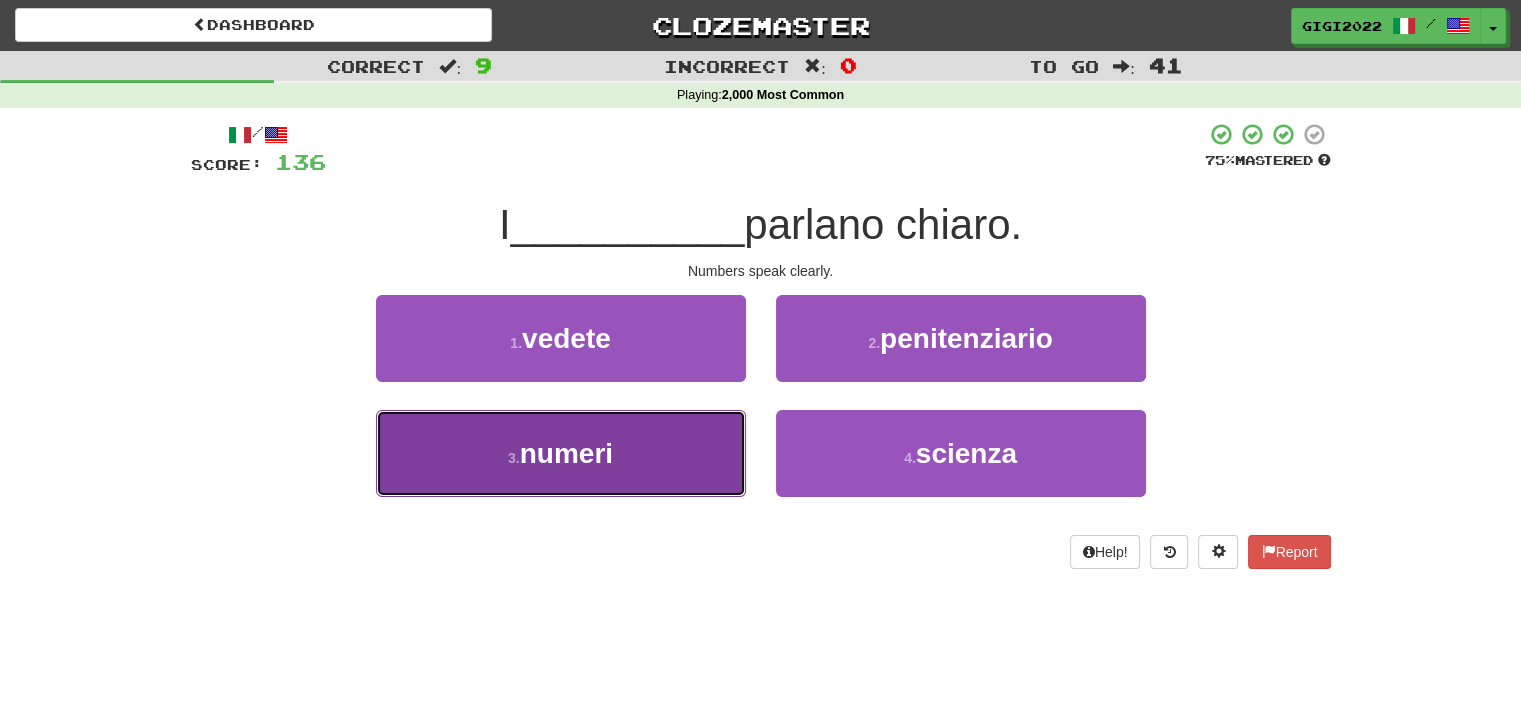 click on "3 .  numeri" at bounding box center [561, 453] 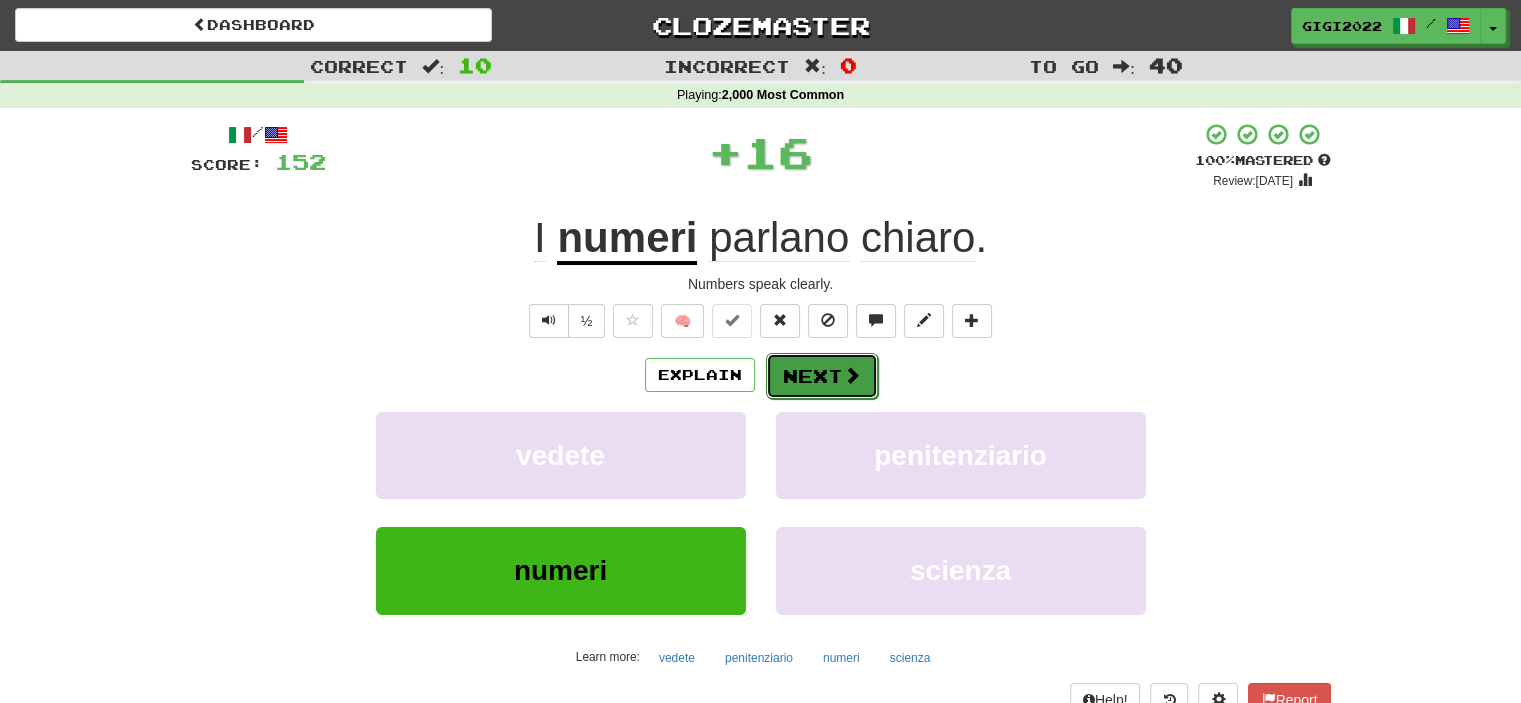 click on "Next" at bounding box center (822, 376) 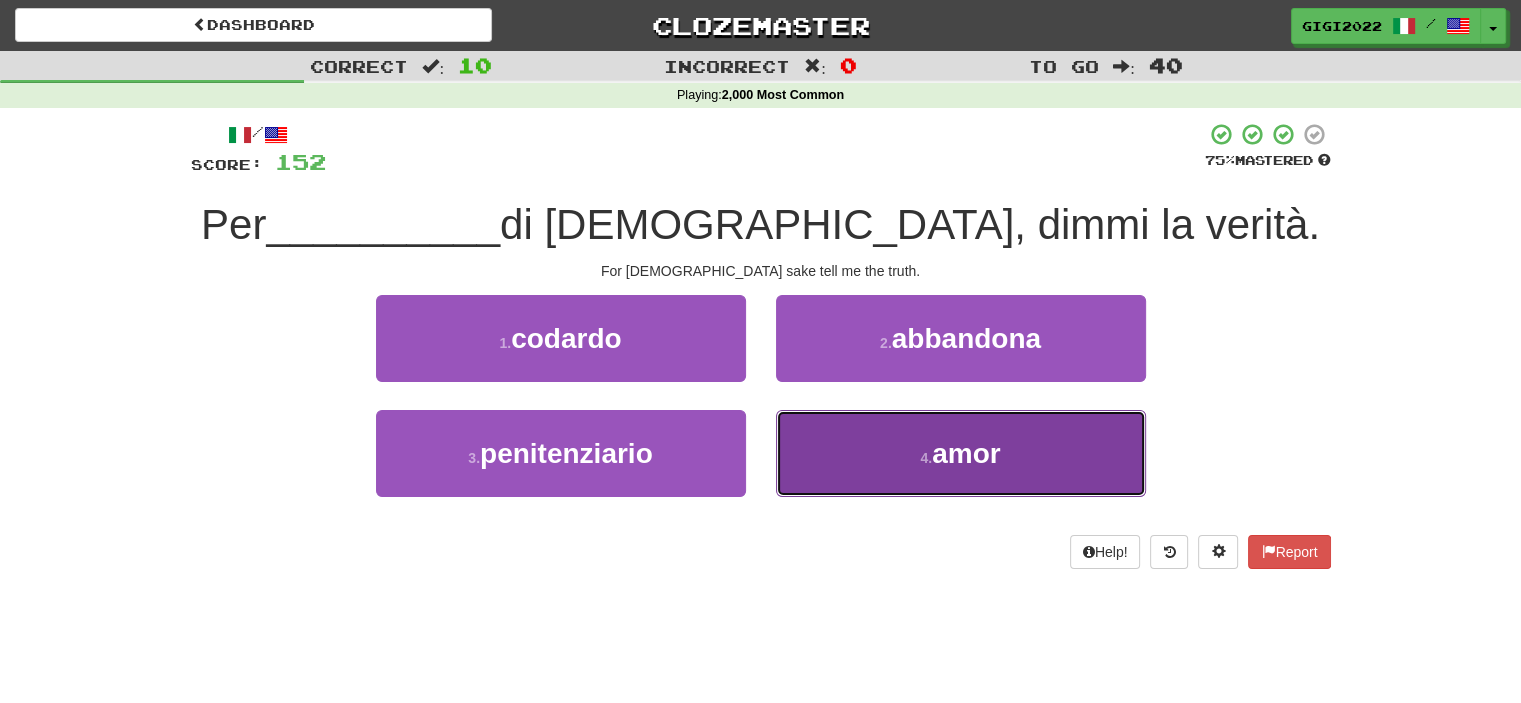 click on "4 .  amor" at bounding box center (961, 453) 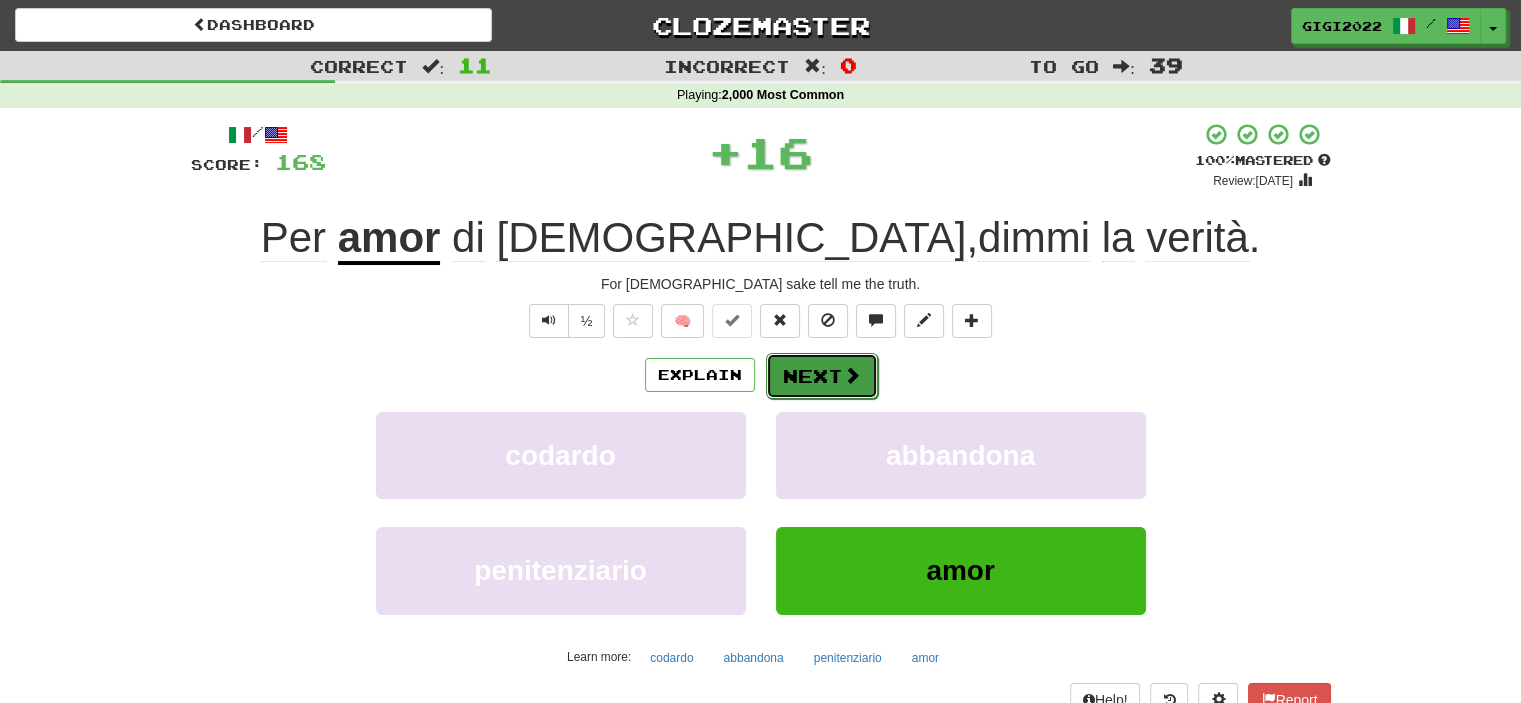 click on "Next" at bounding box center (822, 376) 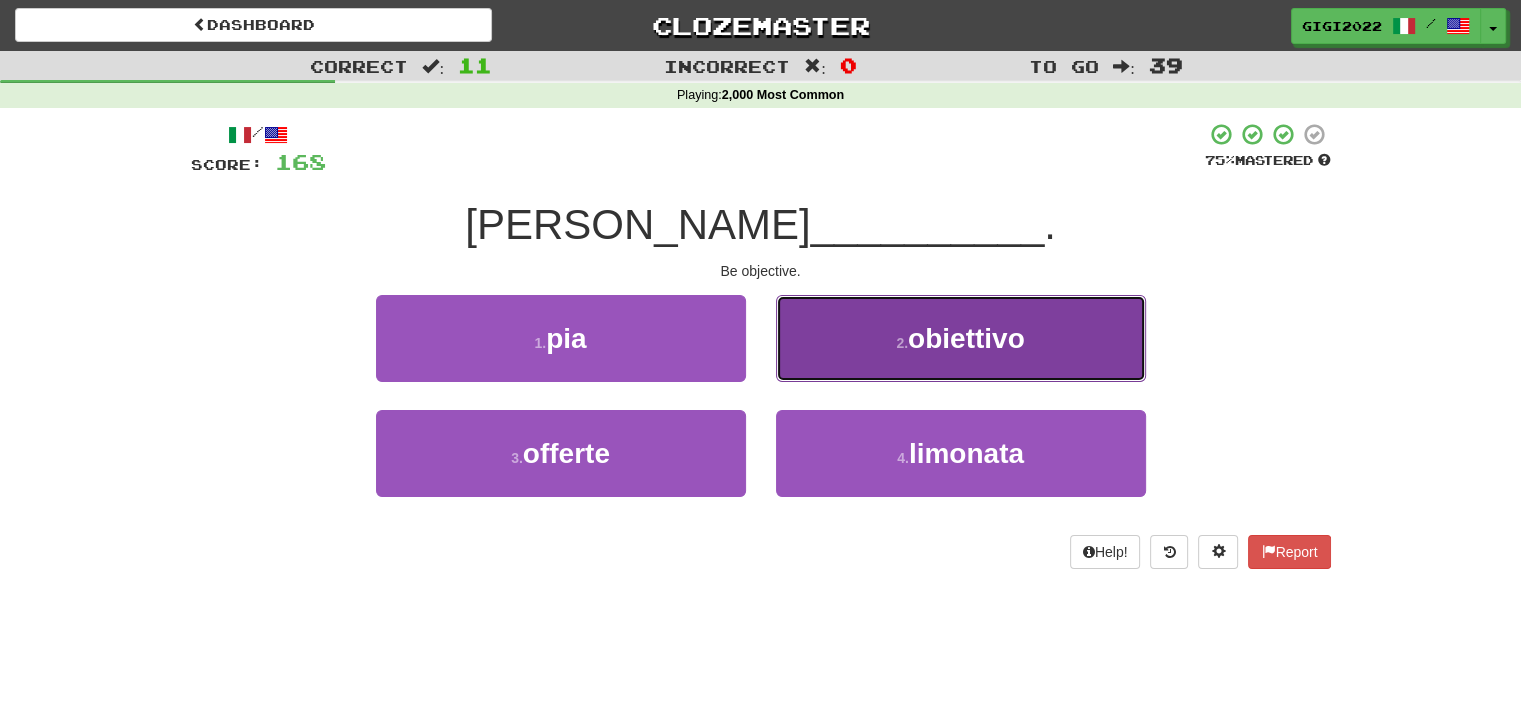 click on "2 .  obiettivo" at bounding box center (961, 338) 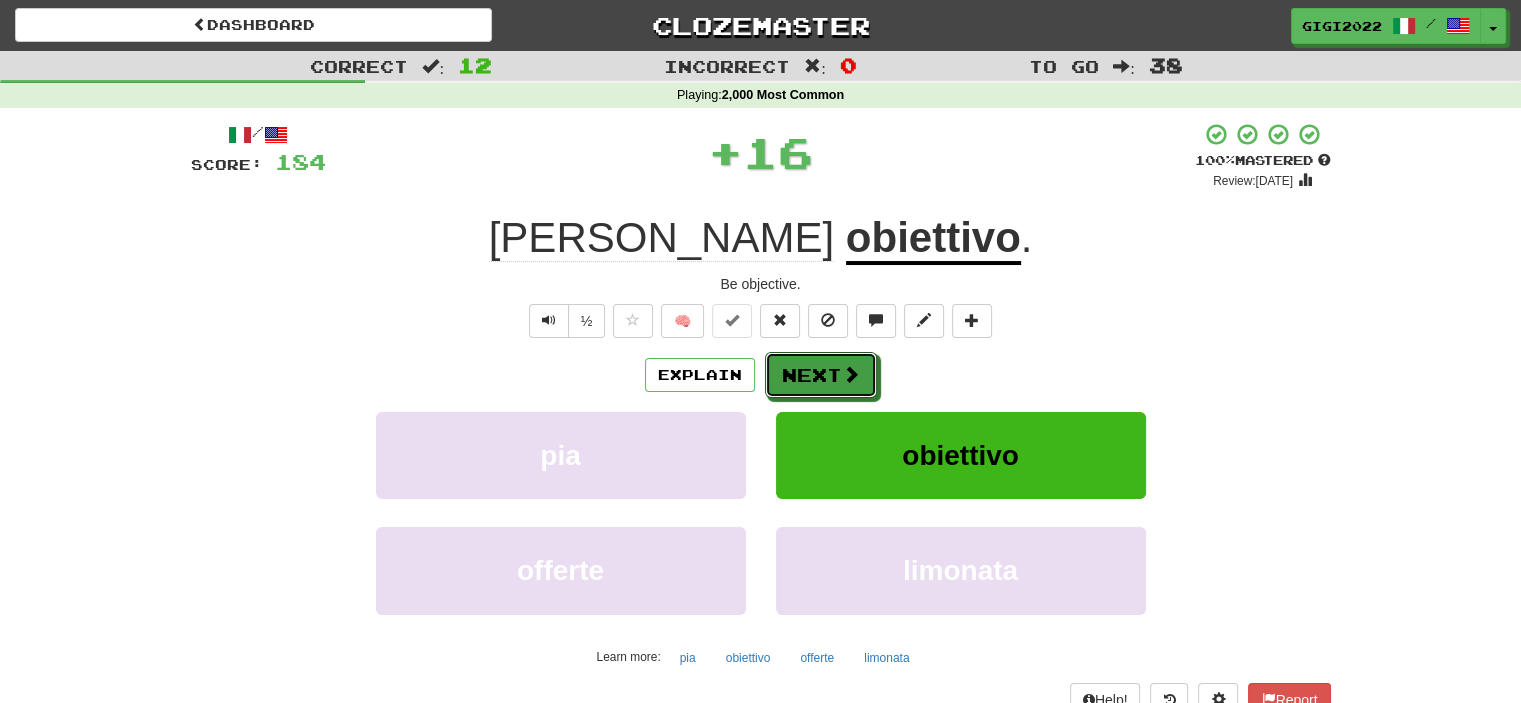 click on "Next" at bounding box center [821, 375] 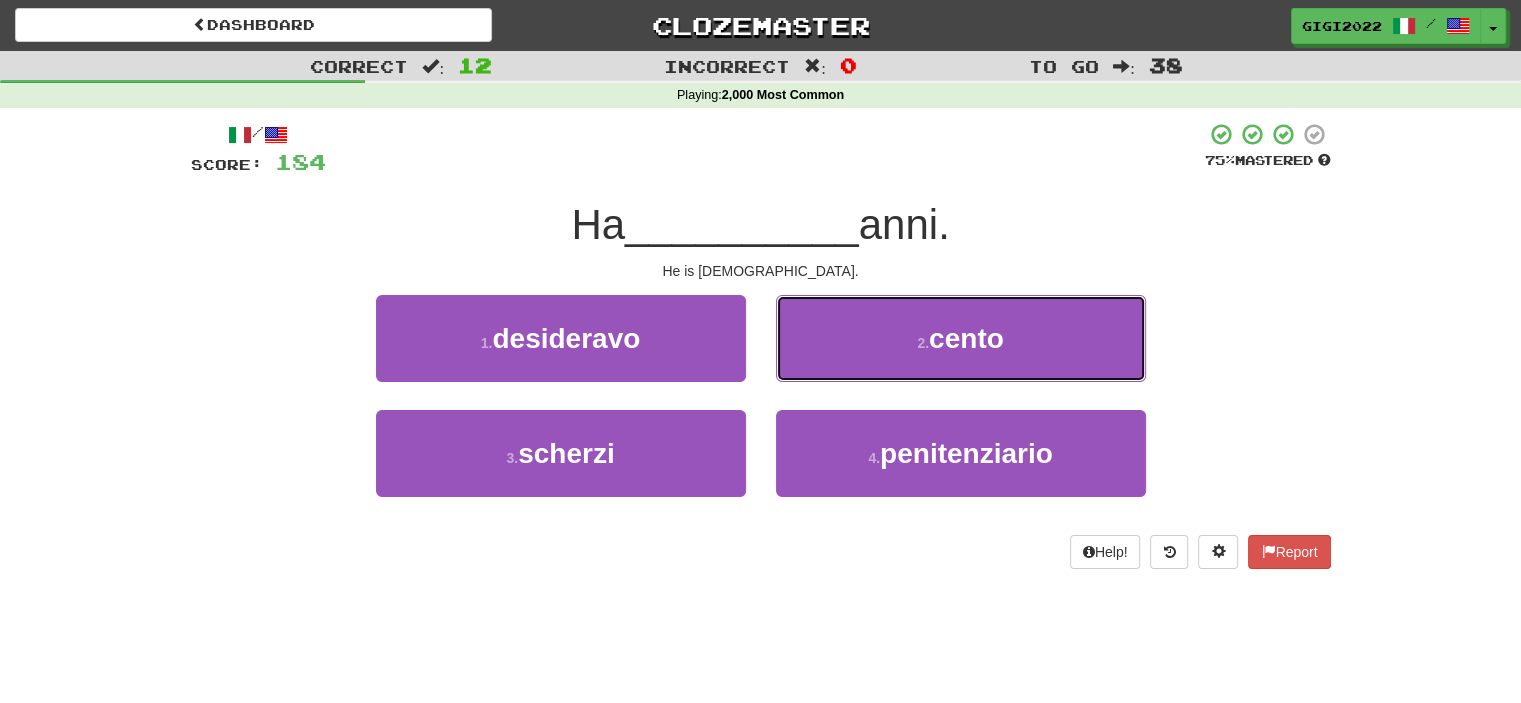 click on "2 .  cento" at bounding box center [961, 338] 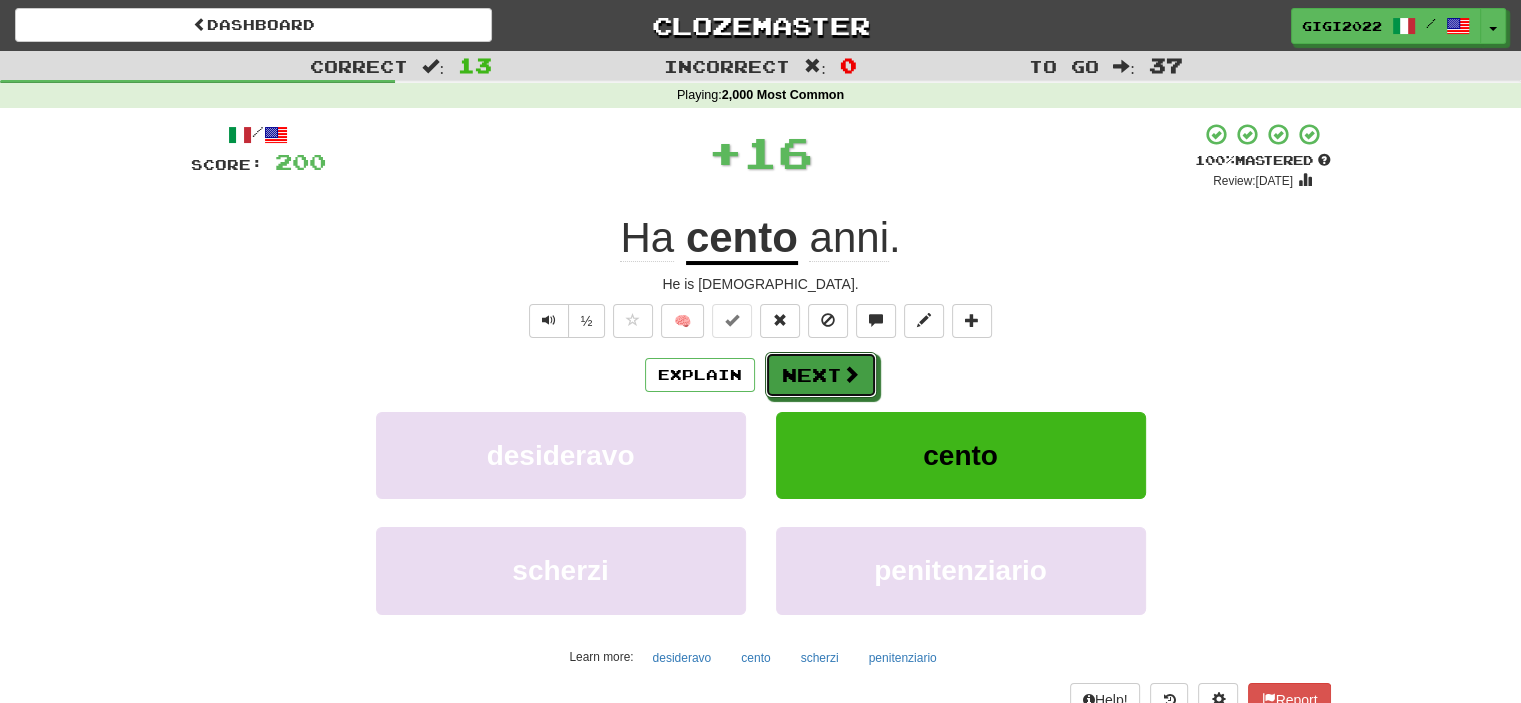 click on "Next" at bounding box center [821, 375] 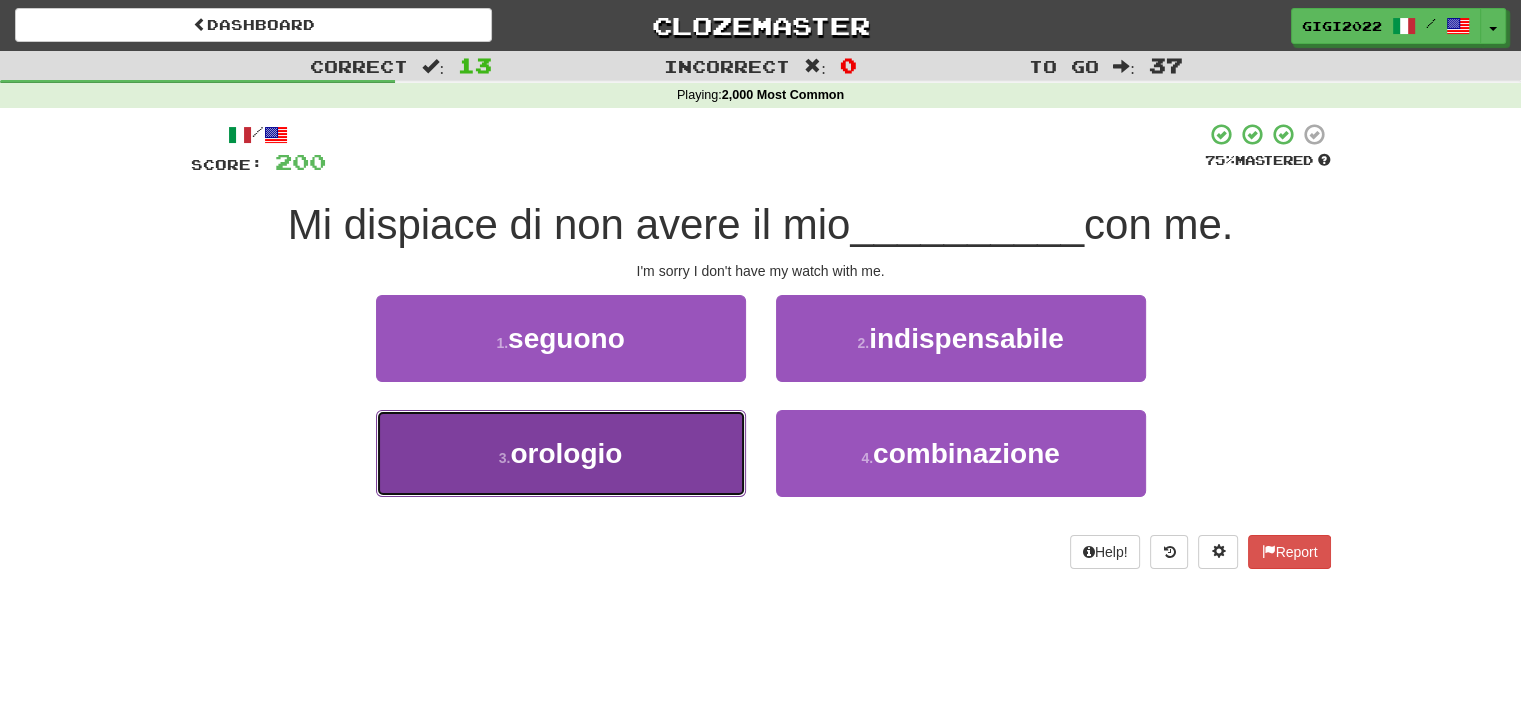 click on "3 .  orologio" at bounding box center [561, 453] 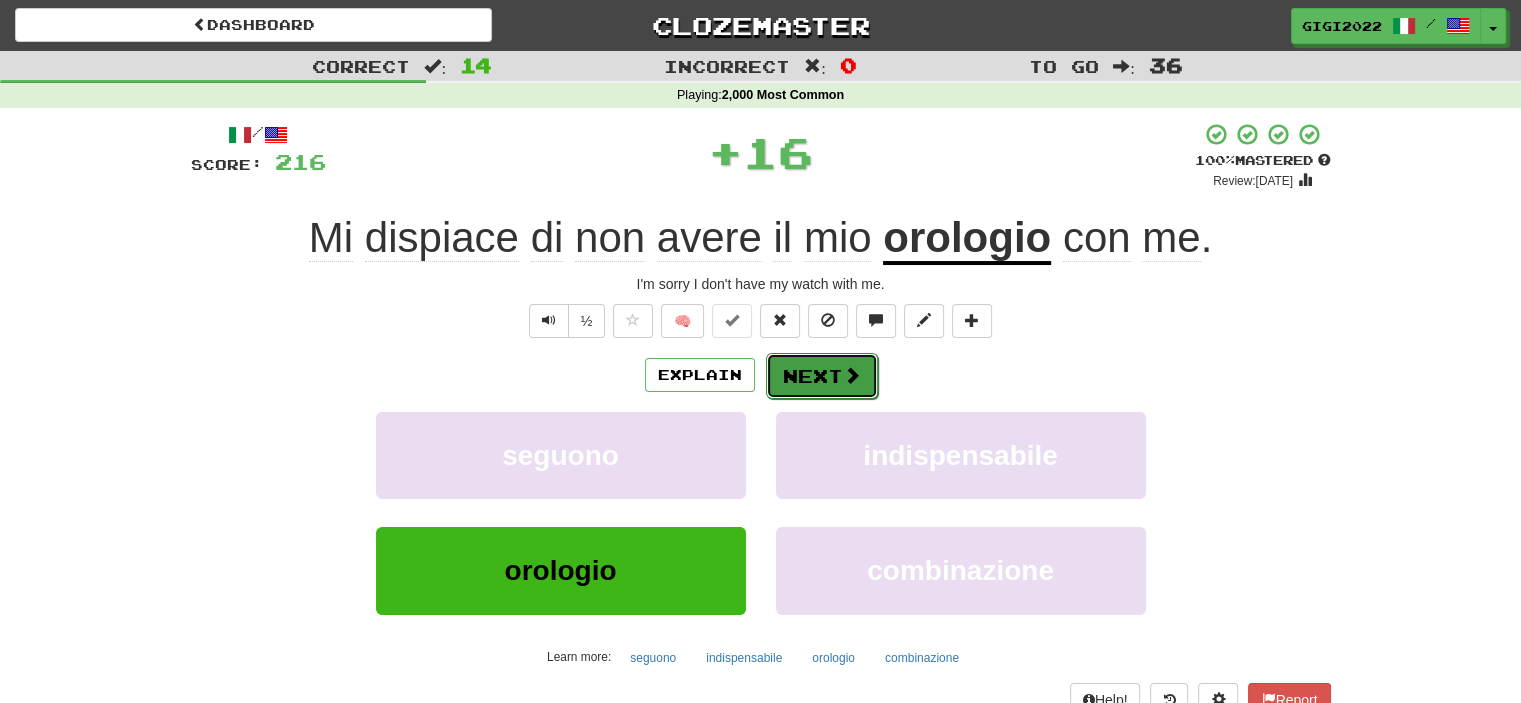 click on "Next" at bounding box center [822, 376] 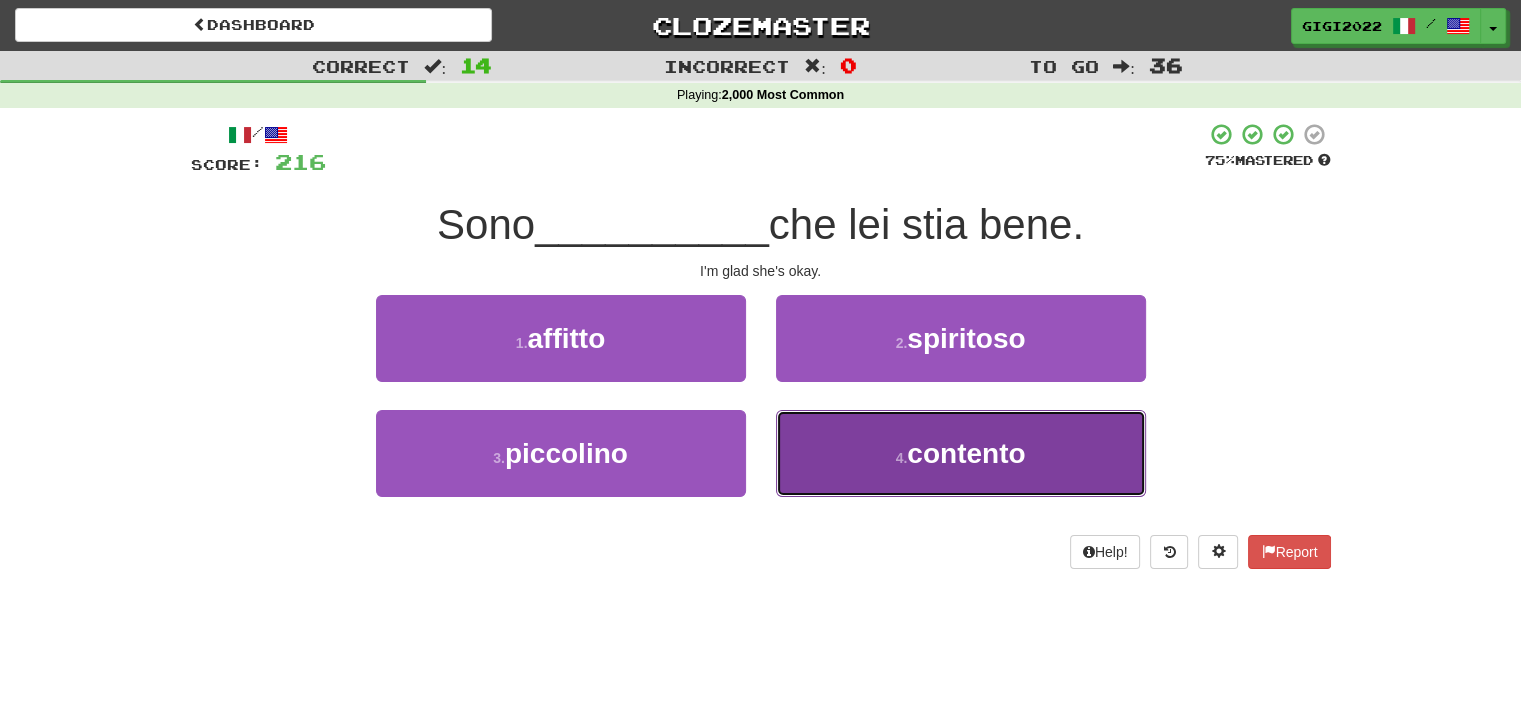 click on "4 .  contento" at bounding box center (961, 453) 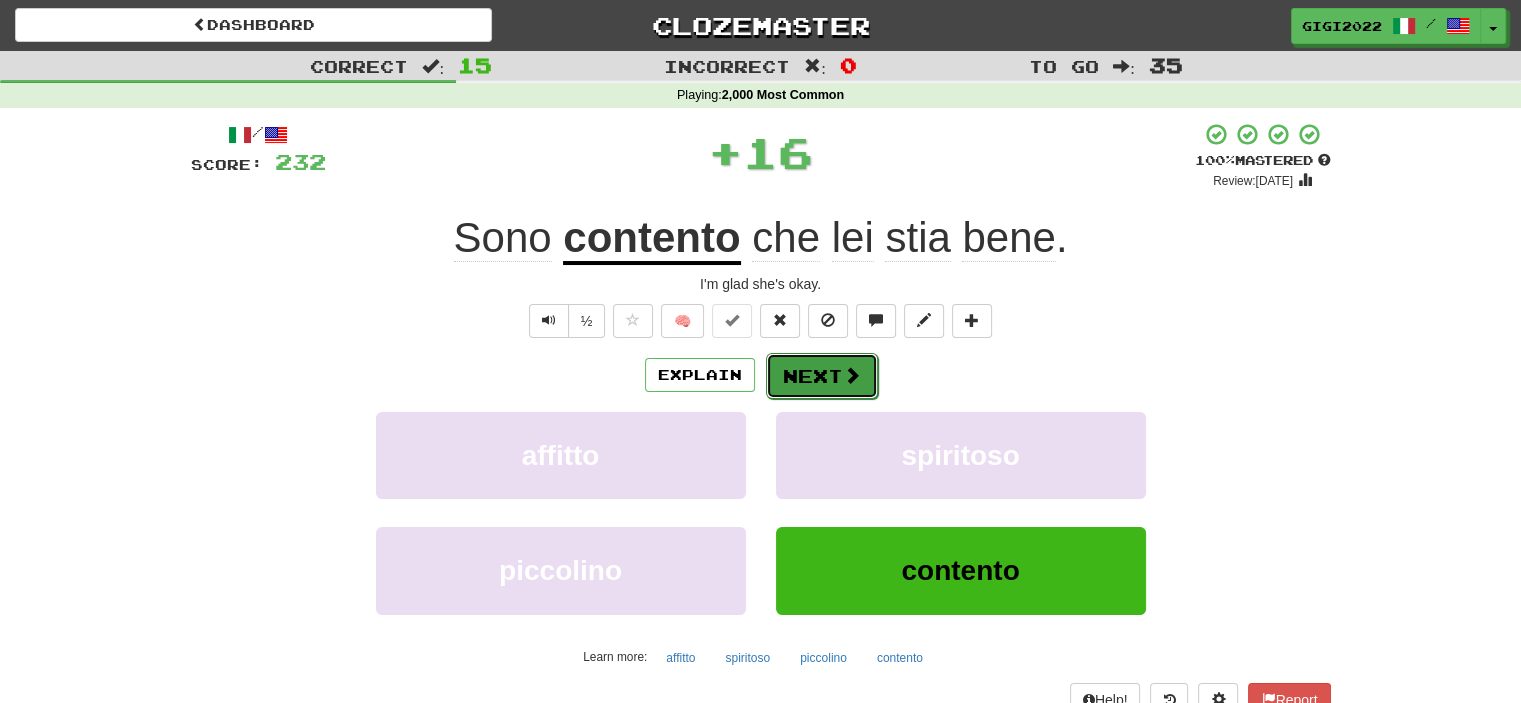 click on "Next" at bounding box center (822, 376) 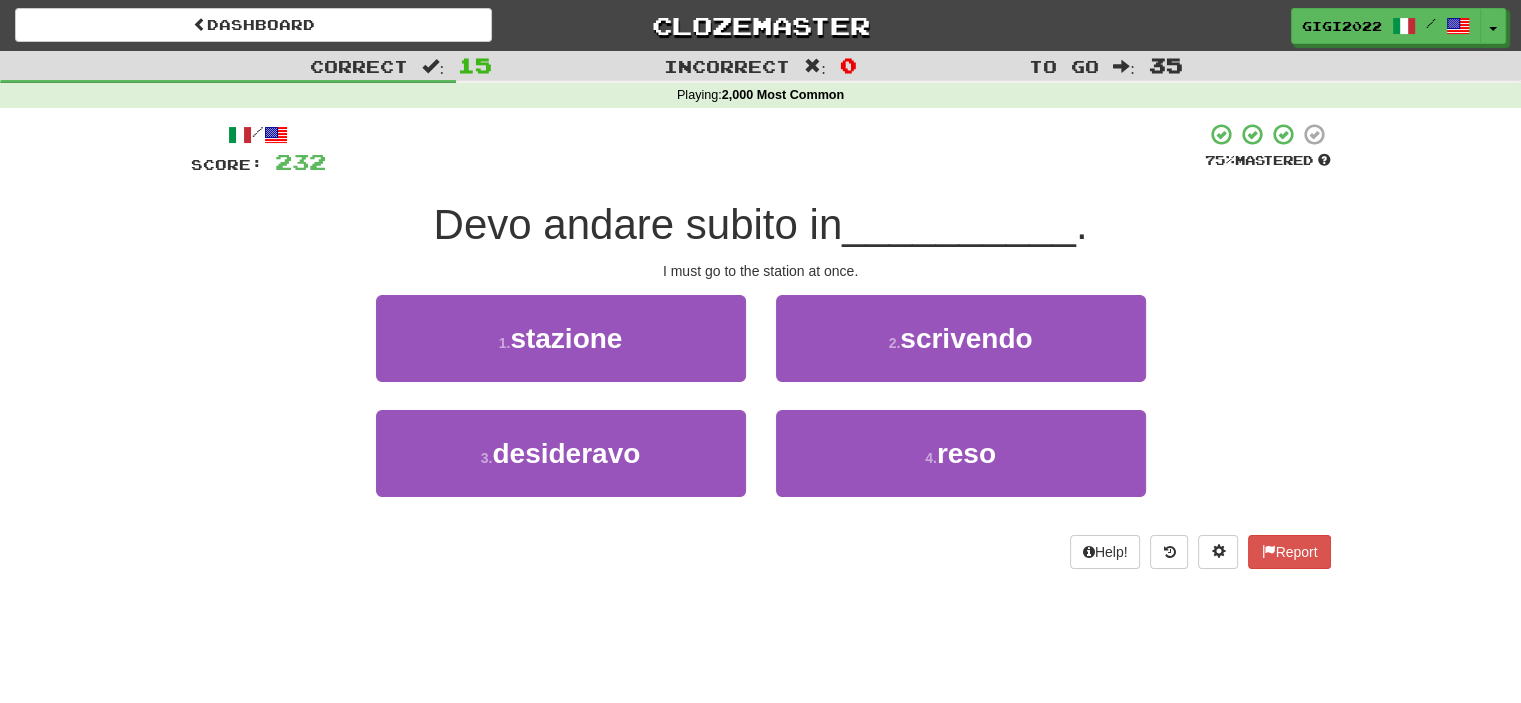 click on "1 .  stazione" at bounding box center (561, 352) 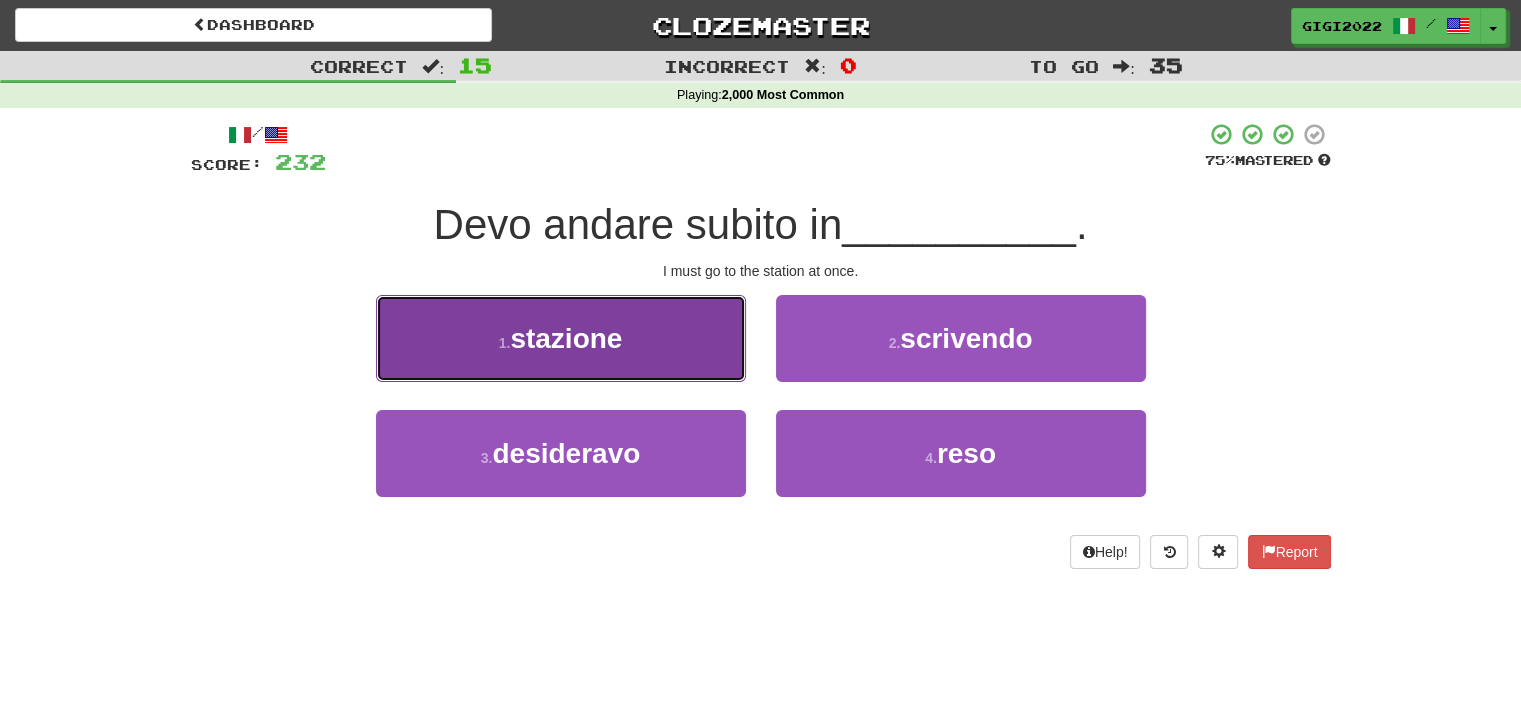 click on "1 .  stazione" at bounding box center [561, 338] 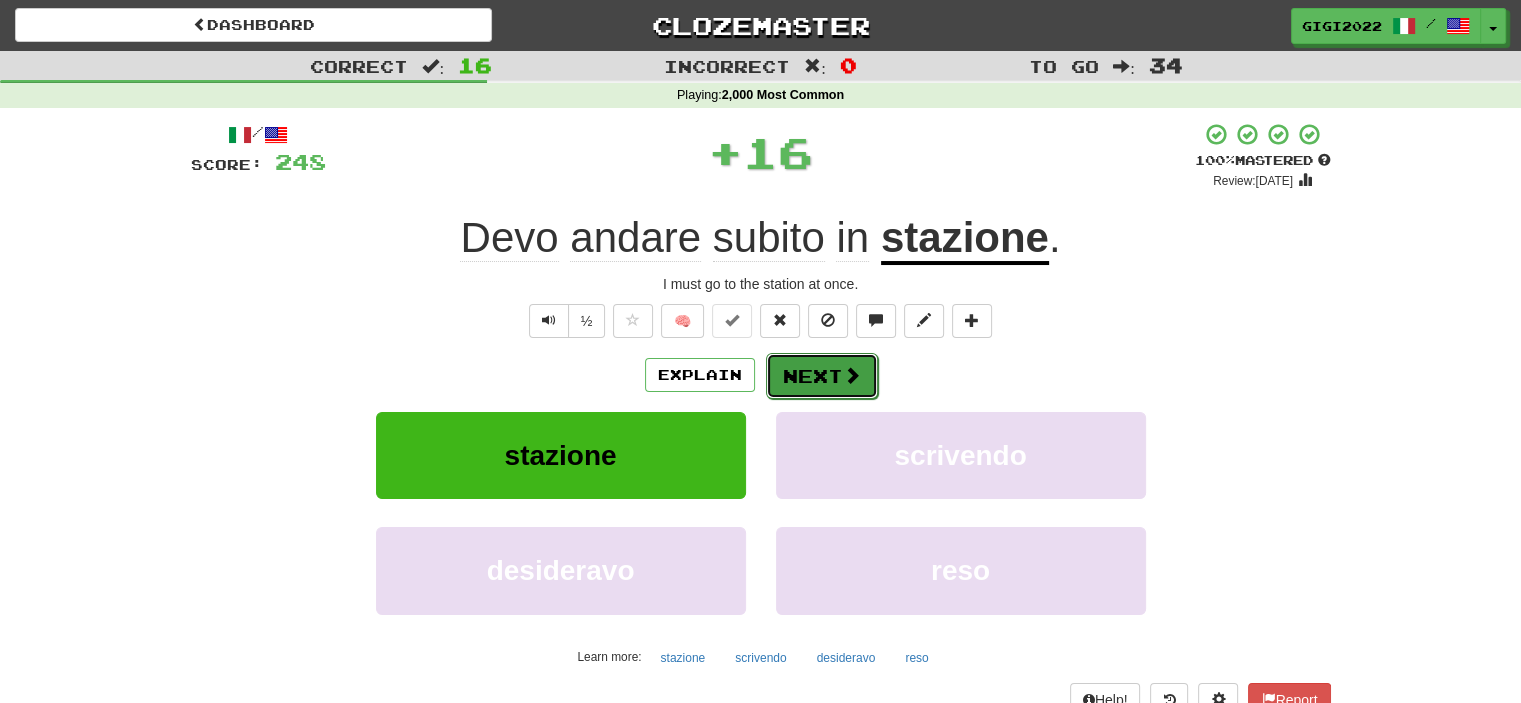 click on "Next" at bounding box center (822, 376) 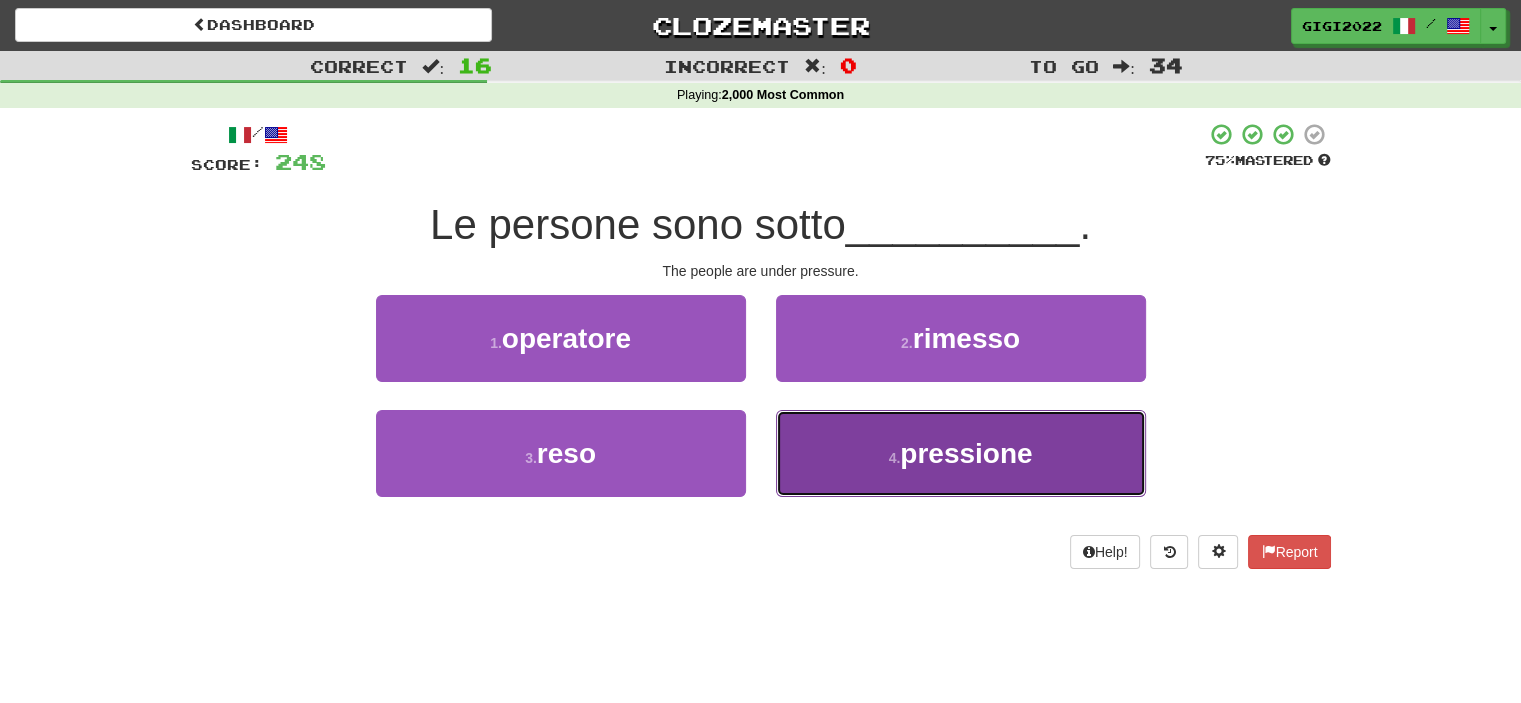 click on "4 .  pressione" at bounding box center [961, 453] 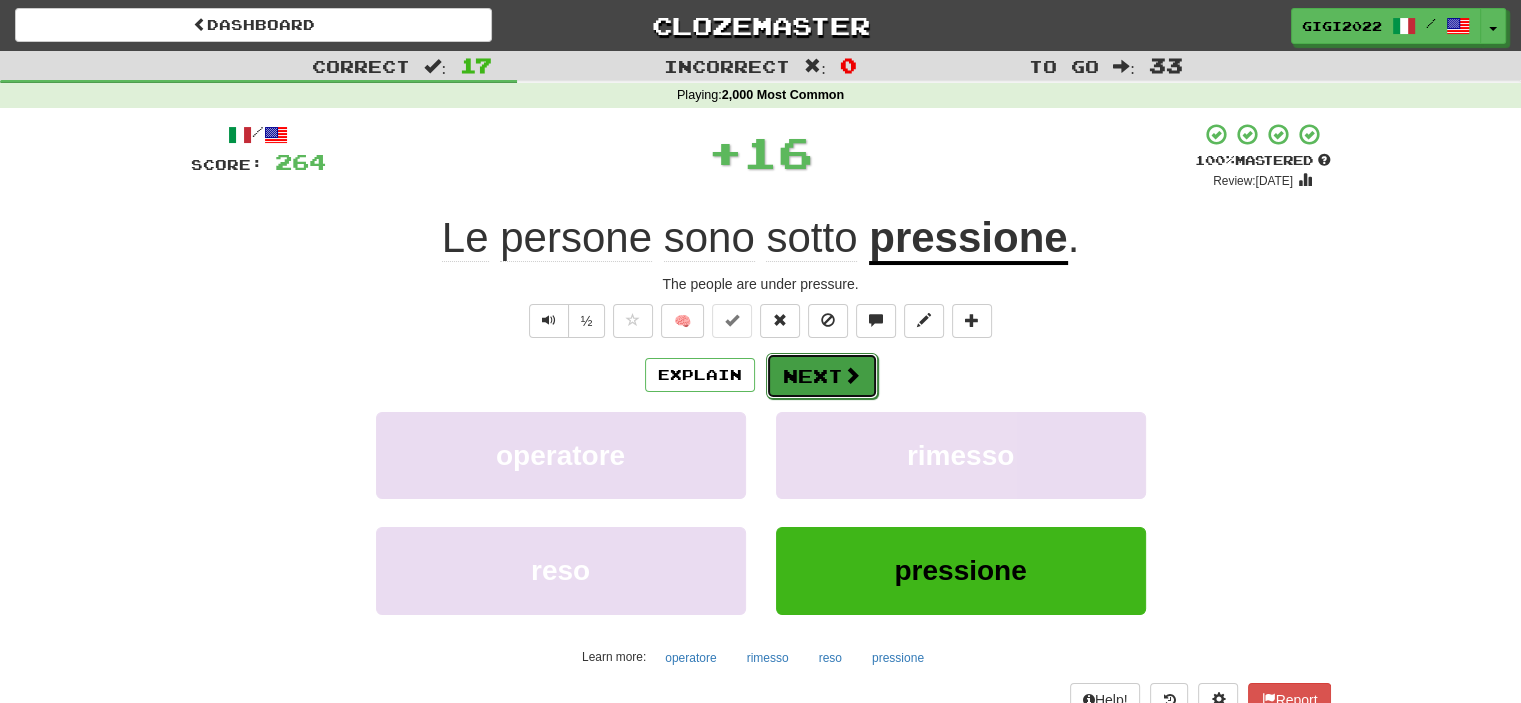click on "Next" at bounding box center [822, 376] 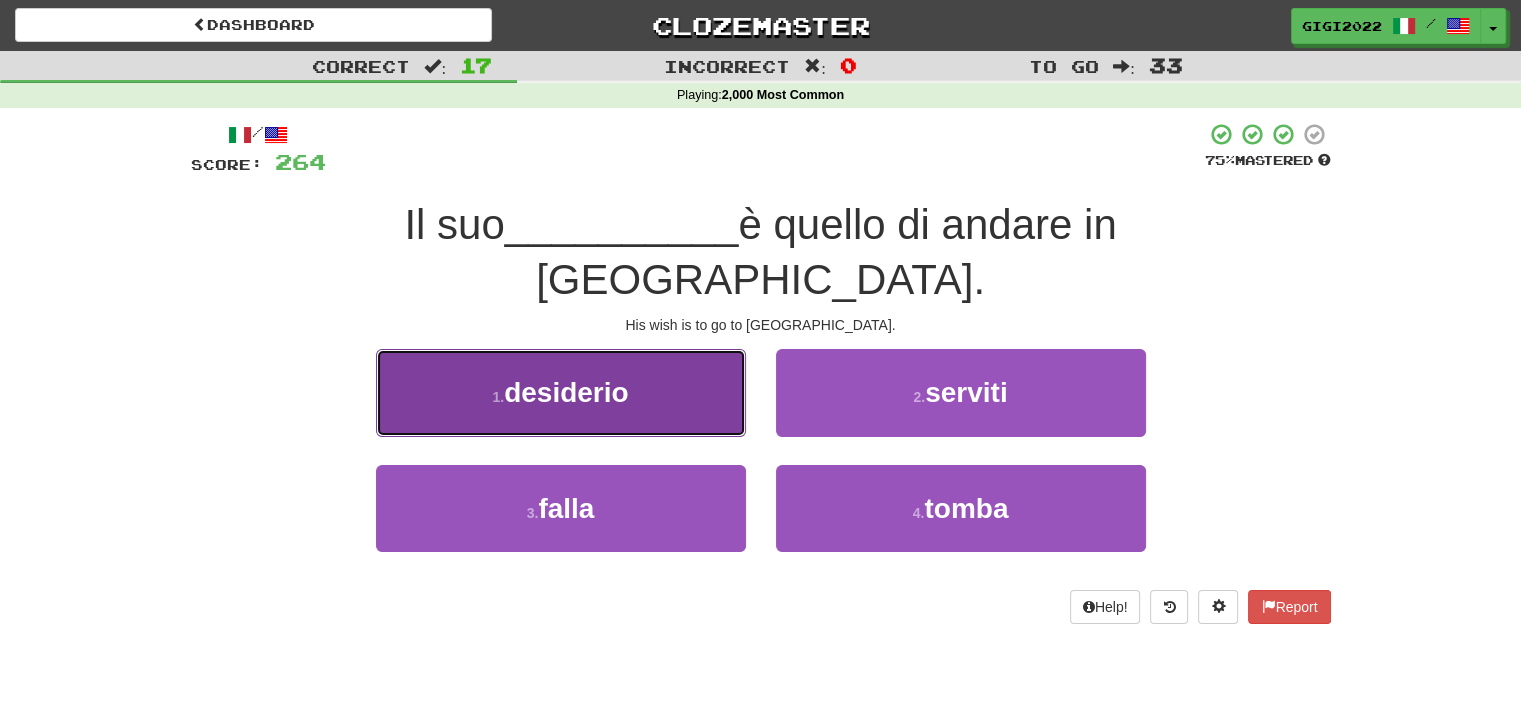 click on "1 .  desiderio" at bounding box center (561, 392) 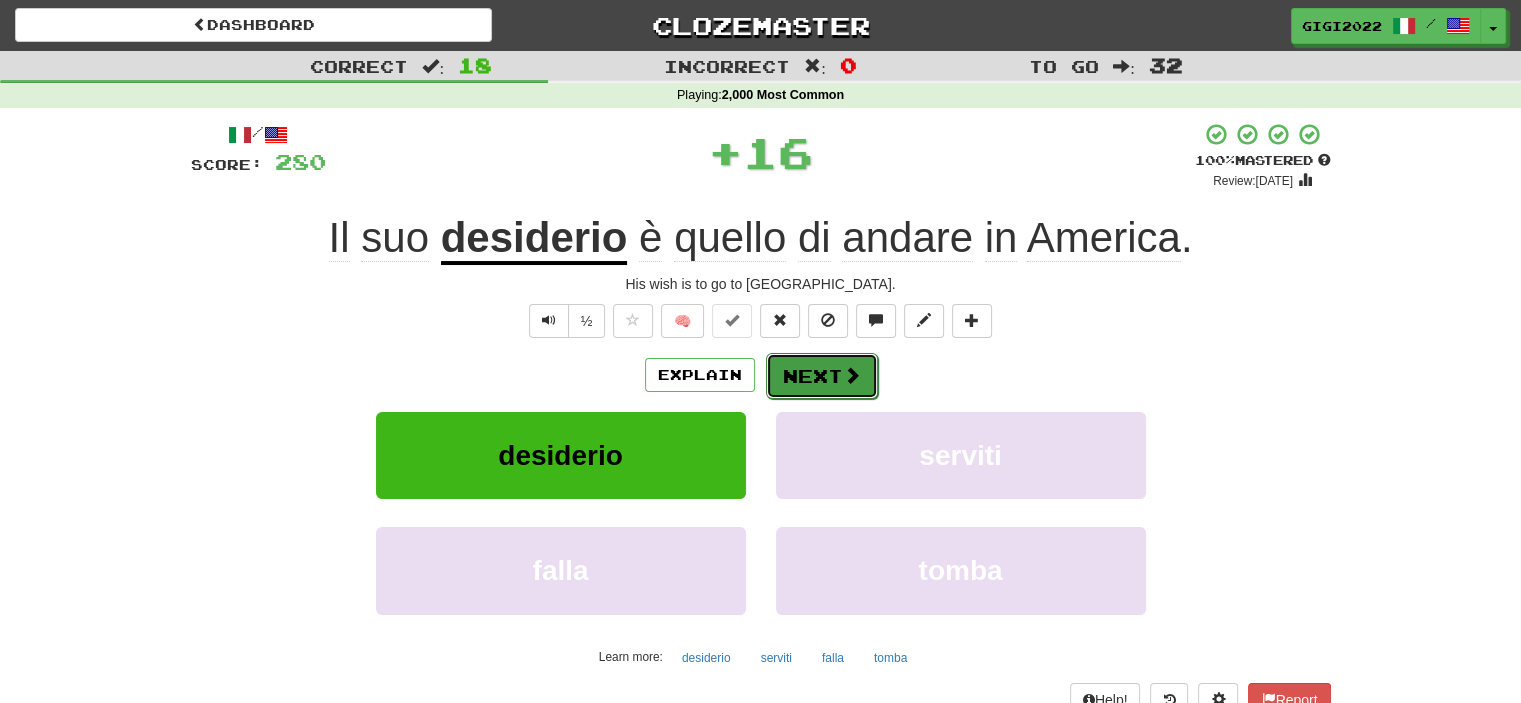click on "Next" at bounding box center [822, 376] 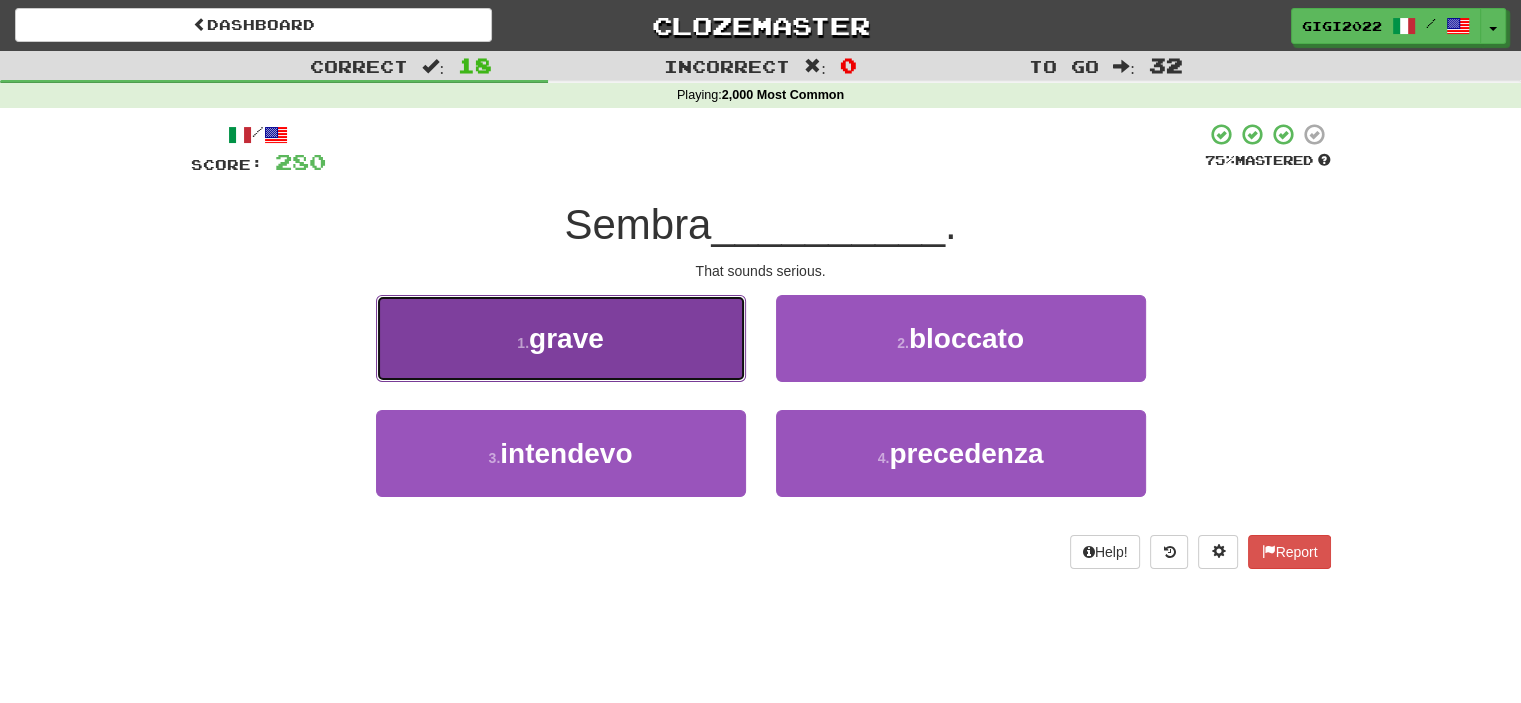 click on "1 .  grave" at bounding box center [561, 338] 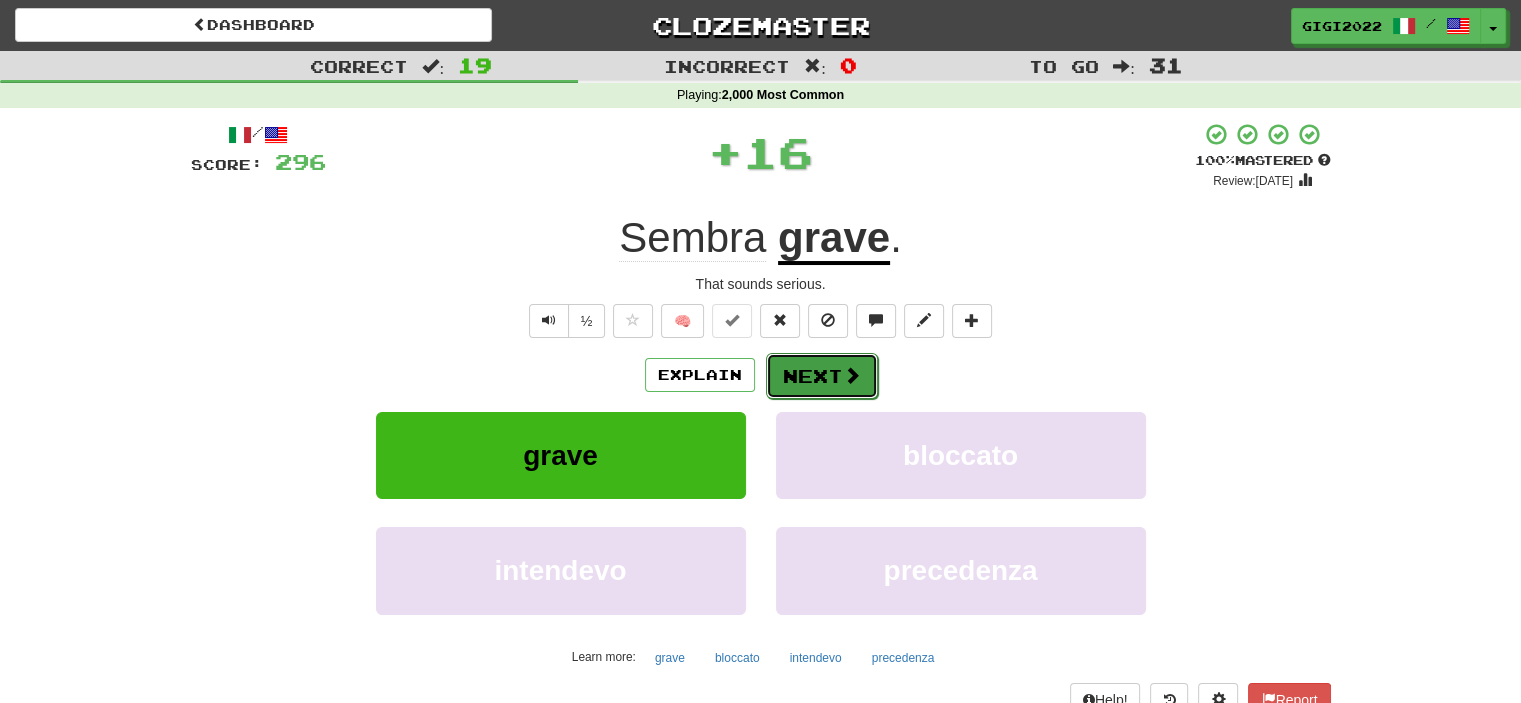 click on "Next" at bounding box center [822, 376] 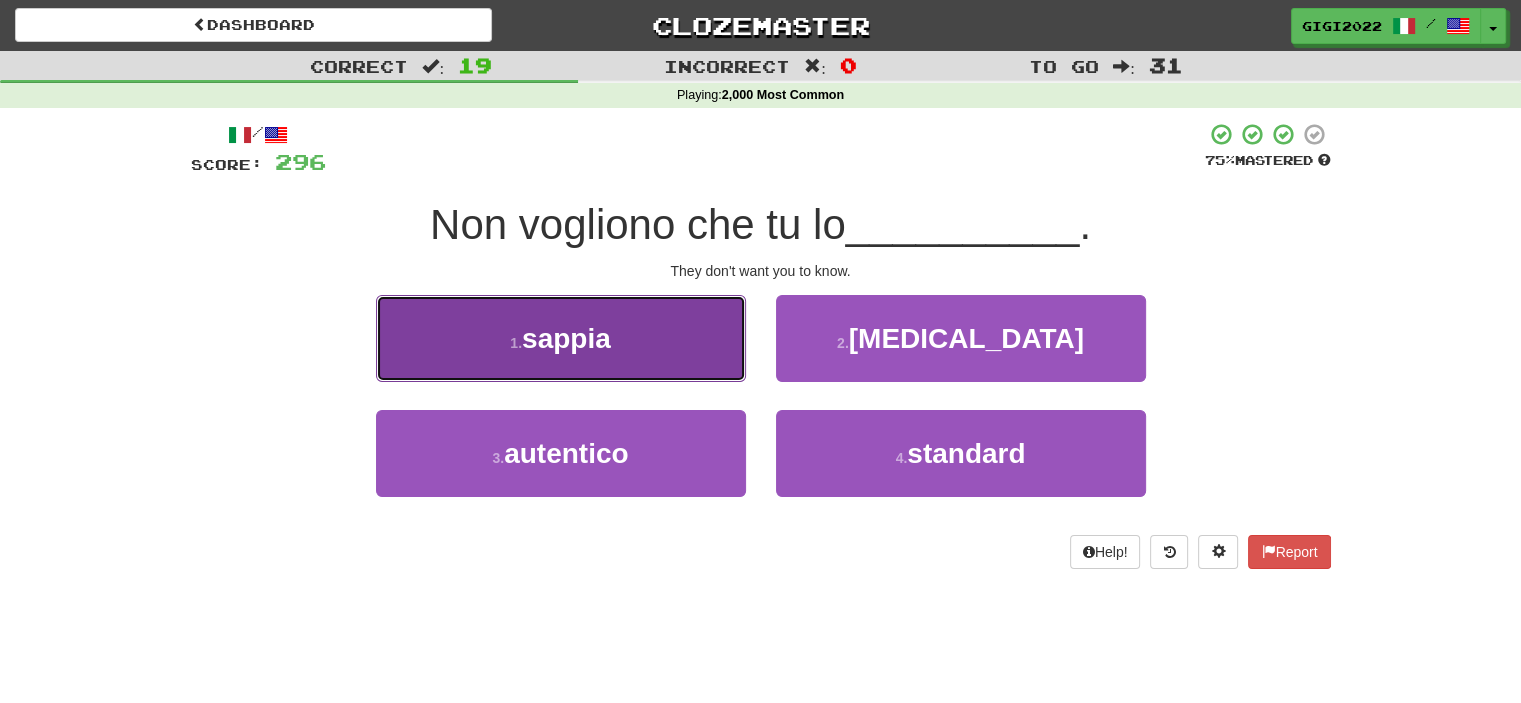 click on "1 .  sappia" at bounding box center (561, 338) 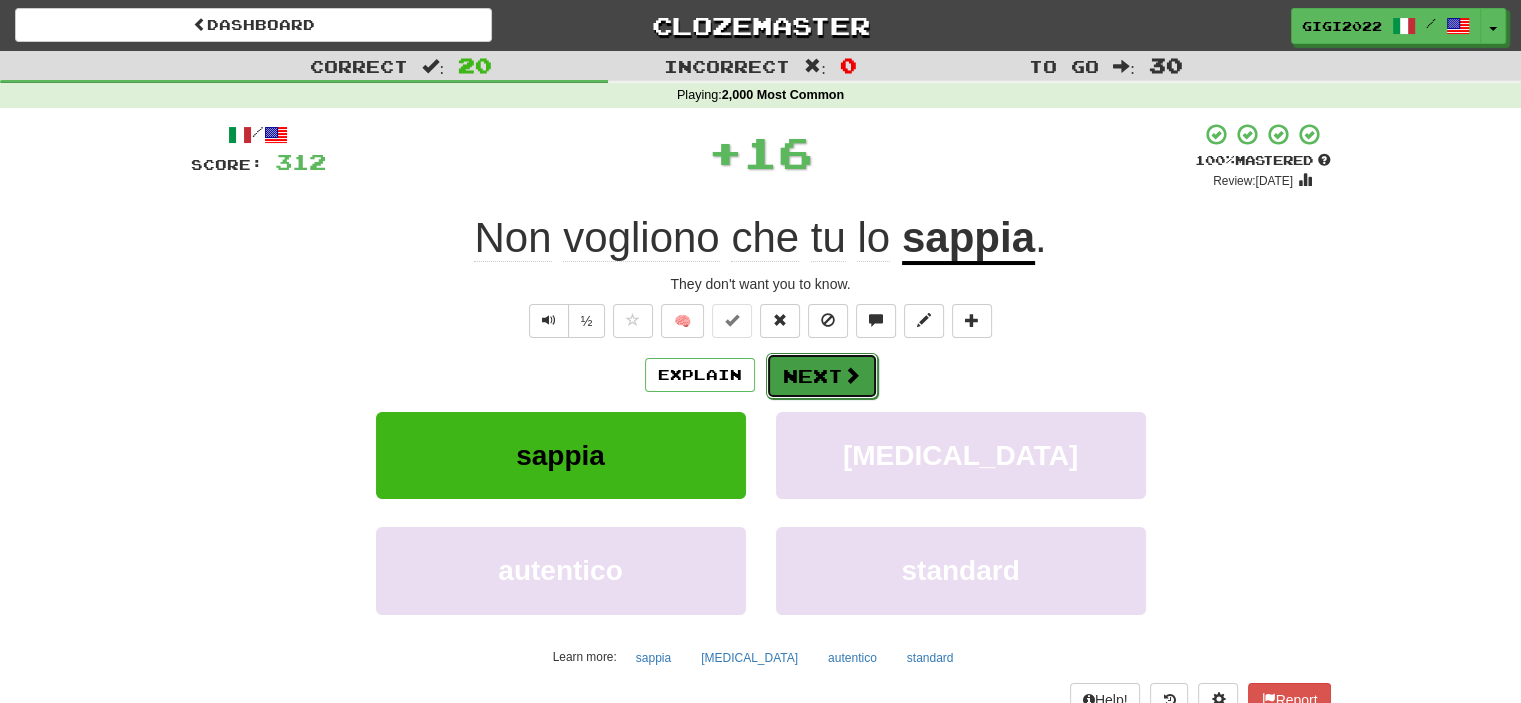click on "Next" at bounding box center (822, 376) 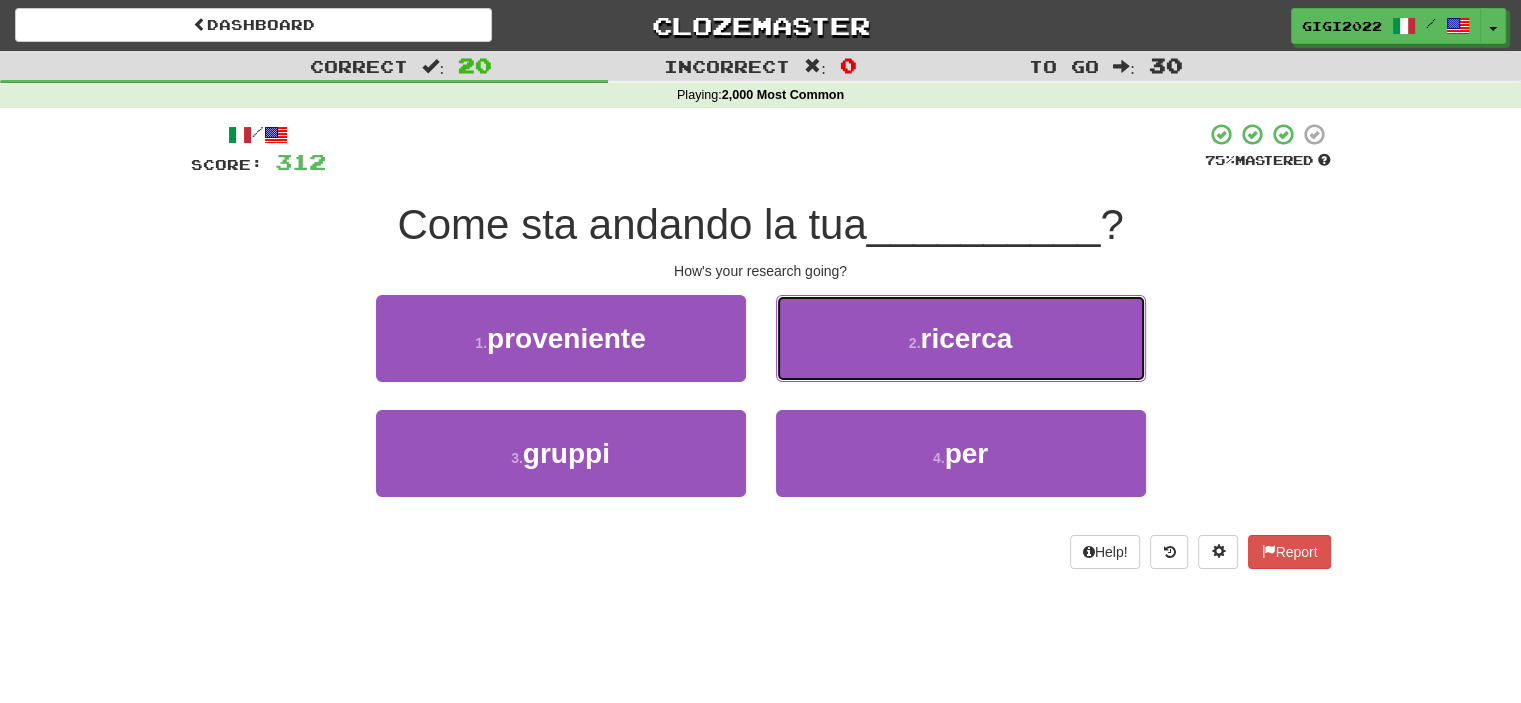 click on "2 .  ricerca" at bounding box center (961, 338) 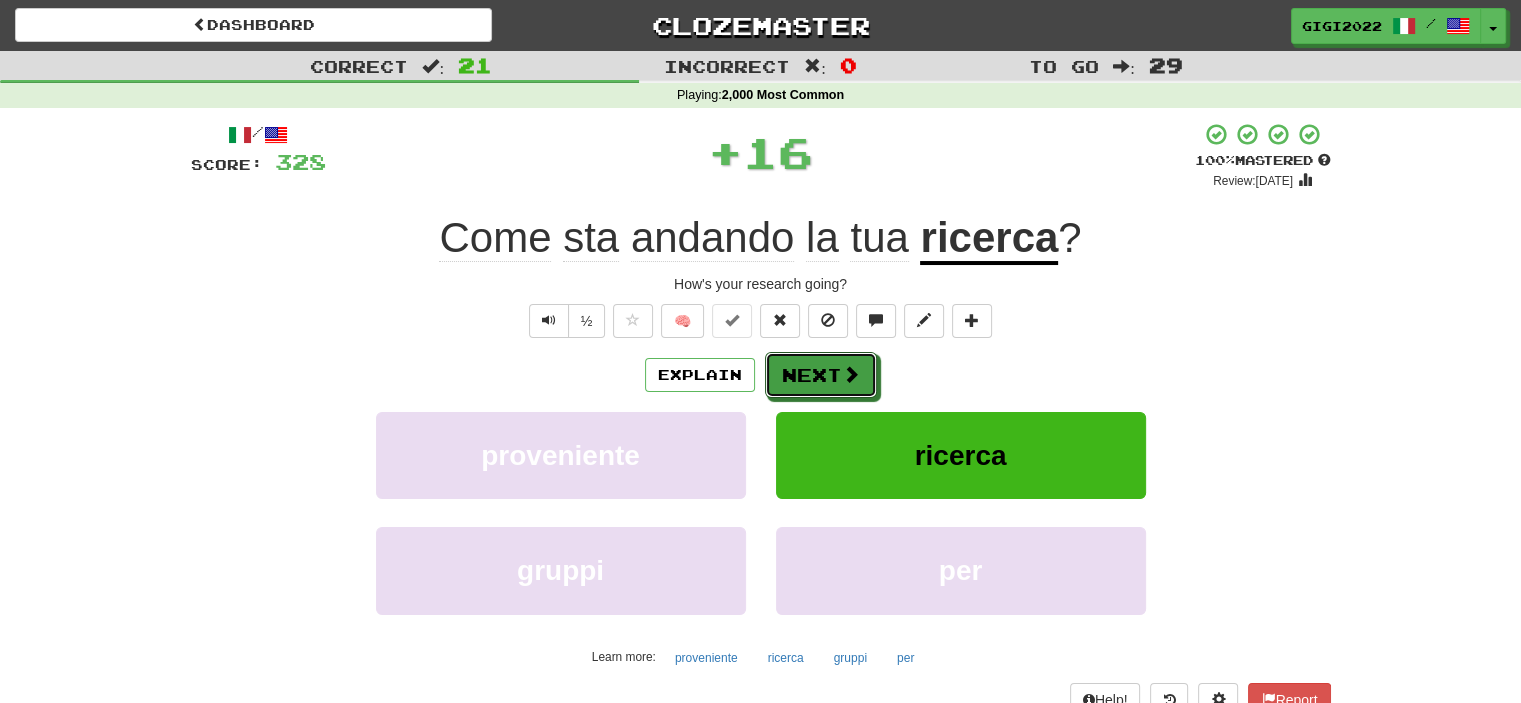 click on "Next" at bounding box center [821, 375] 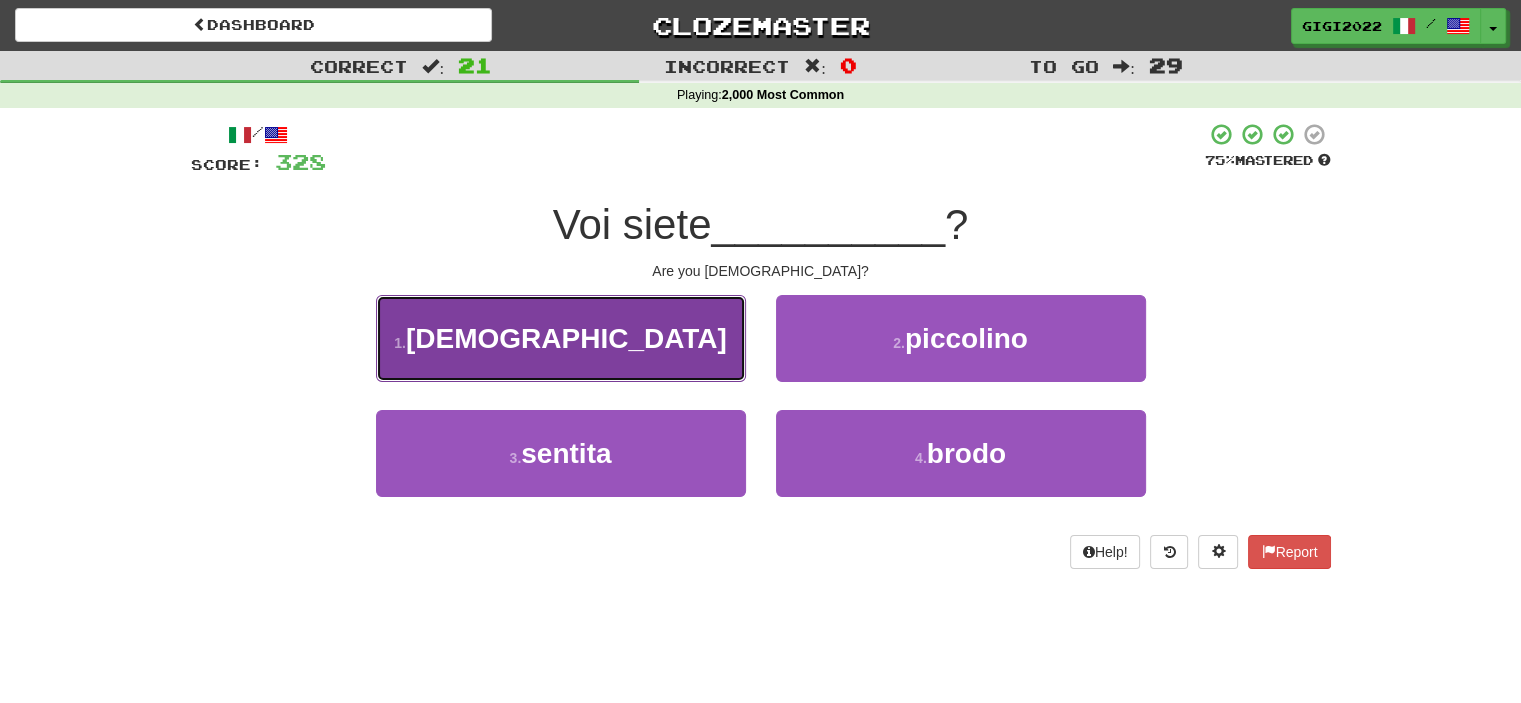 click on "1 .  americani" at bounding box center [561, 338] 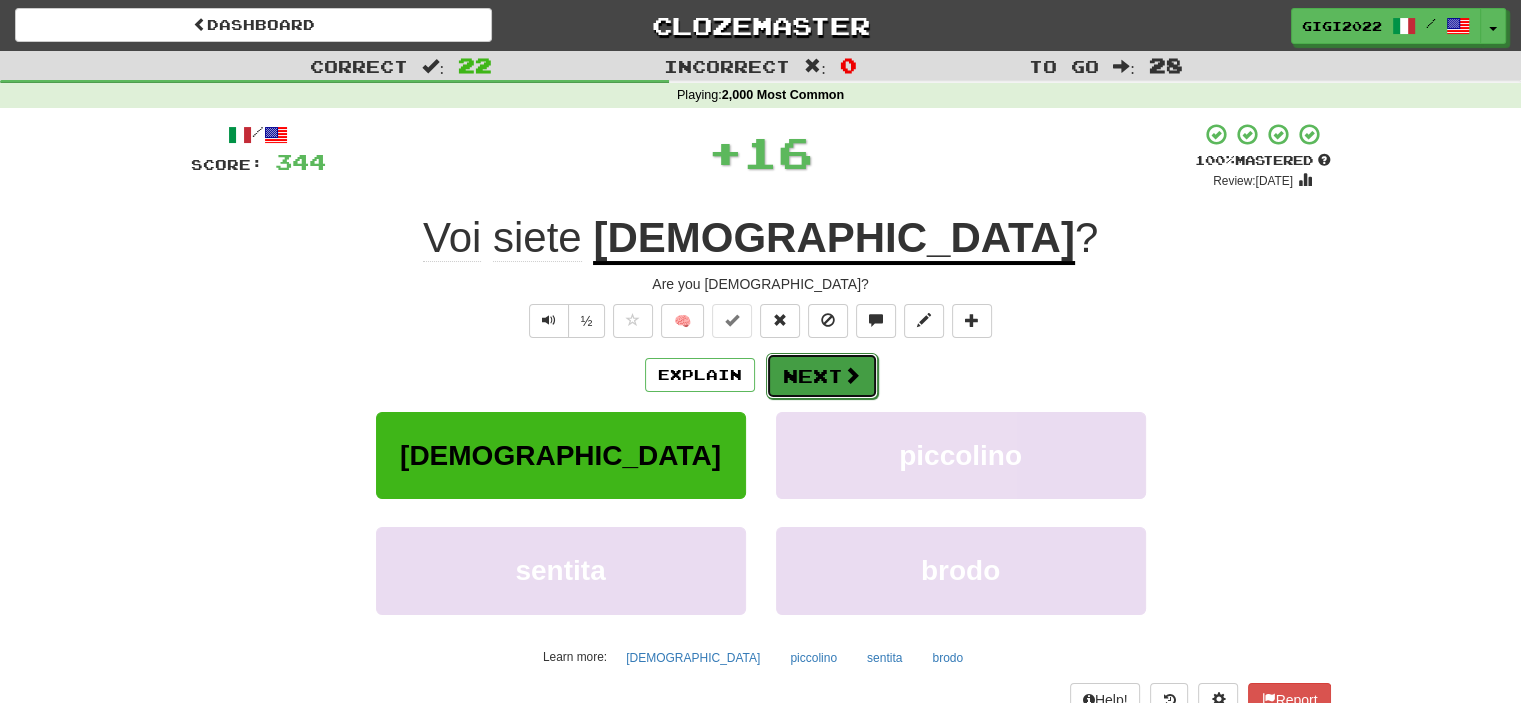 click on "Next" at bounding box center [822, 376] 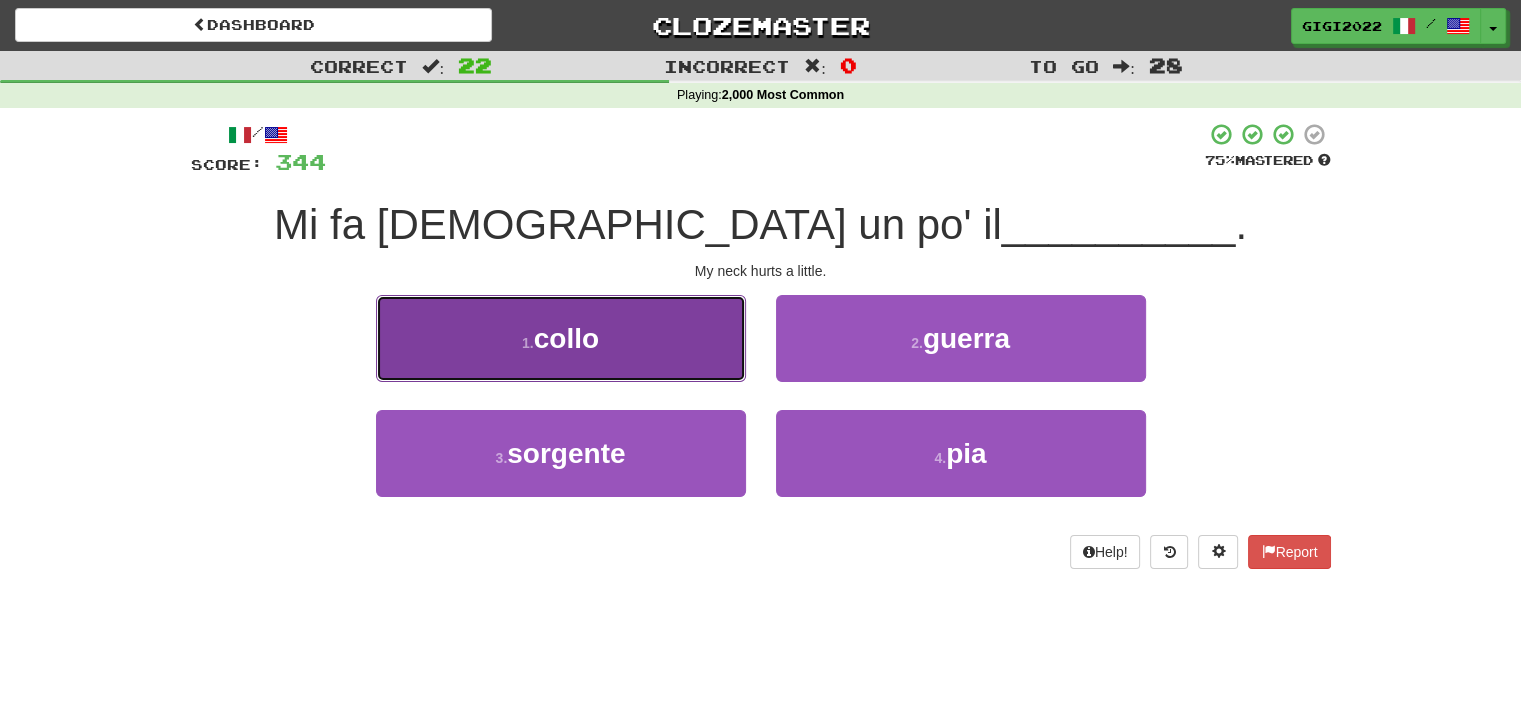 click on "1 .  collo" at bounding box center [561, 338] 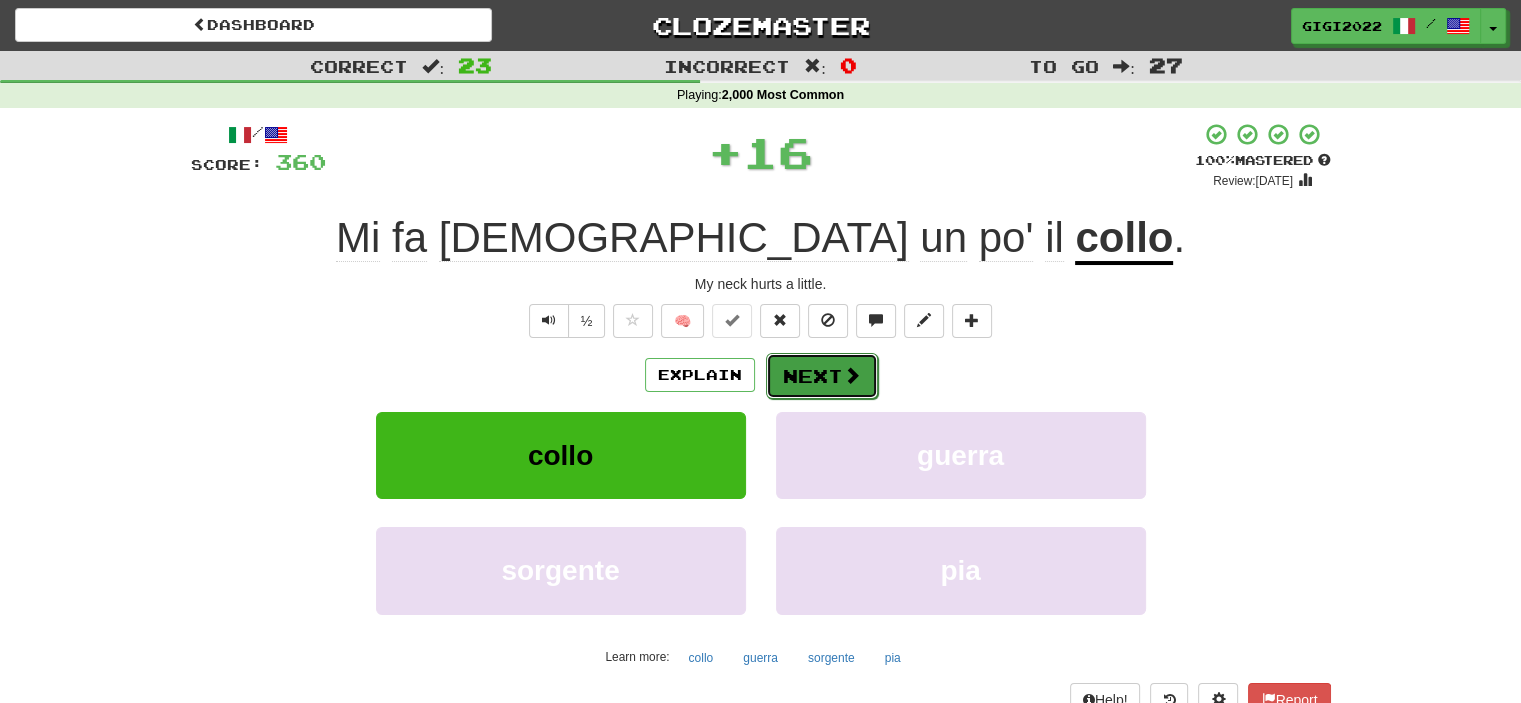click on "Next" at bounding box center (822, 376) 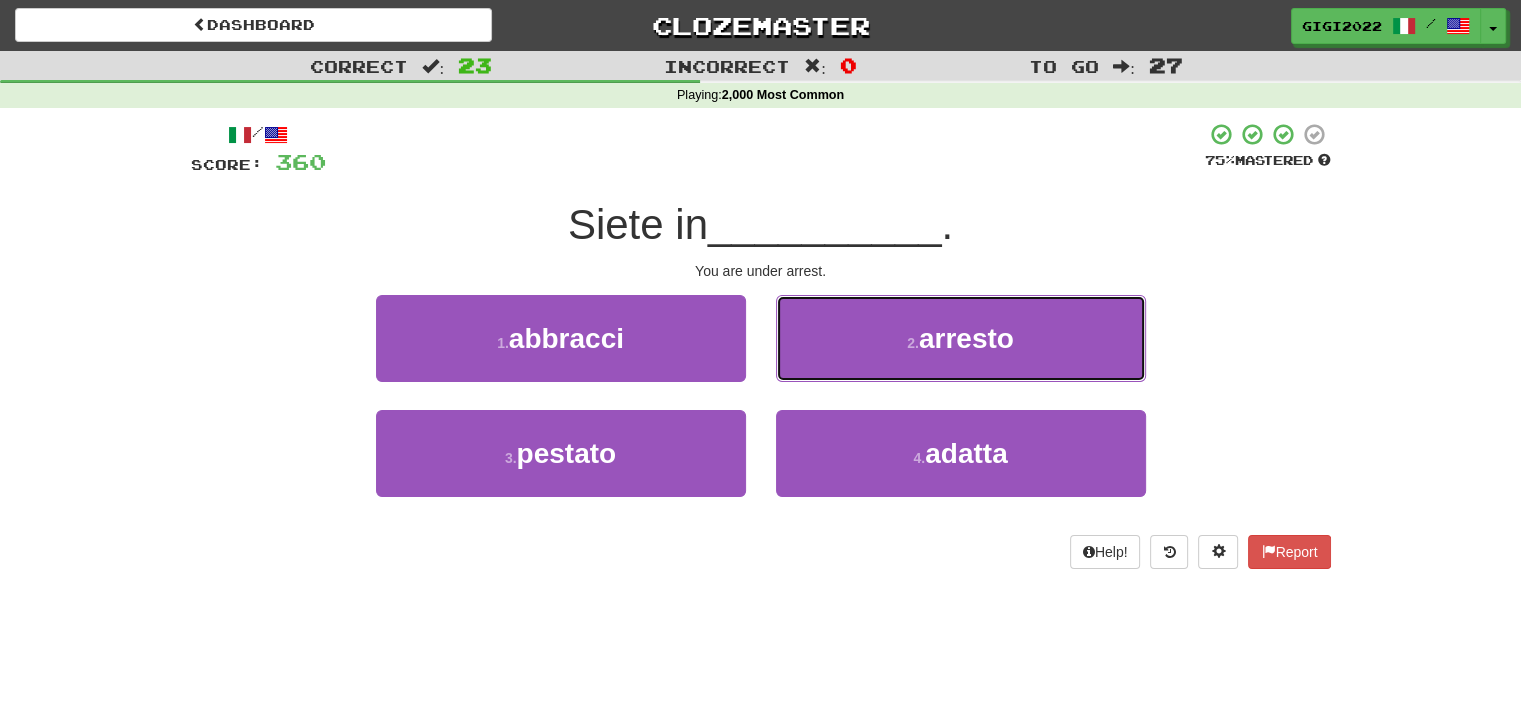 click on "2 .  arresto" at bounding box center [961, 338] 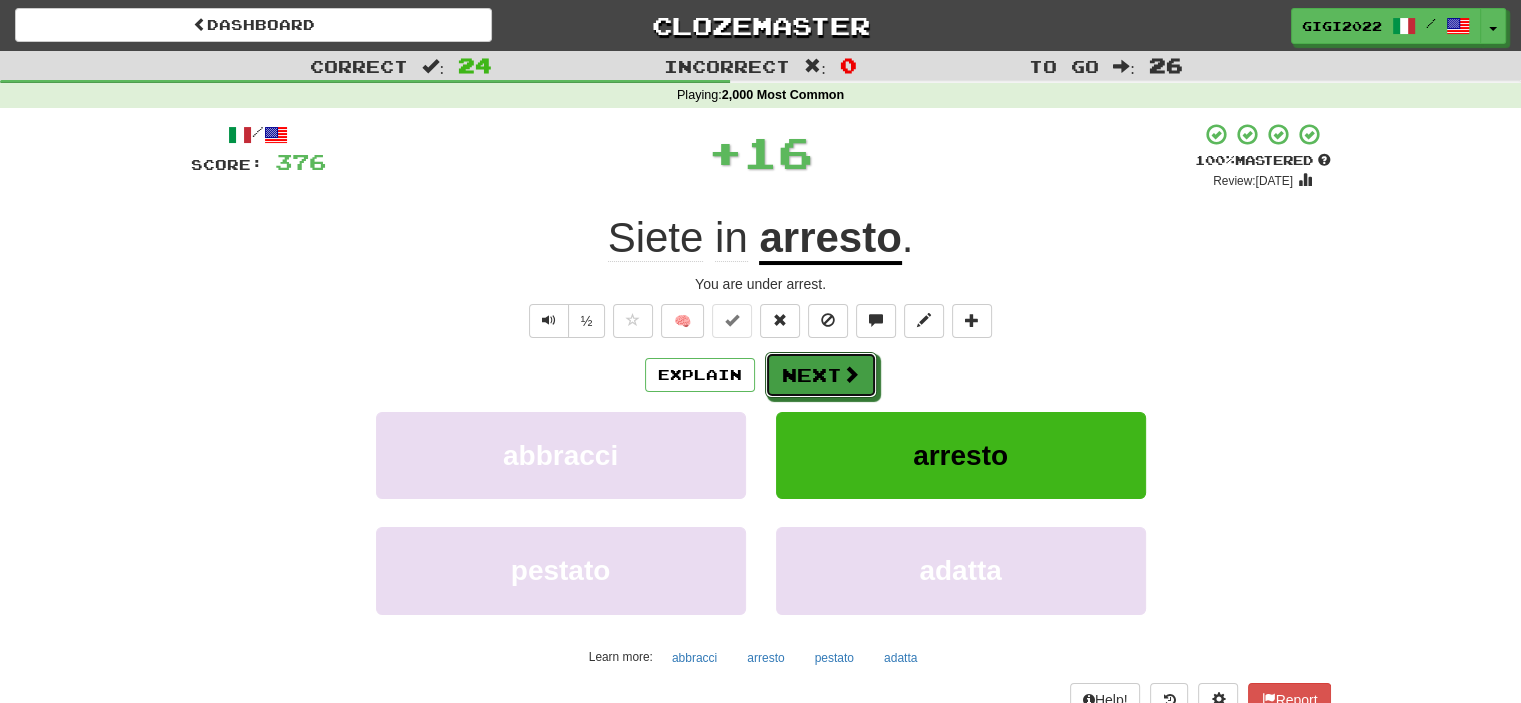 click on "Next" at bounding box center [821, 375] 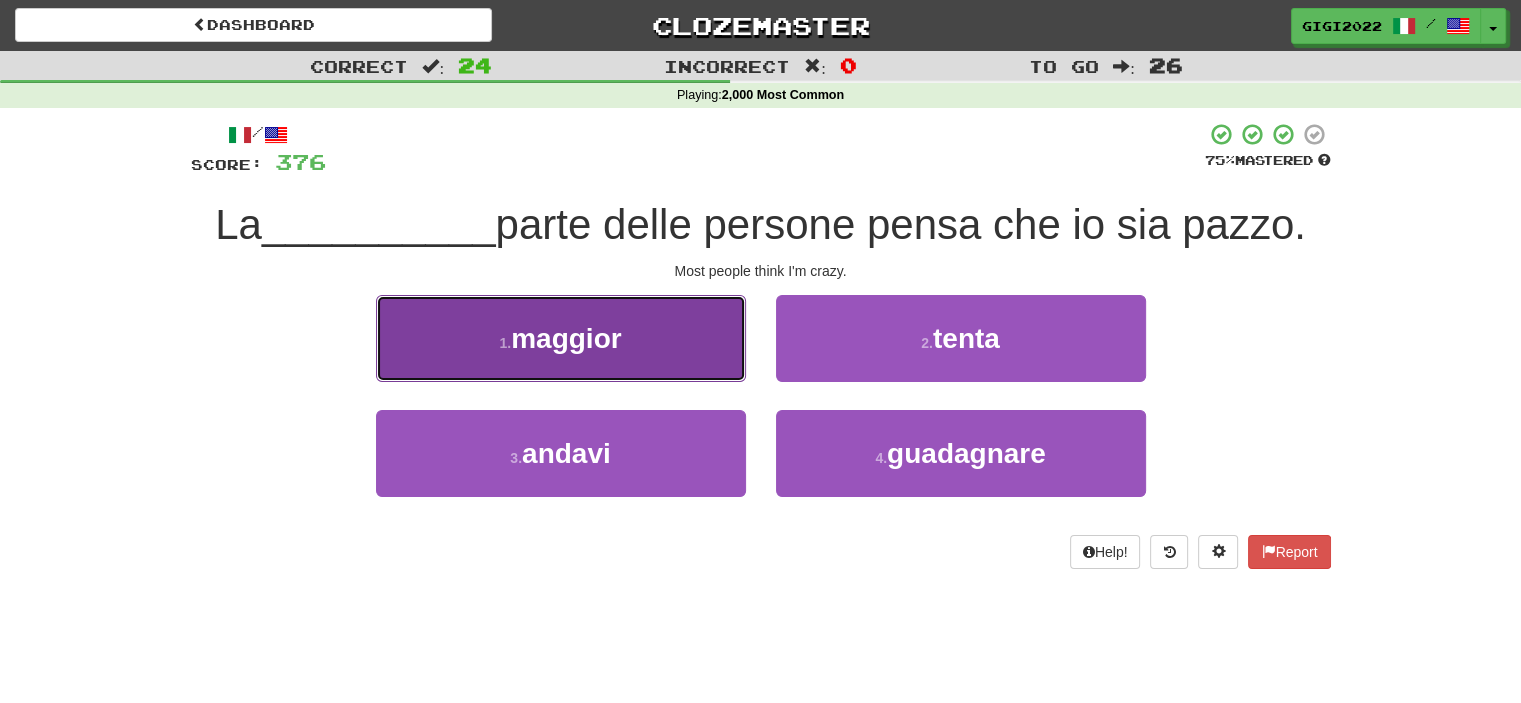 click on "1 .  maggior" at bounding box center (561, 338) 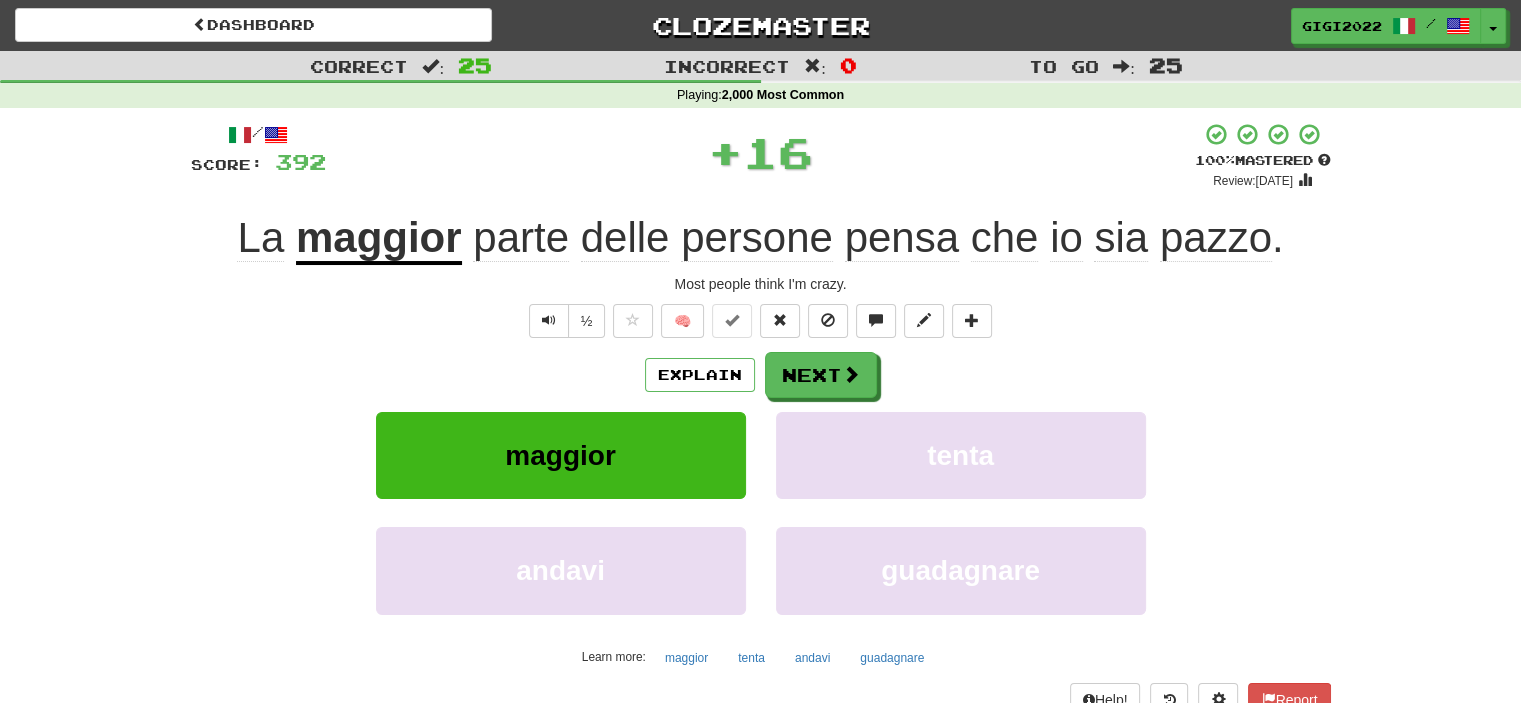 click on "Explain Next" at bounding box center [761, 375] 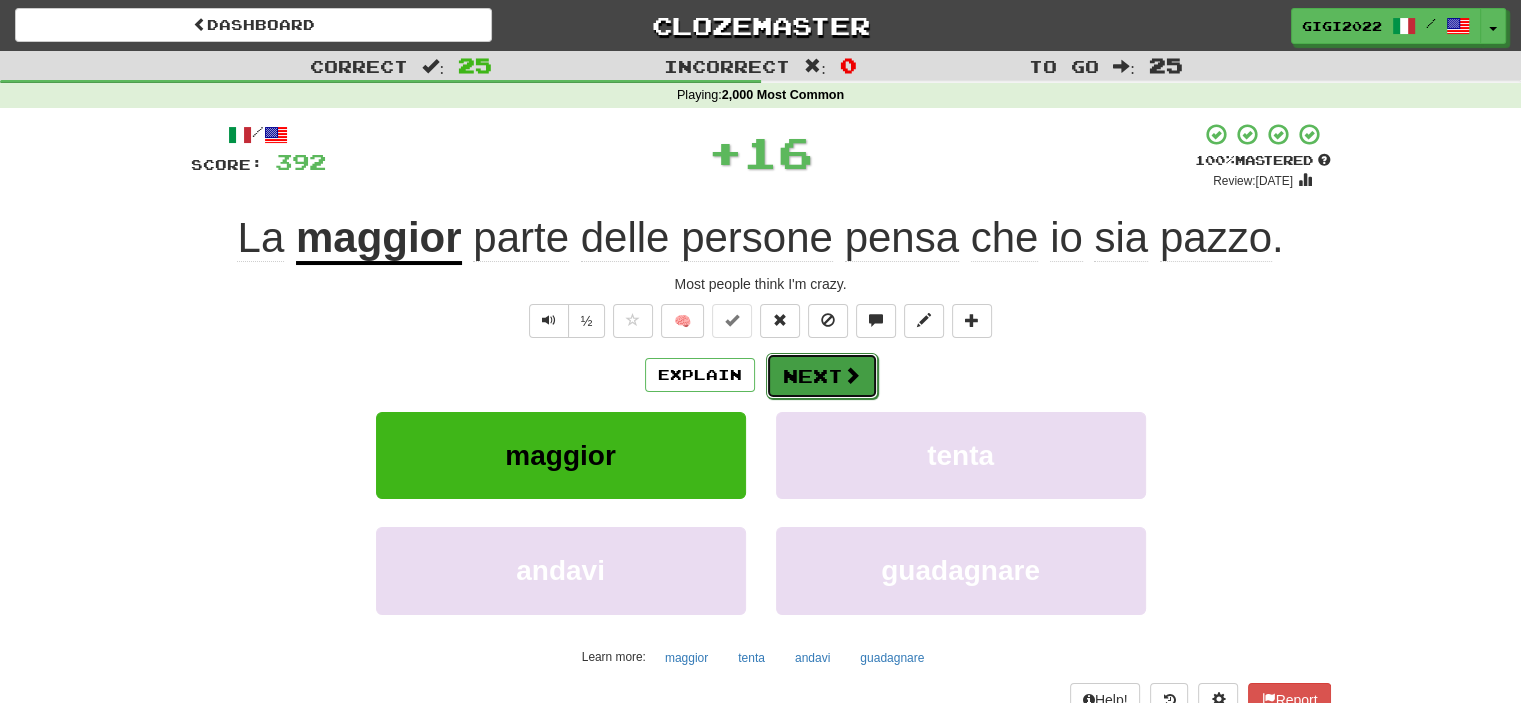 click on "Next" at bounding box center [822, 376] 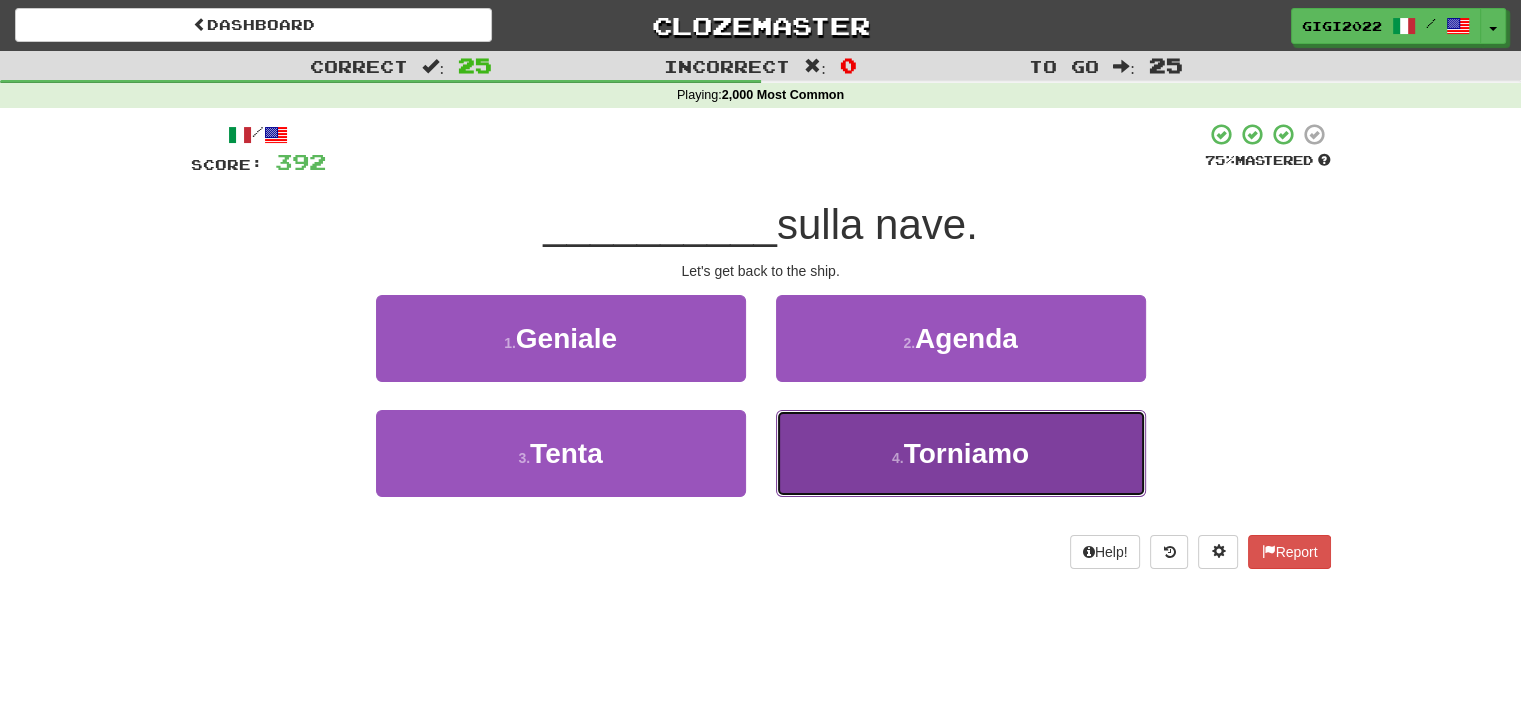 click on "4 .  Torniamo" at bounding box center [961, 453] 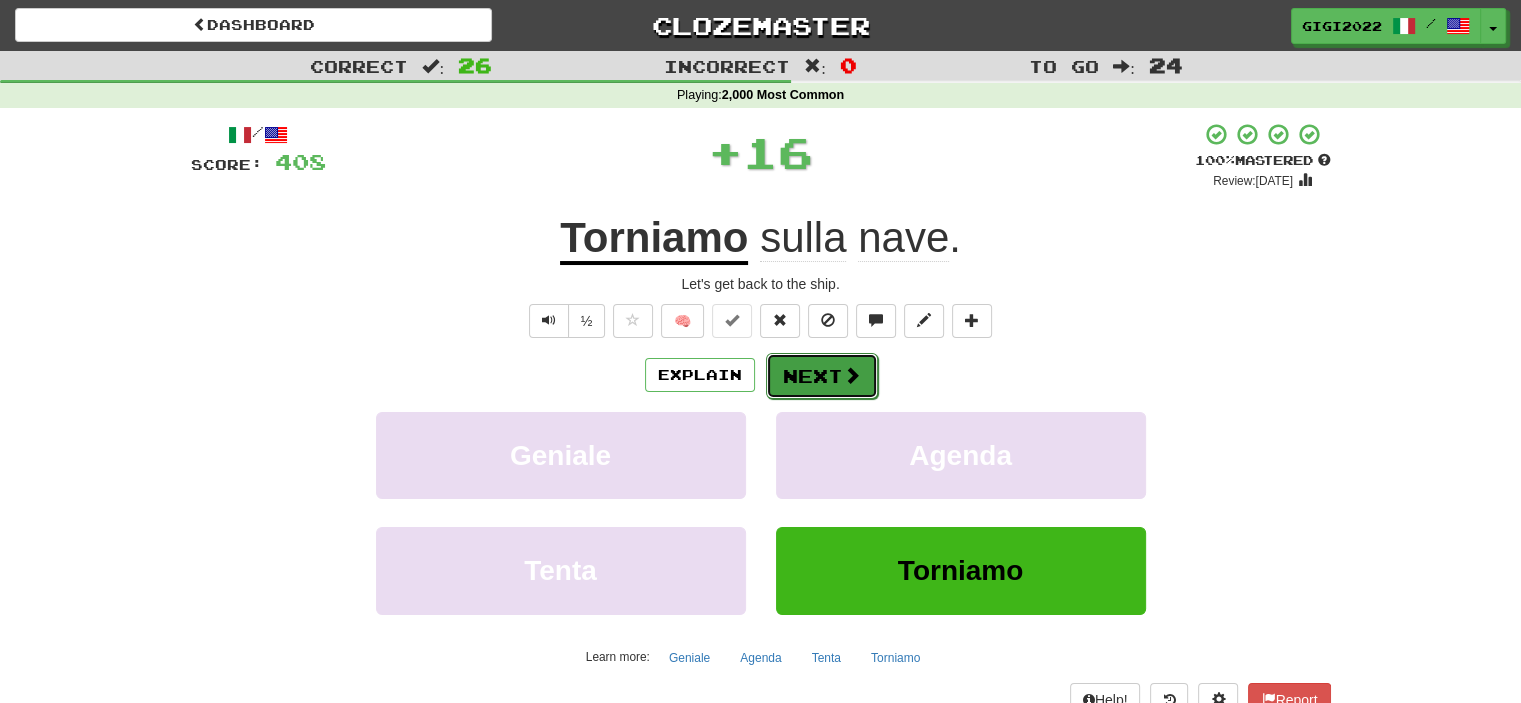 click on "Next" at bounding box center [822, 376] 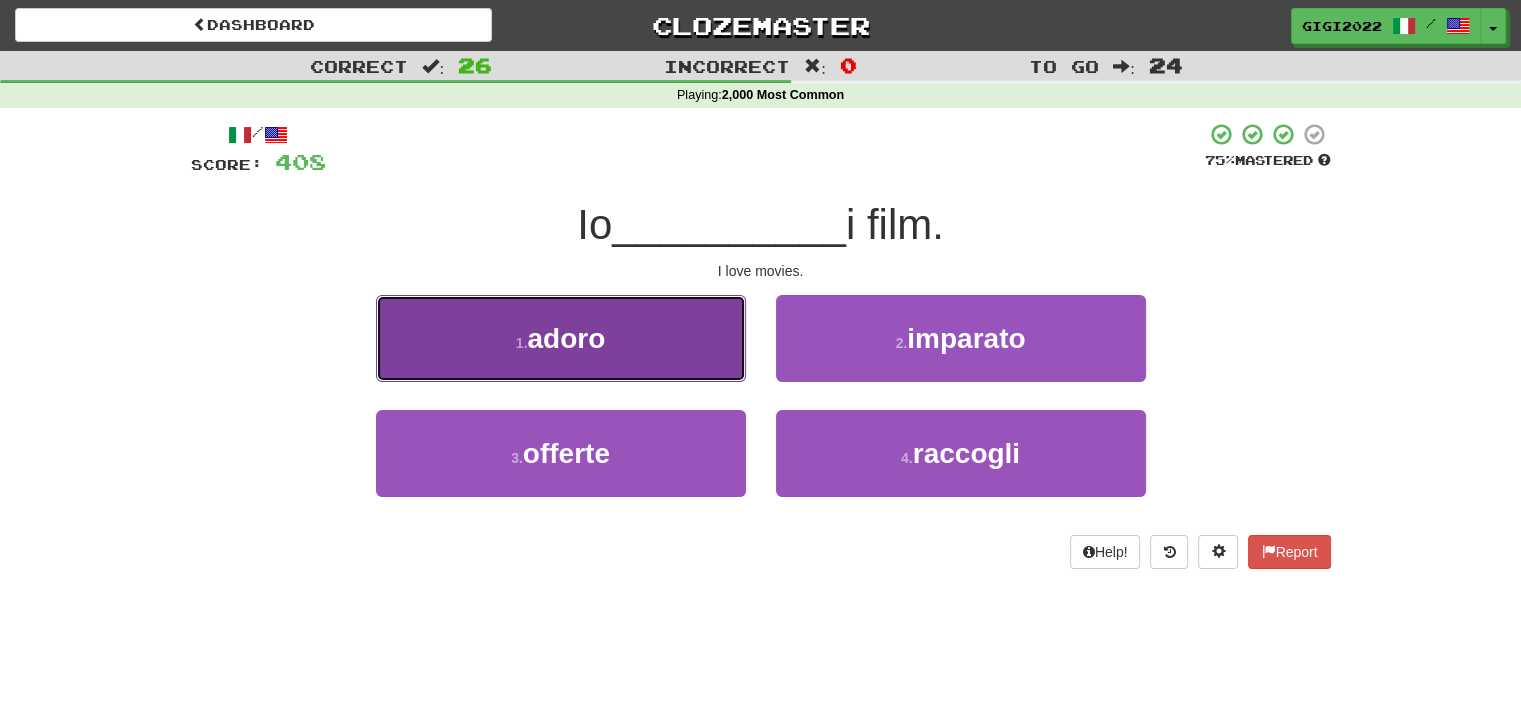 click on "1 .  adoro" at bounding box center [561, 338] 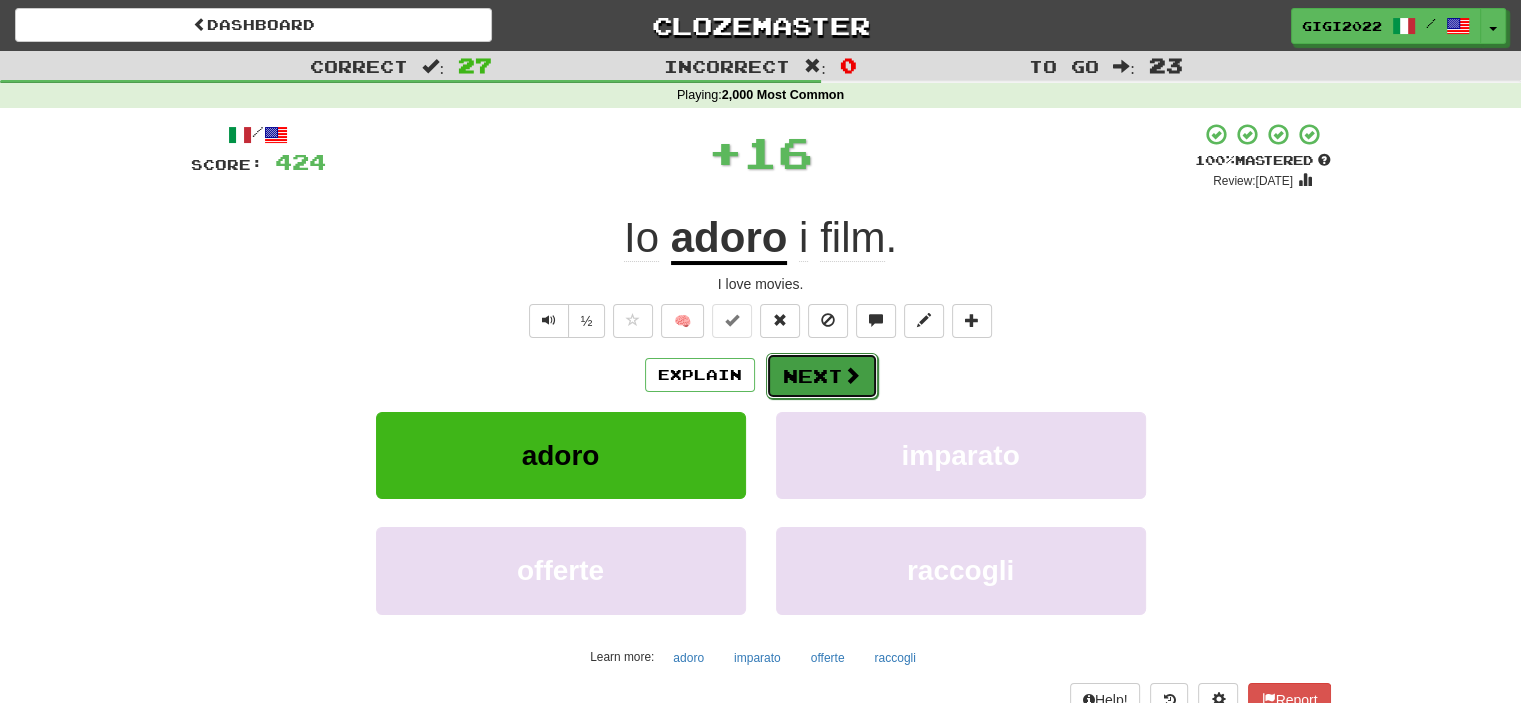 click on "Next" at bounding box center (822, 376) 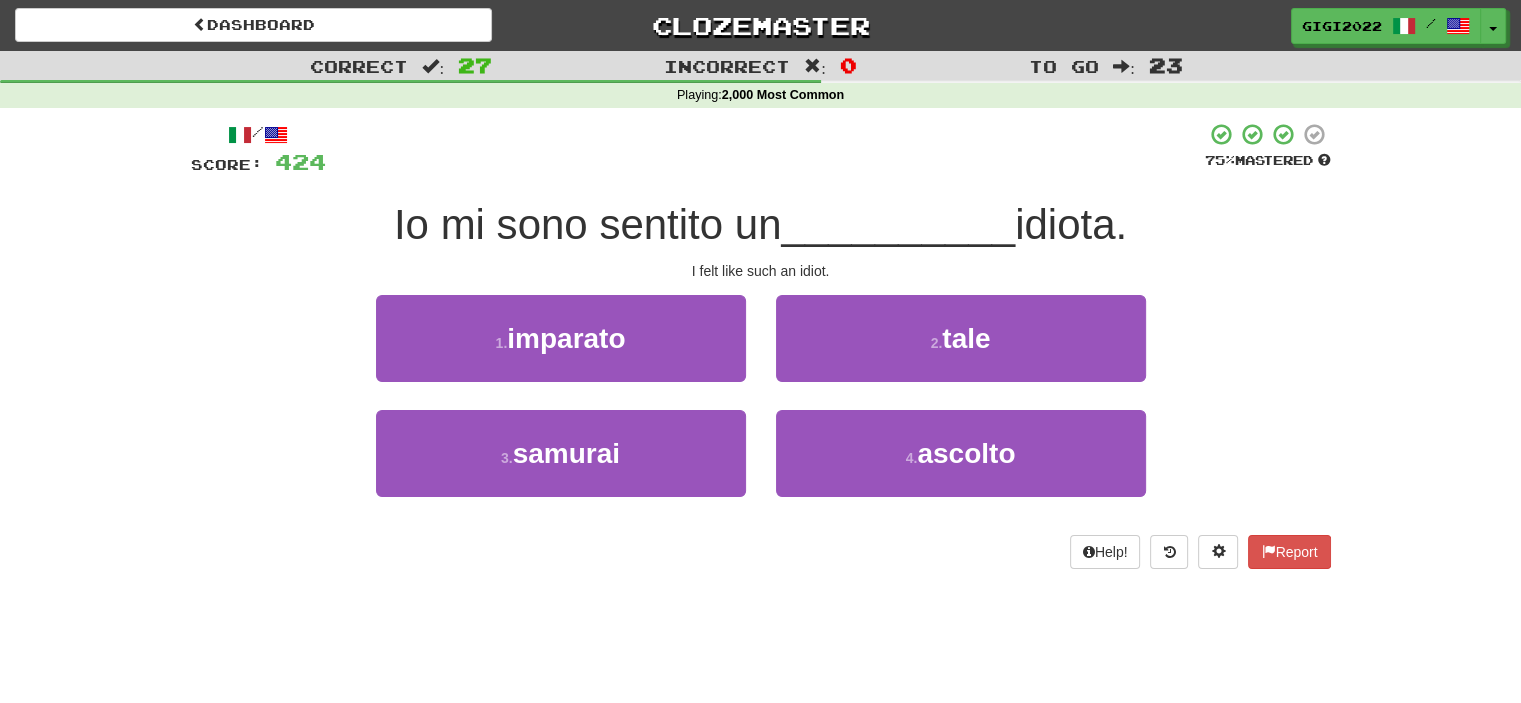 click on "2 .  tale" at bounding box center (961, 352) 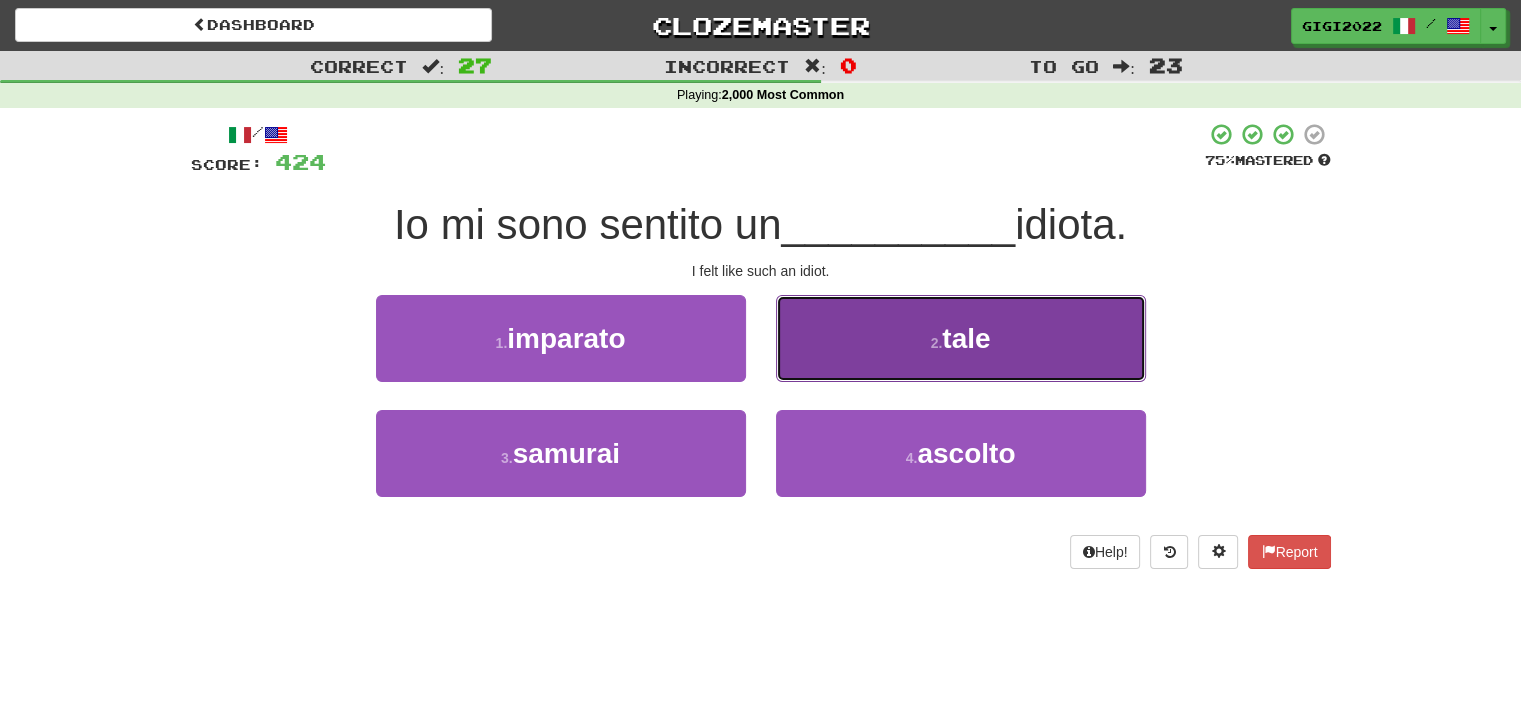 click on "2 .  tale" at bounding box center (961, 338) 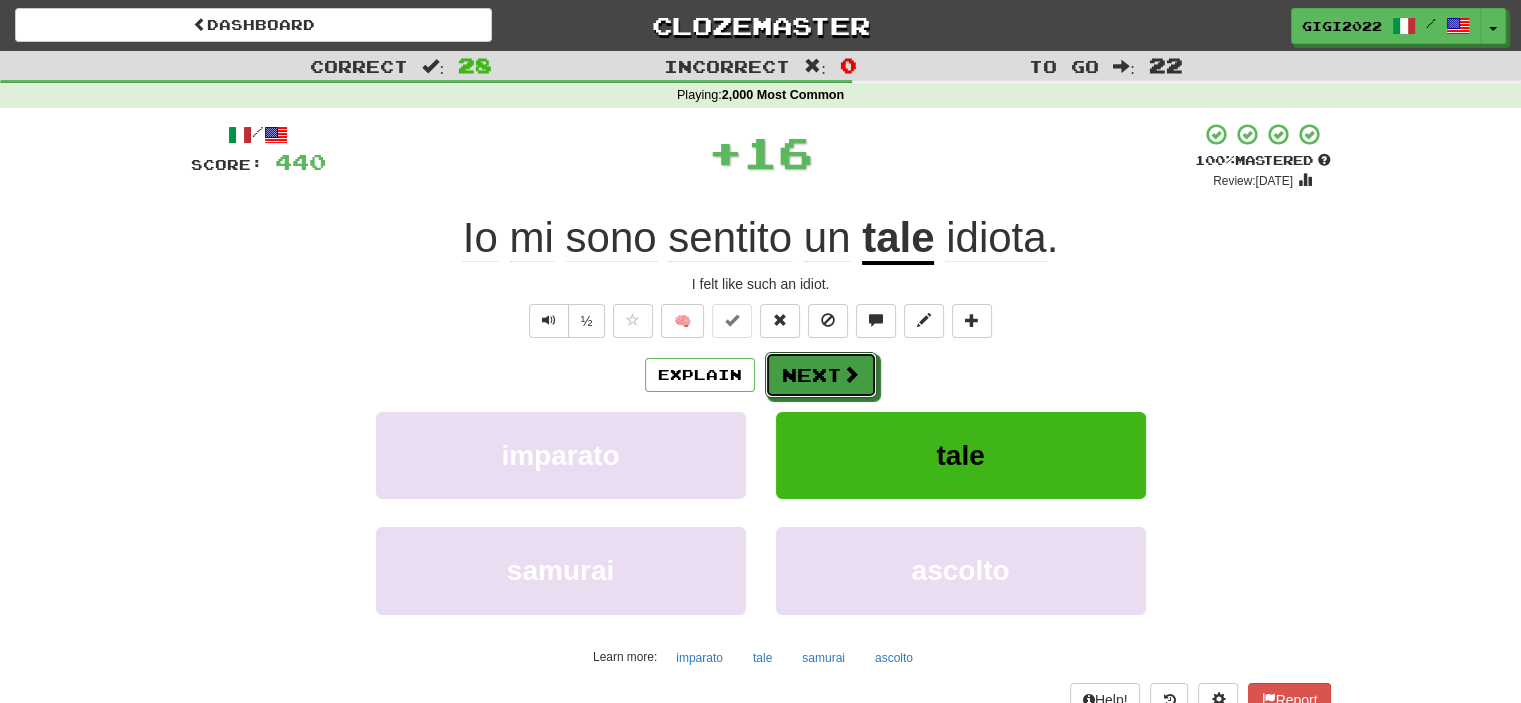 click on "Next" at bounding box center (821, 375) 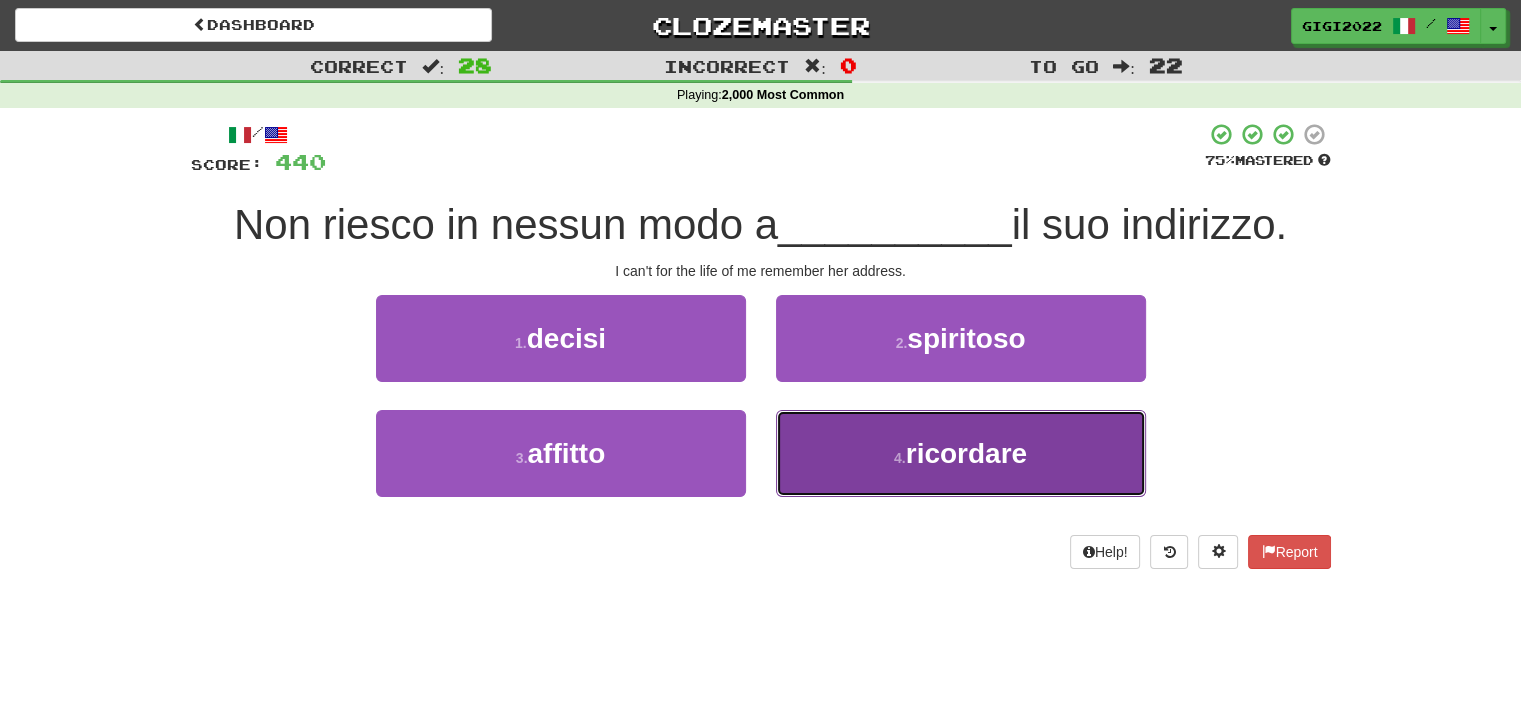 click on "4 .  ricordare" at bounding box center (961, 453) 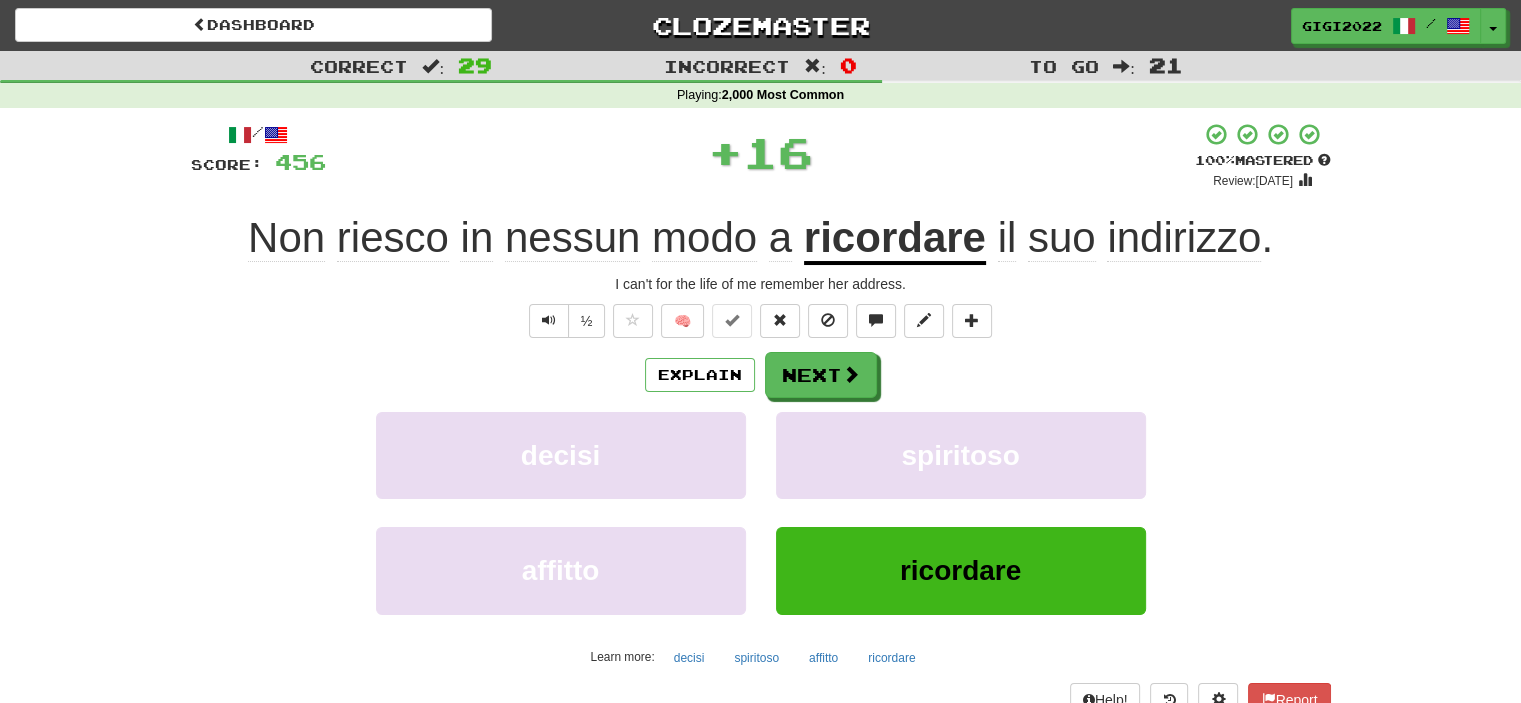 click on "Explain Next decisi spiritoso affitto ricordare Learn more: decisi spiritoso affitto ricordare" at bounding box center (761, 512) 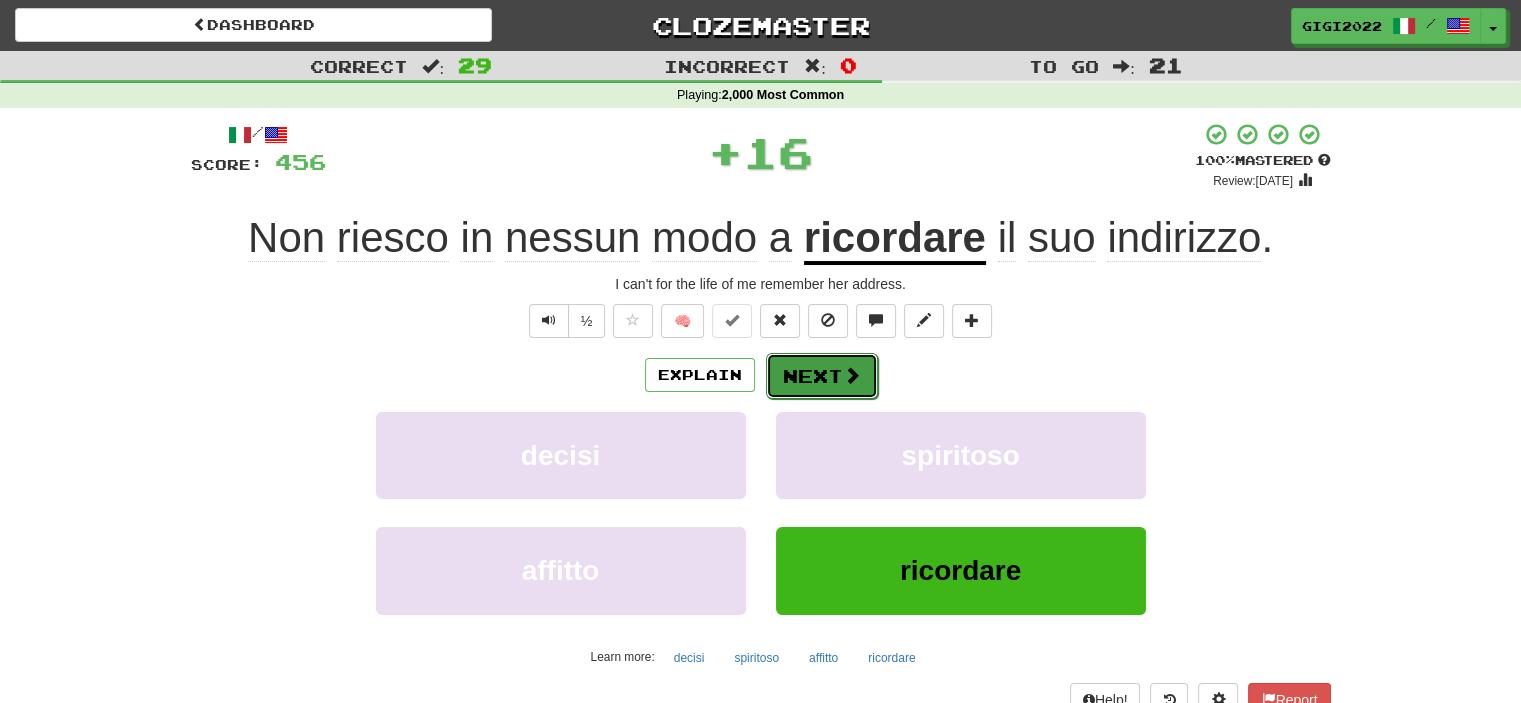 click on "Next" at bounding box center (822, 376) 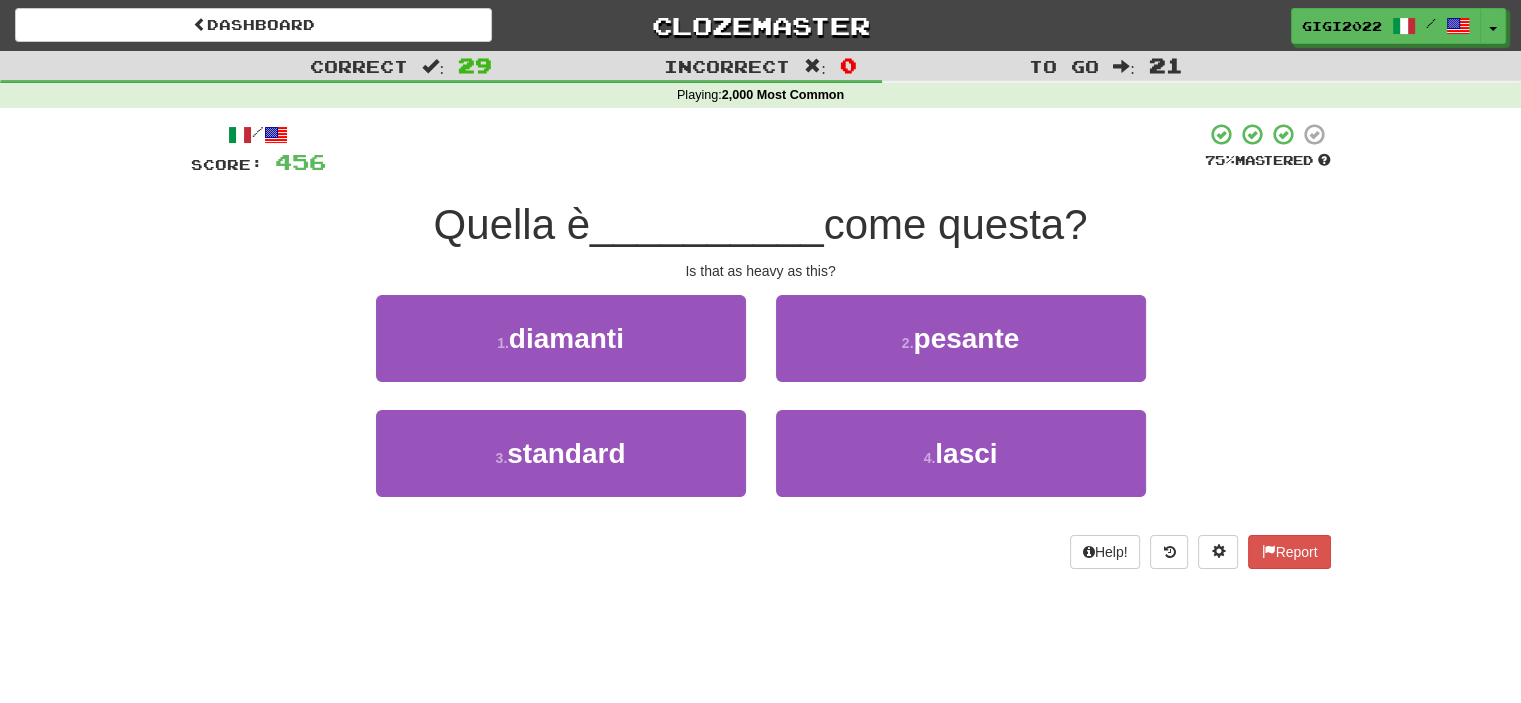 click on "2 .  pesante" at bounding box center (961, 352) 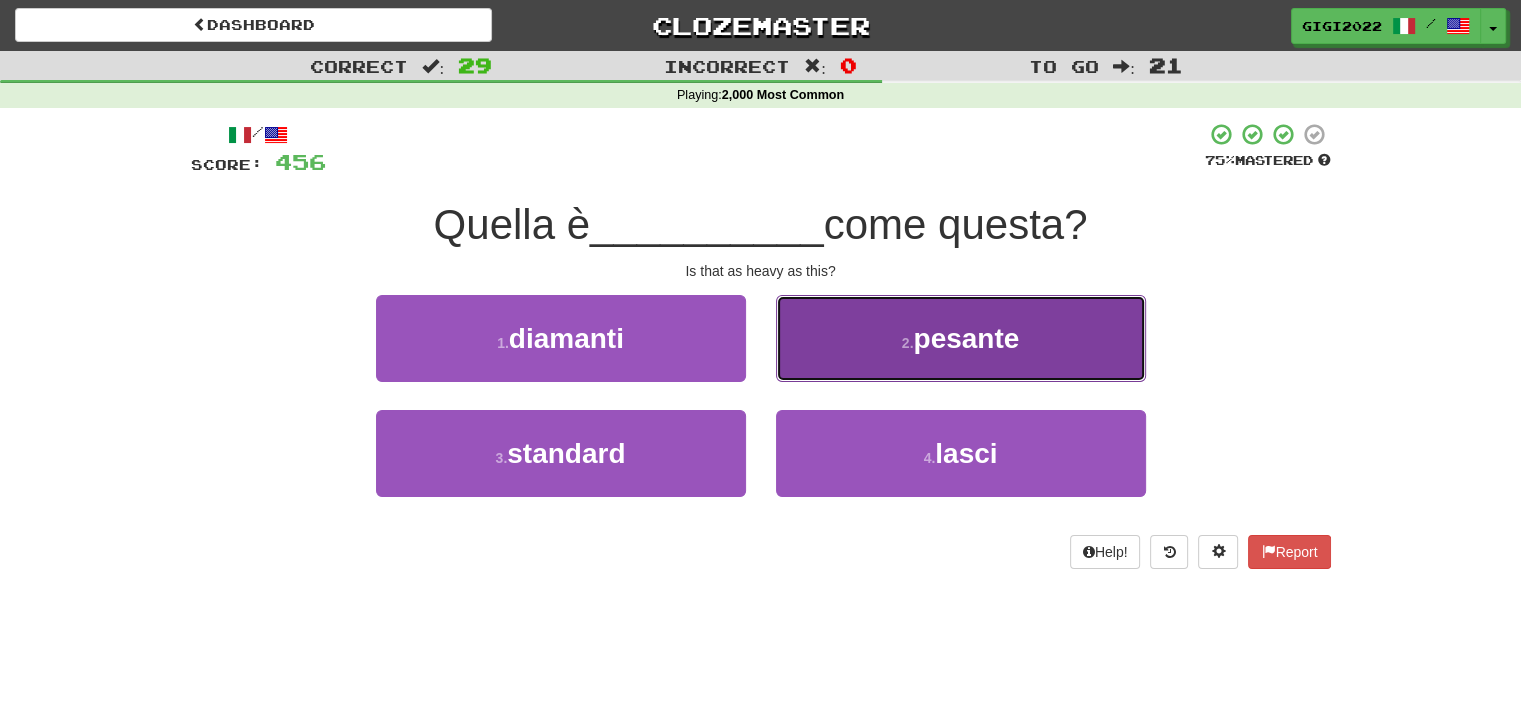 click on "2 .  pesante" at bounding box center (961, 338) 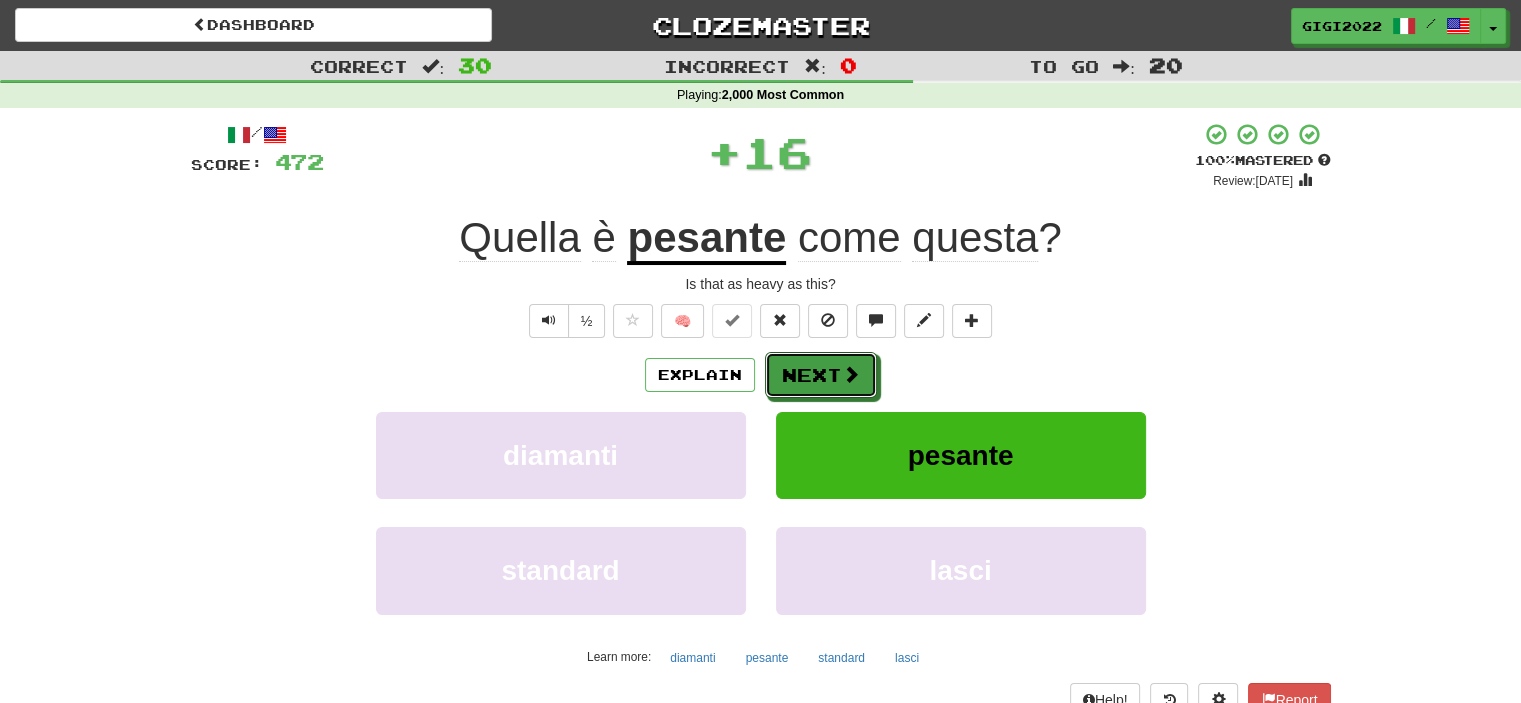 click on "Next" at bounding box center (821, 375) 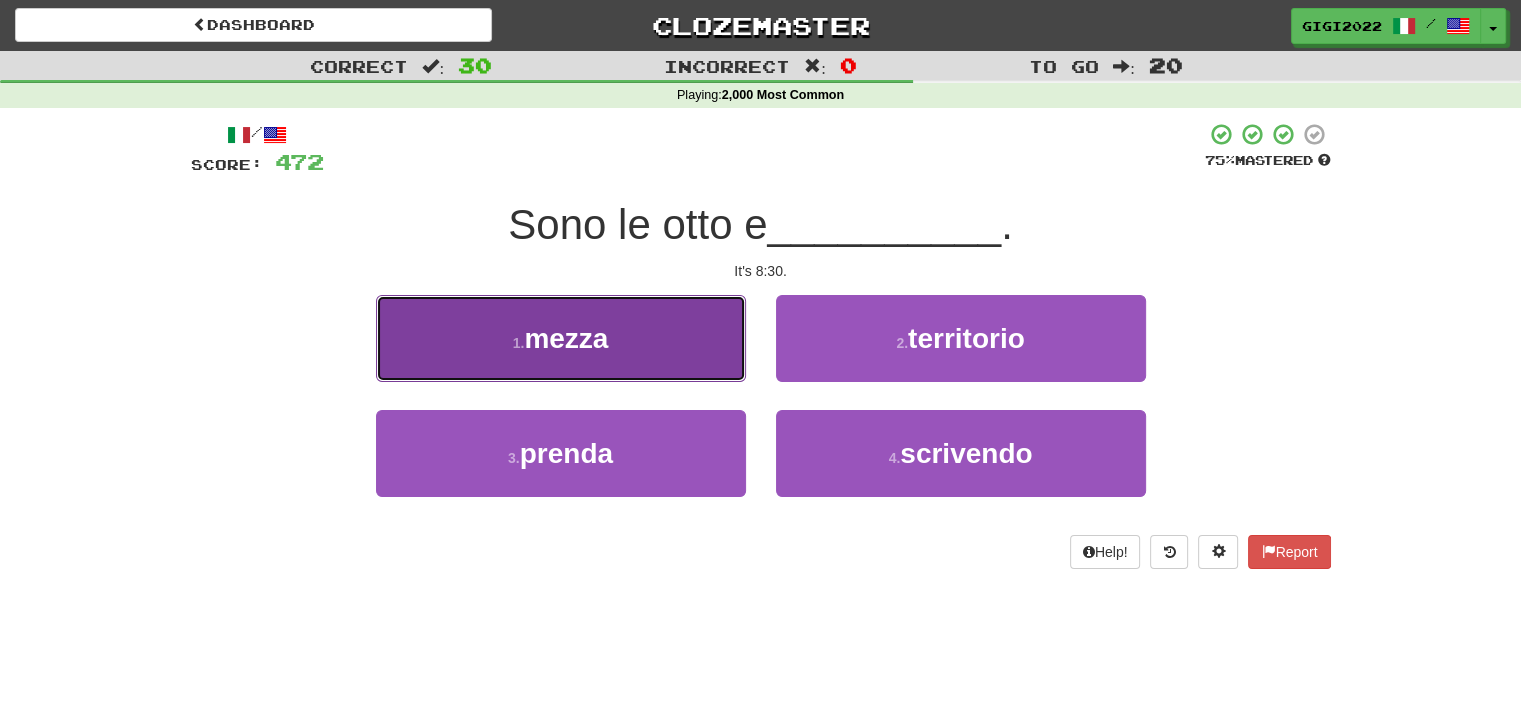 click on "1 .  mezza" at bounding box center [561, 338] 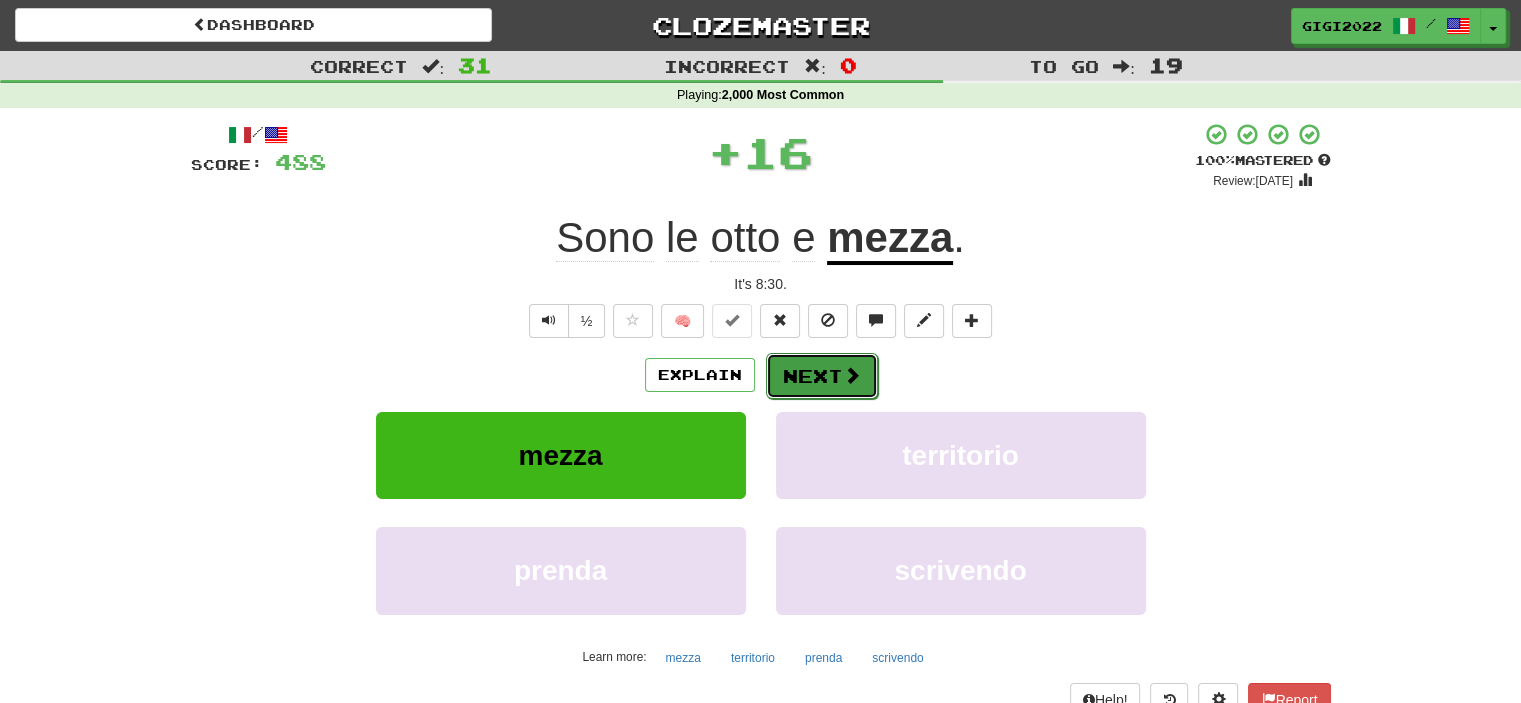 click on "Next" at bounding box center (822, 376) 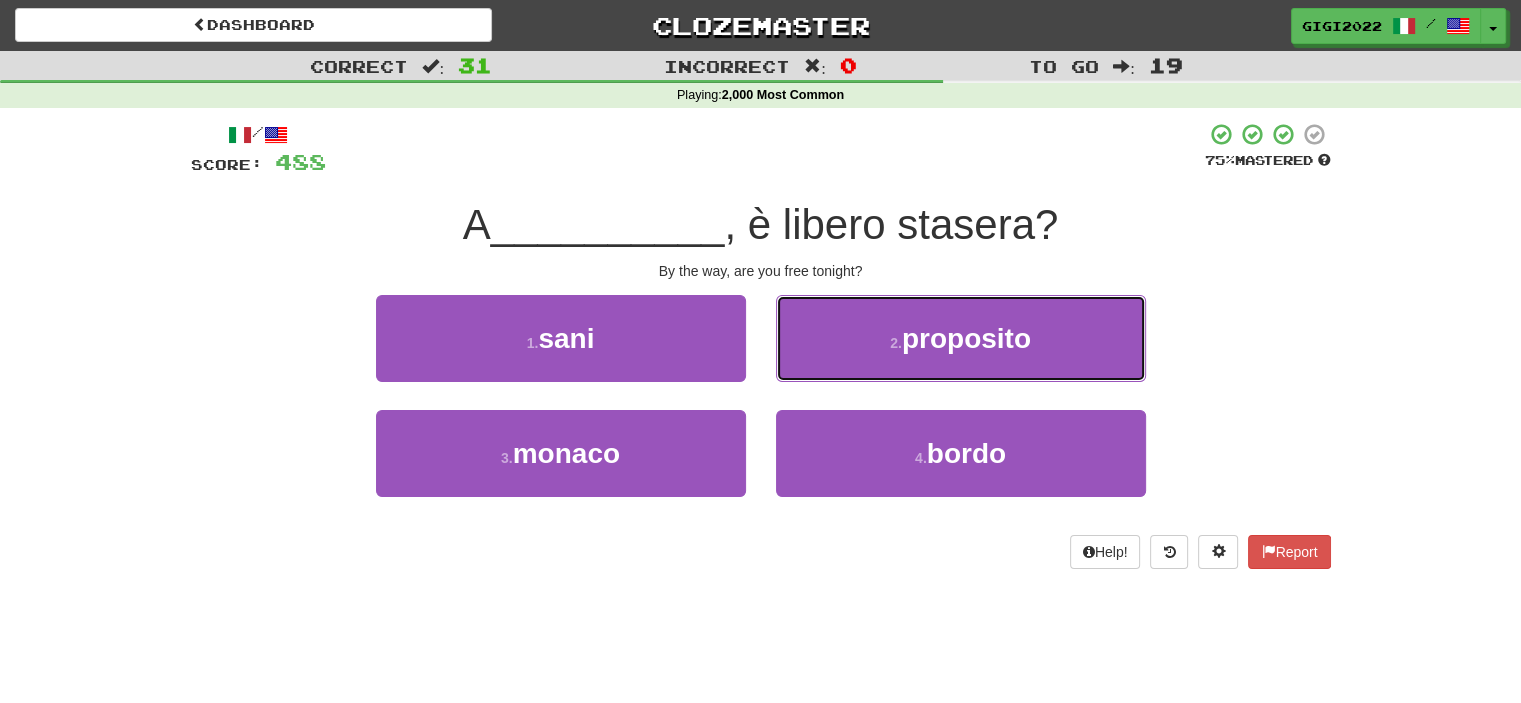 click on "2 .  proposito" at bounding box center [961, 338] 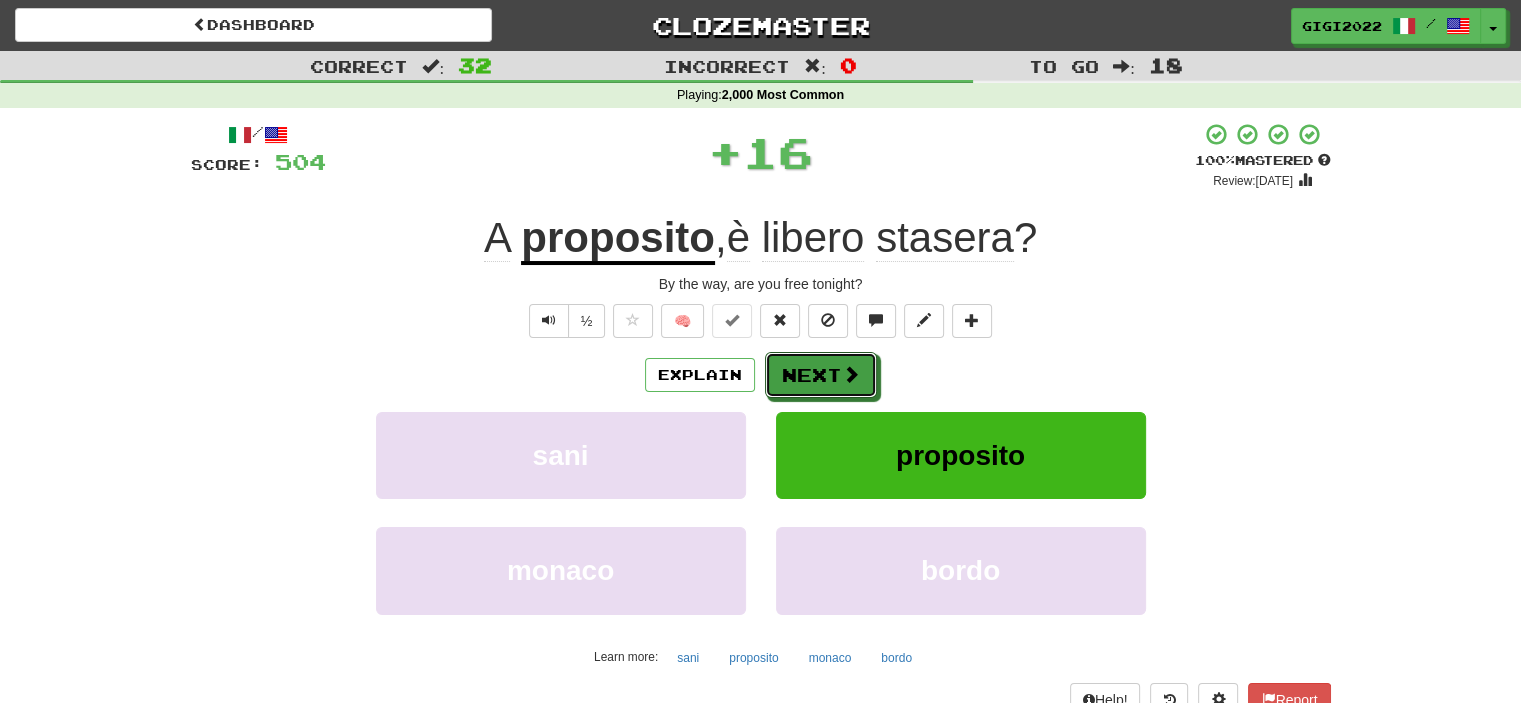 click on "Next" at bounding box center (821, 375) 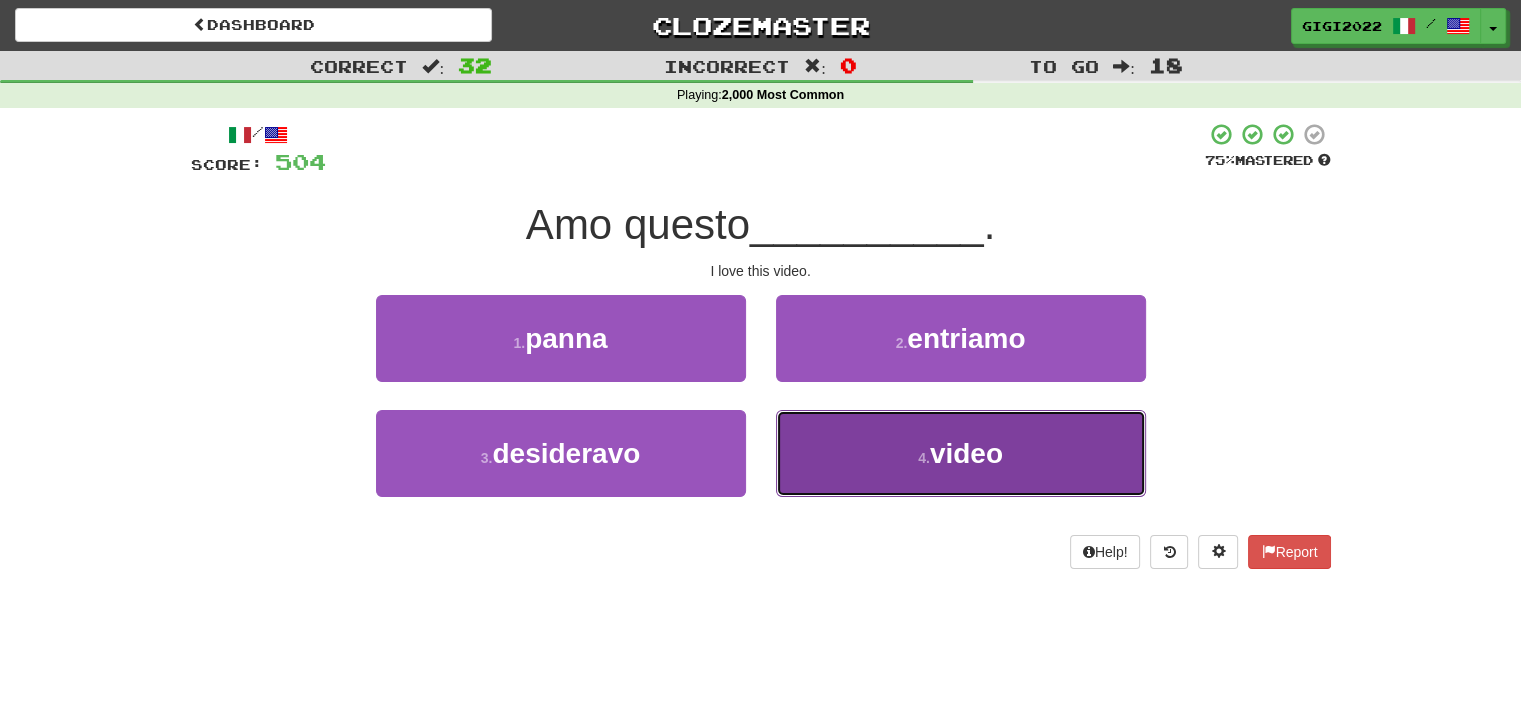 click on "4 .  video" at bounding box center [961, 453] 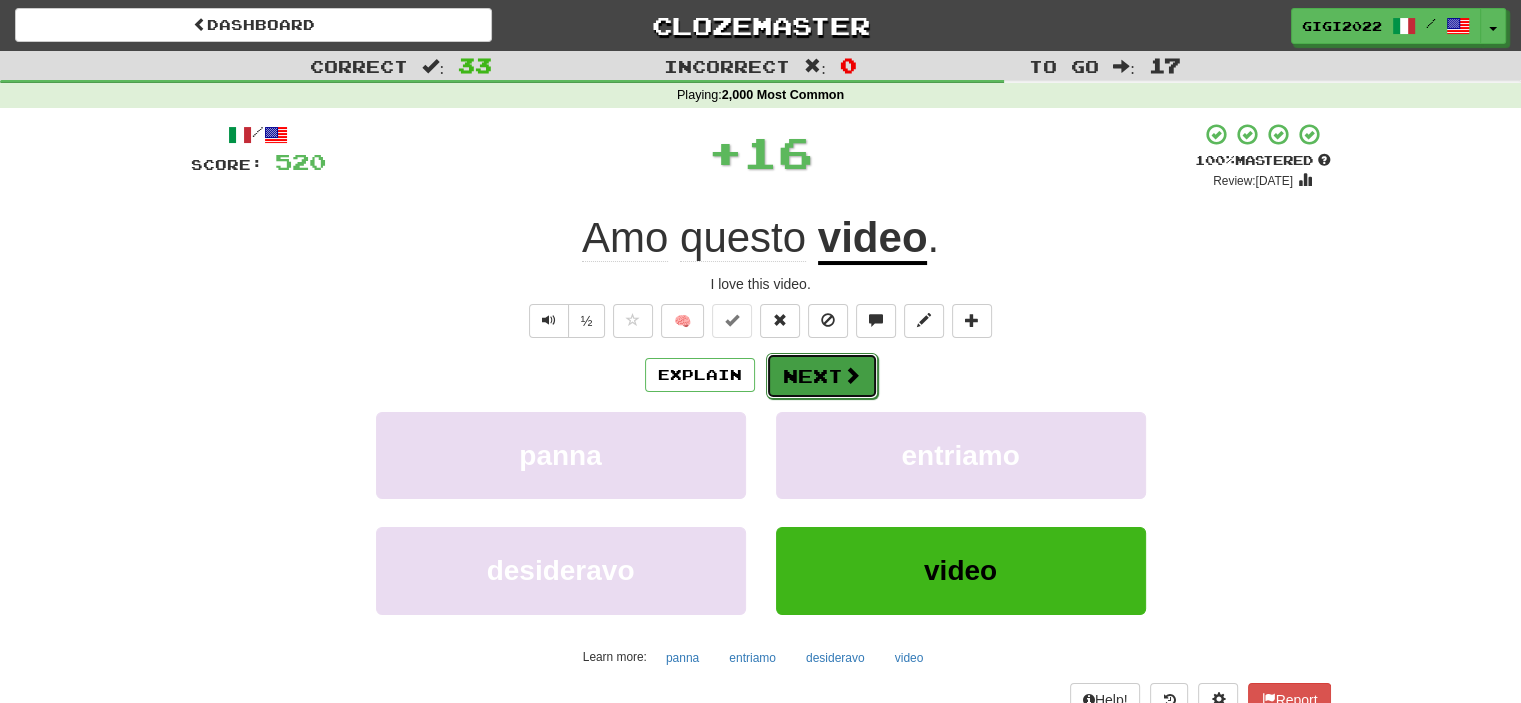 click on "Next" at bounding box center (822, 376) 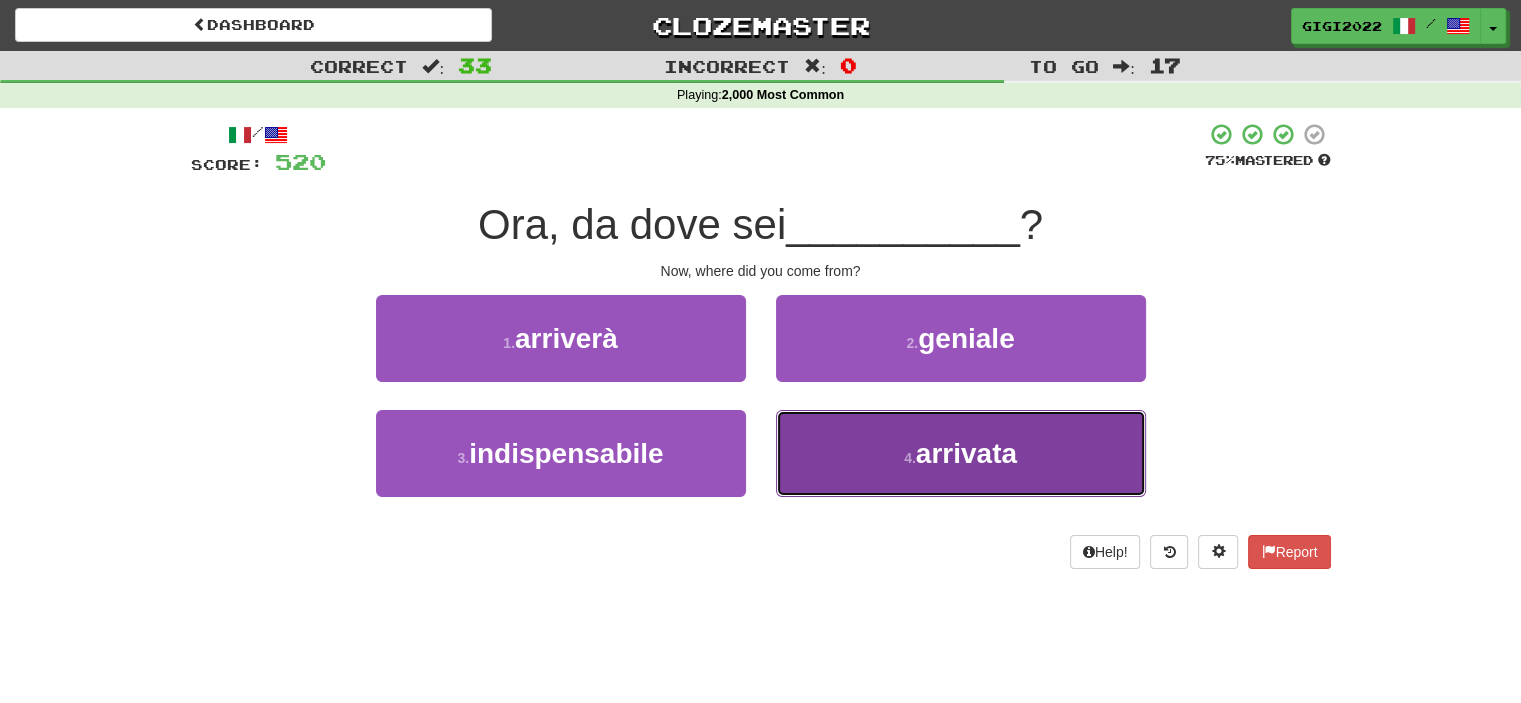 click on "4 .  arrivata" at bounding box center (961, 453) 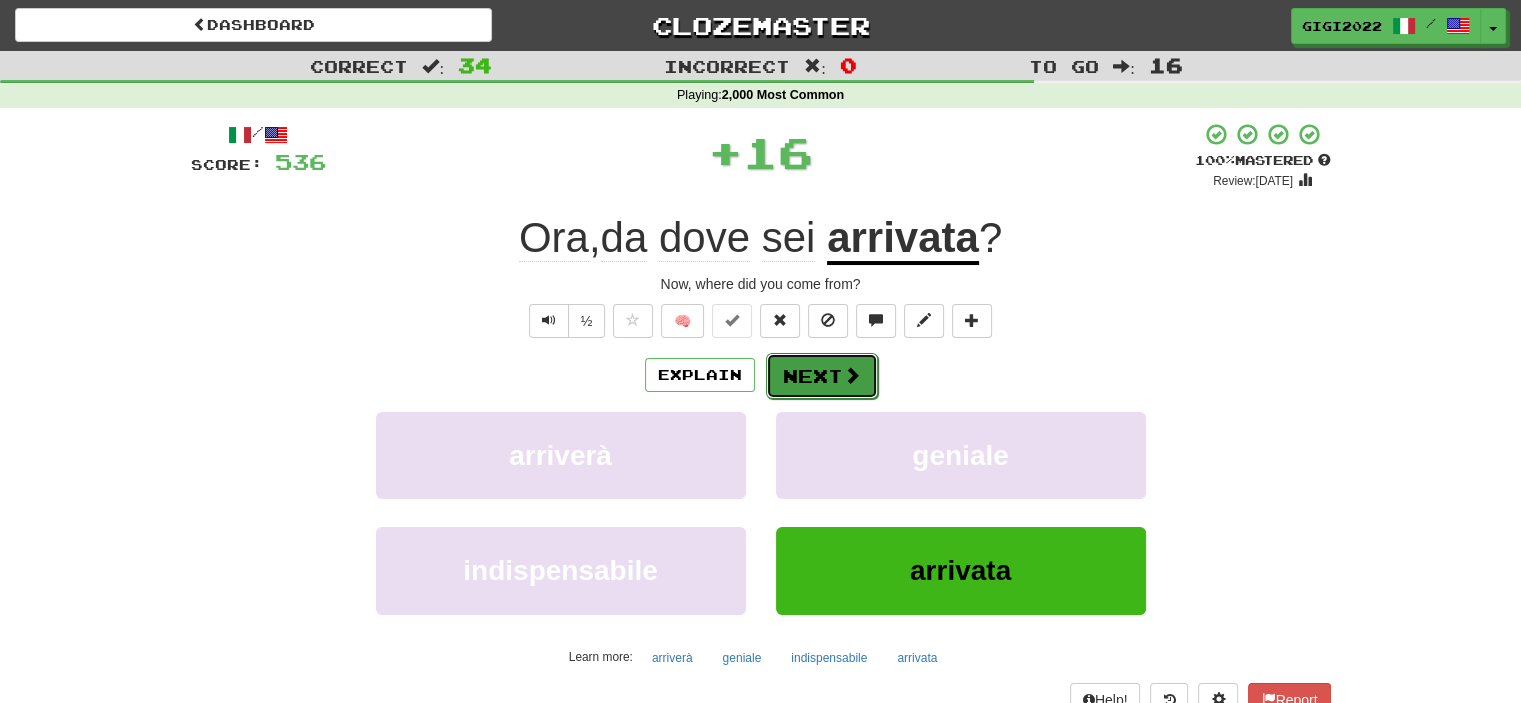 click on "Next" at bounding box center [822, 376] 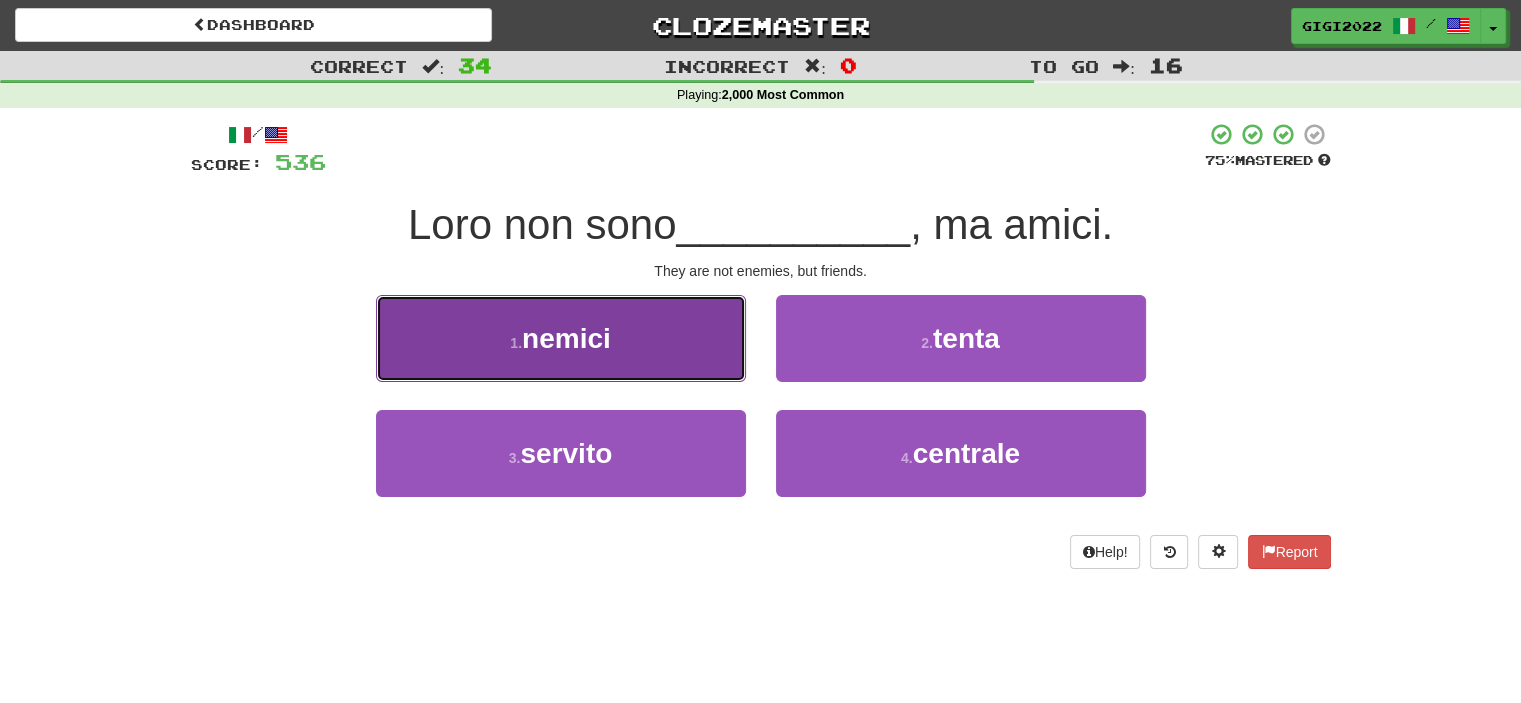 click on "1 .  nemici" at bounding box center [561, 338] 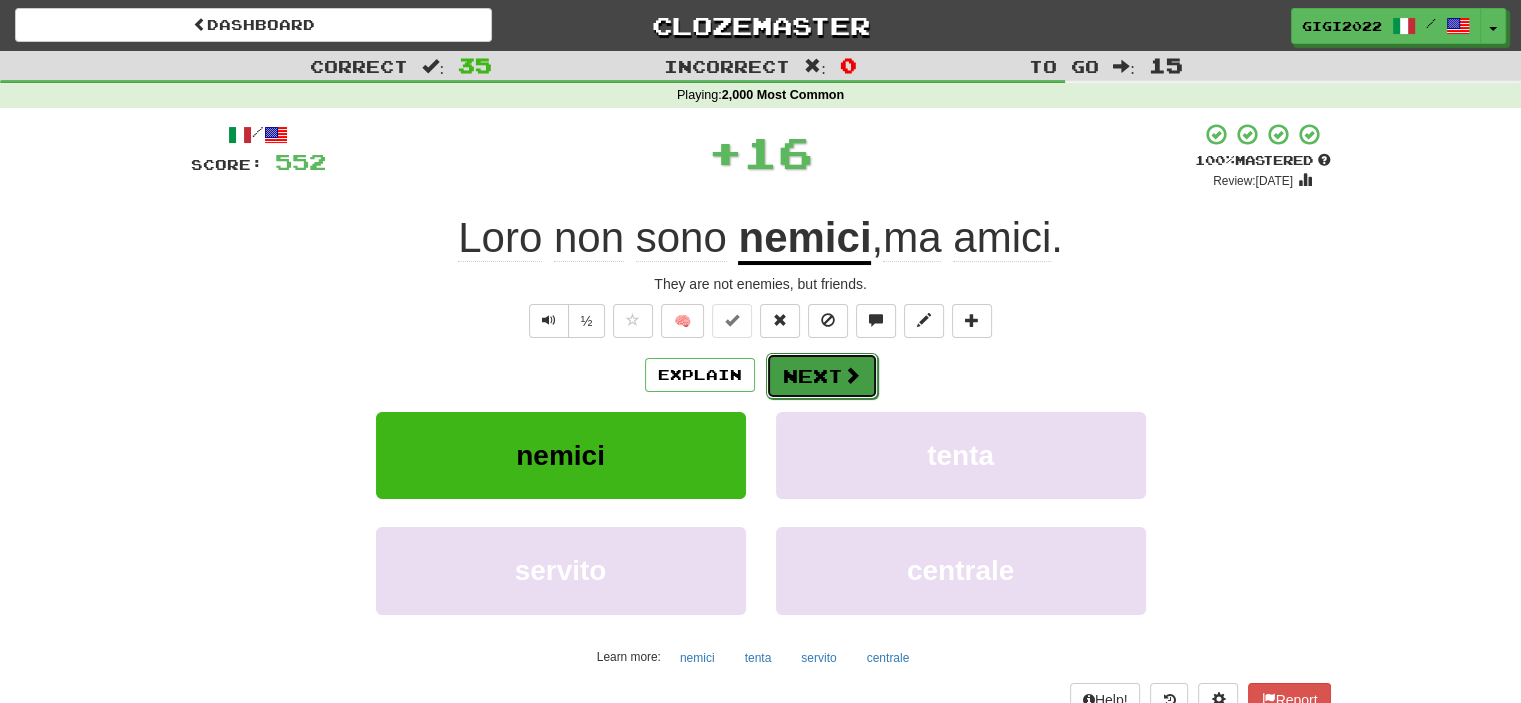 click on "Next" at bounding box center [822, 376] 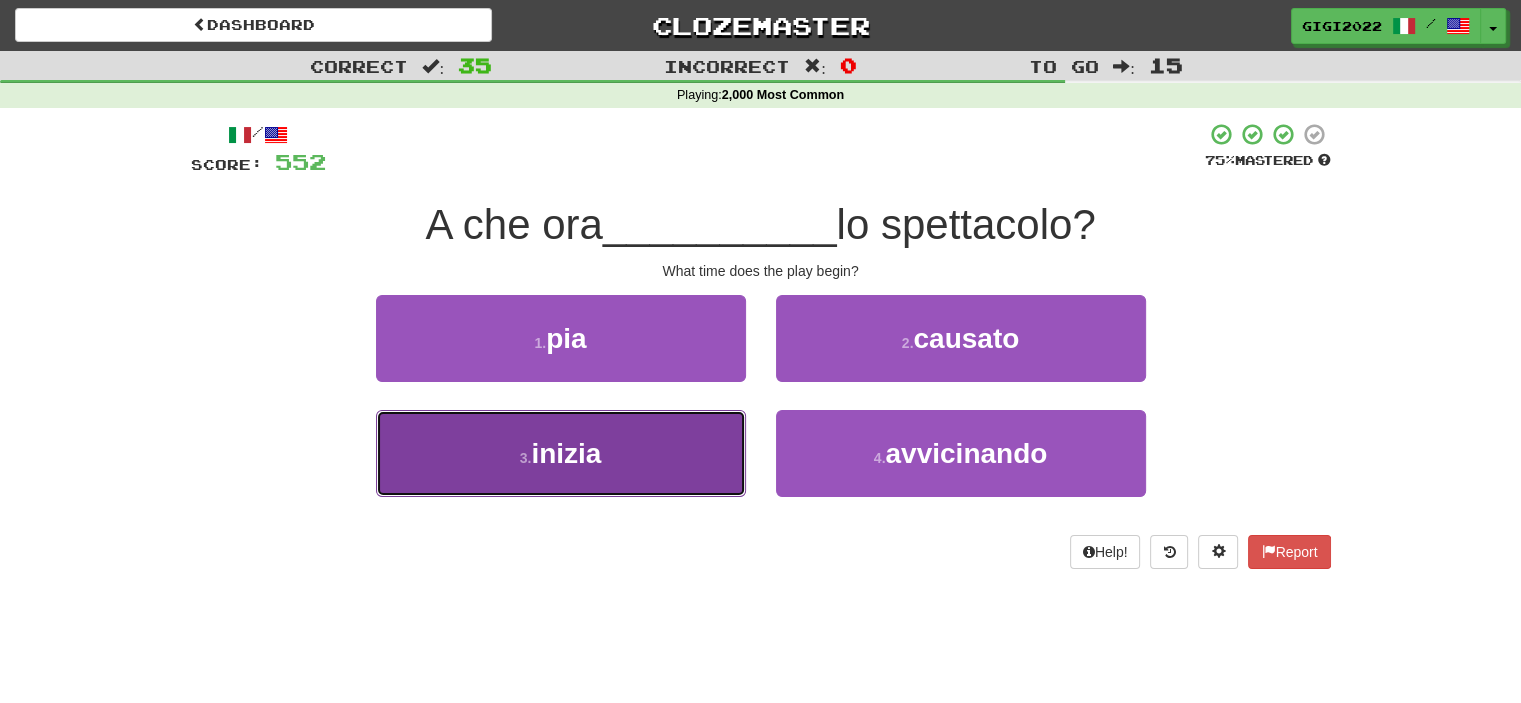 click on "3 .  inizia" at bounding box center (561, 453) 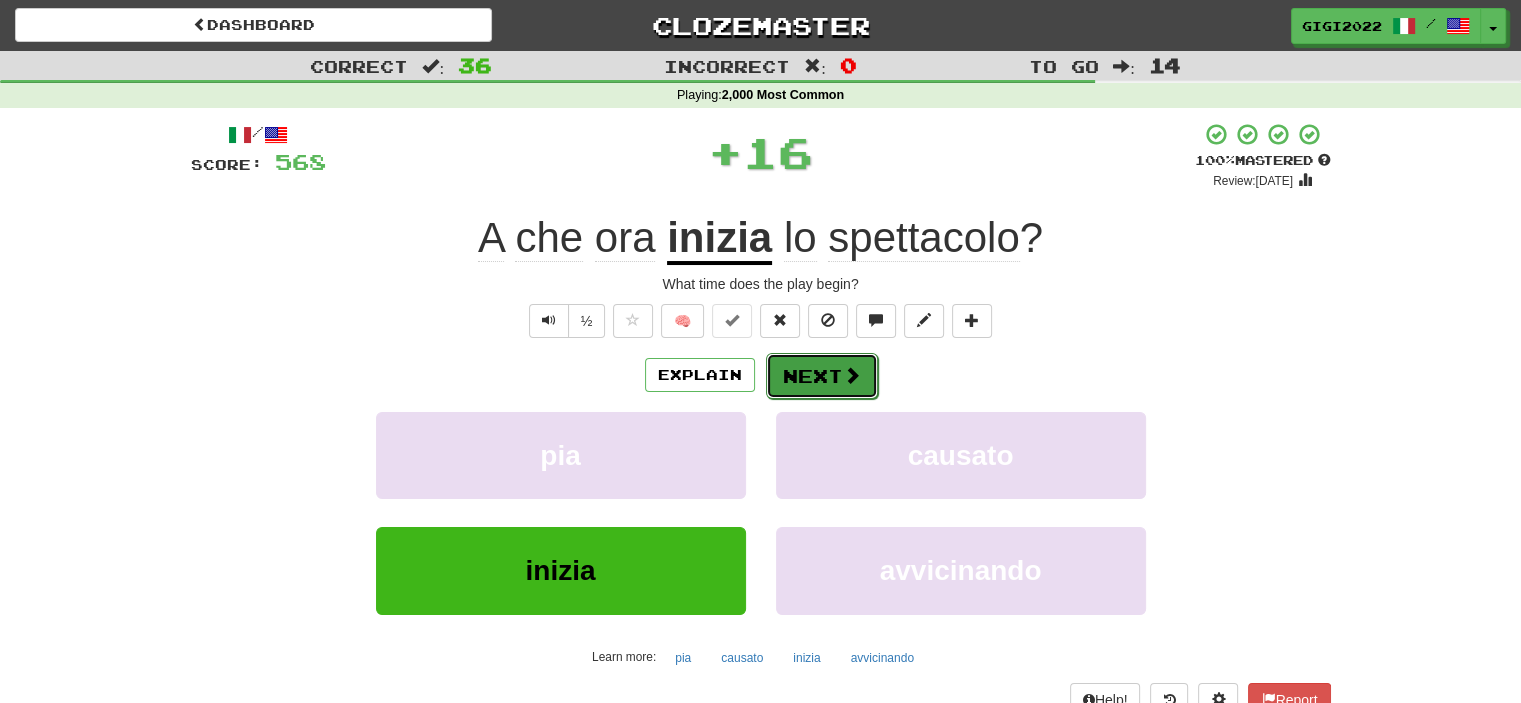 click on "Next" at bounding box center (822, 376) 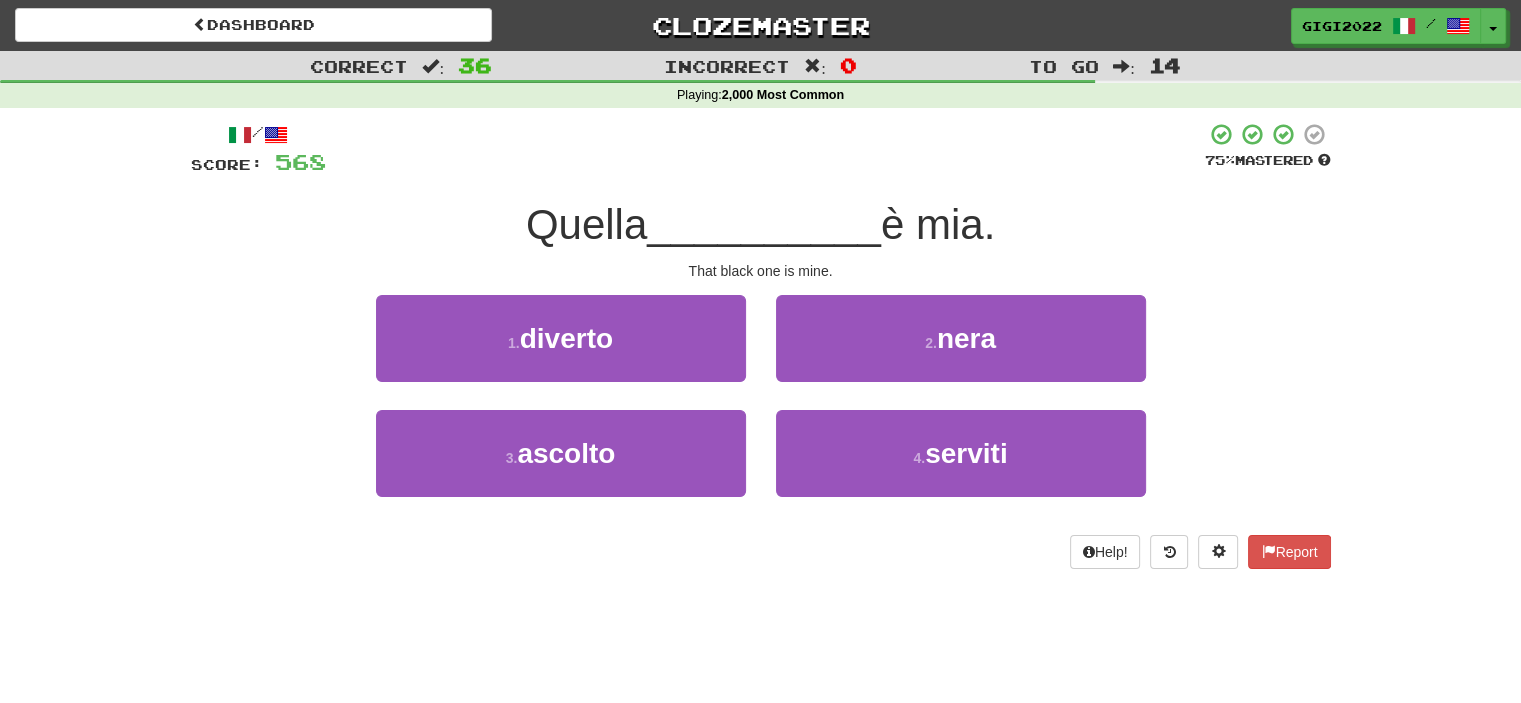 click on "2 .  nera" at bounding box center (961, 352) 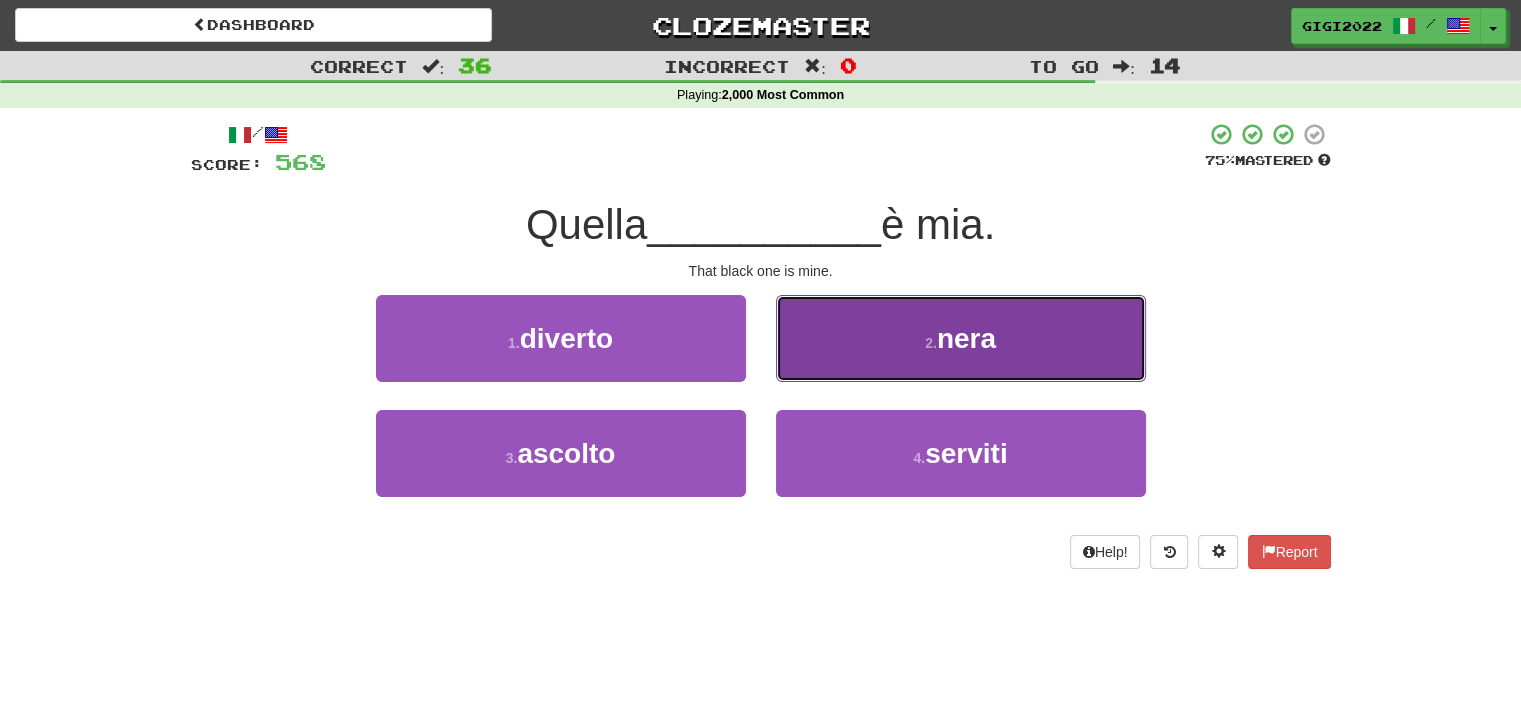 click on "2 .  nera" at bounding box center (961, 338) 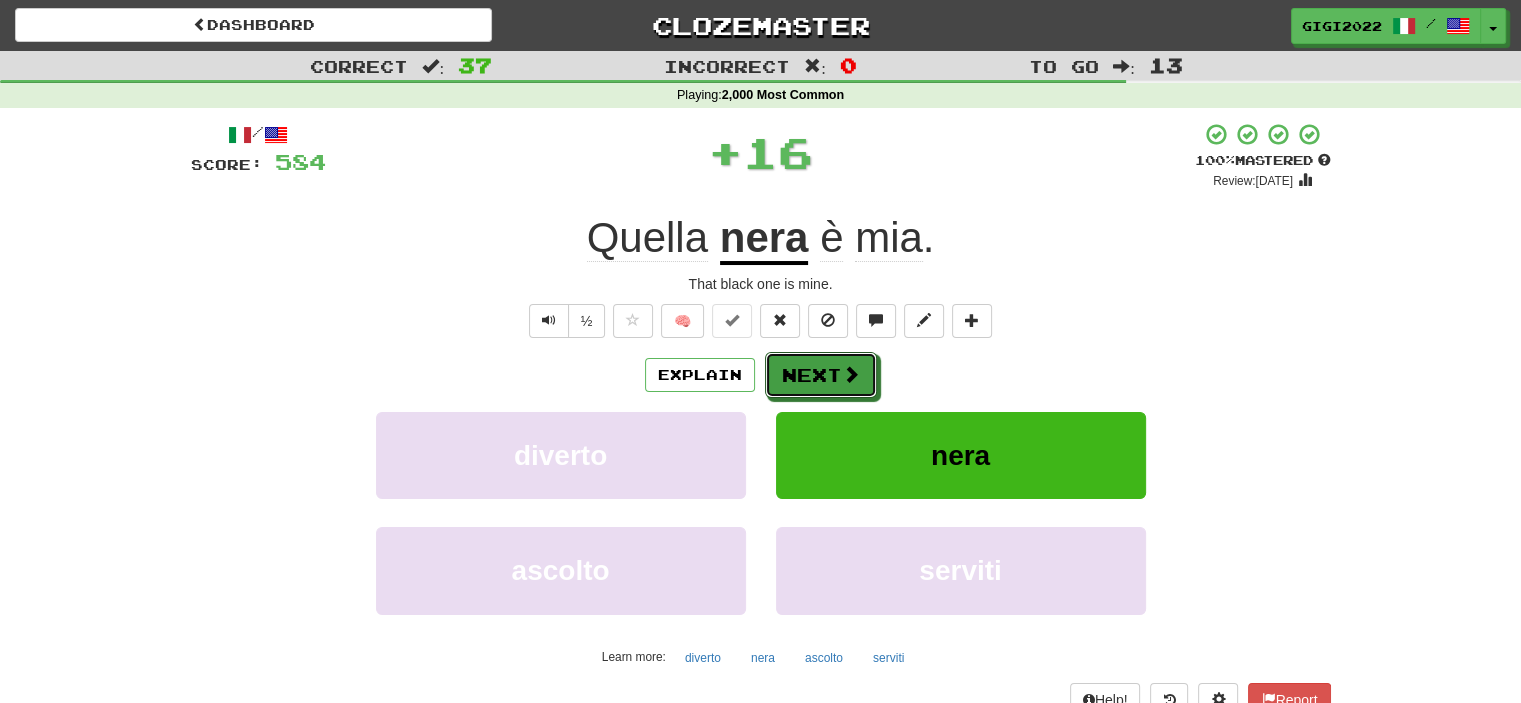 click on "Next" at bounding box center [821, 375] 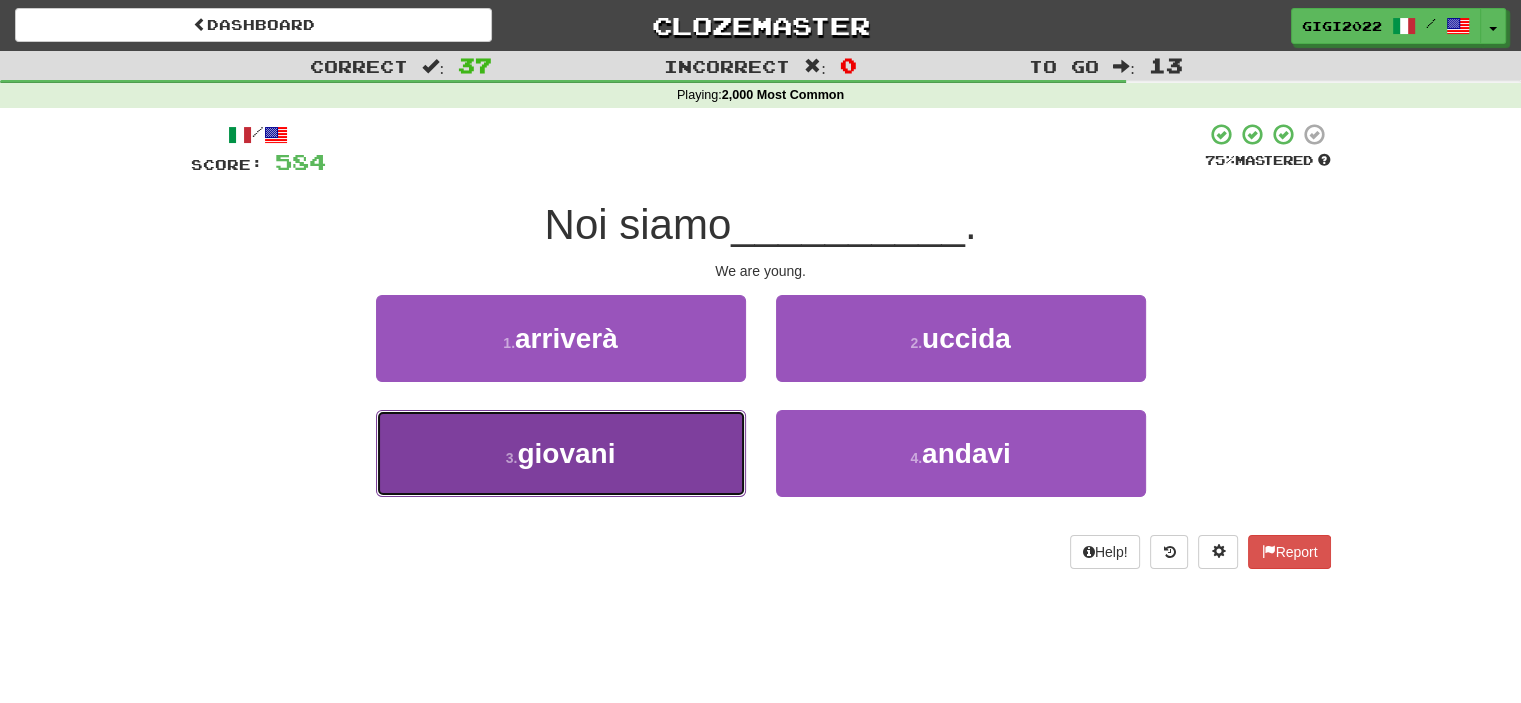 click on "3 .  giovani" at bounding box center (561, 453) 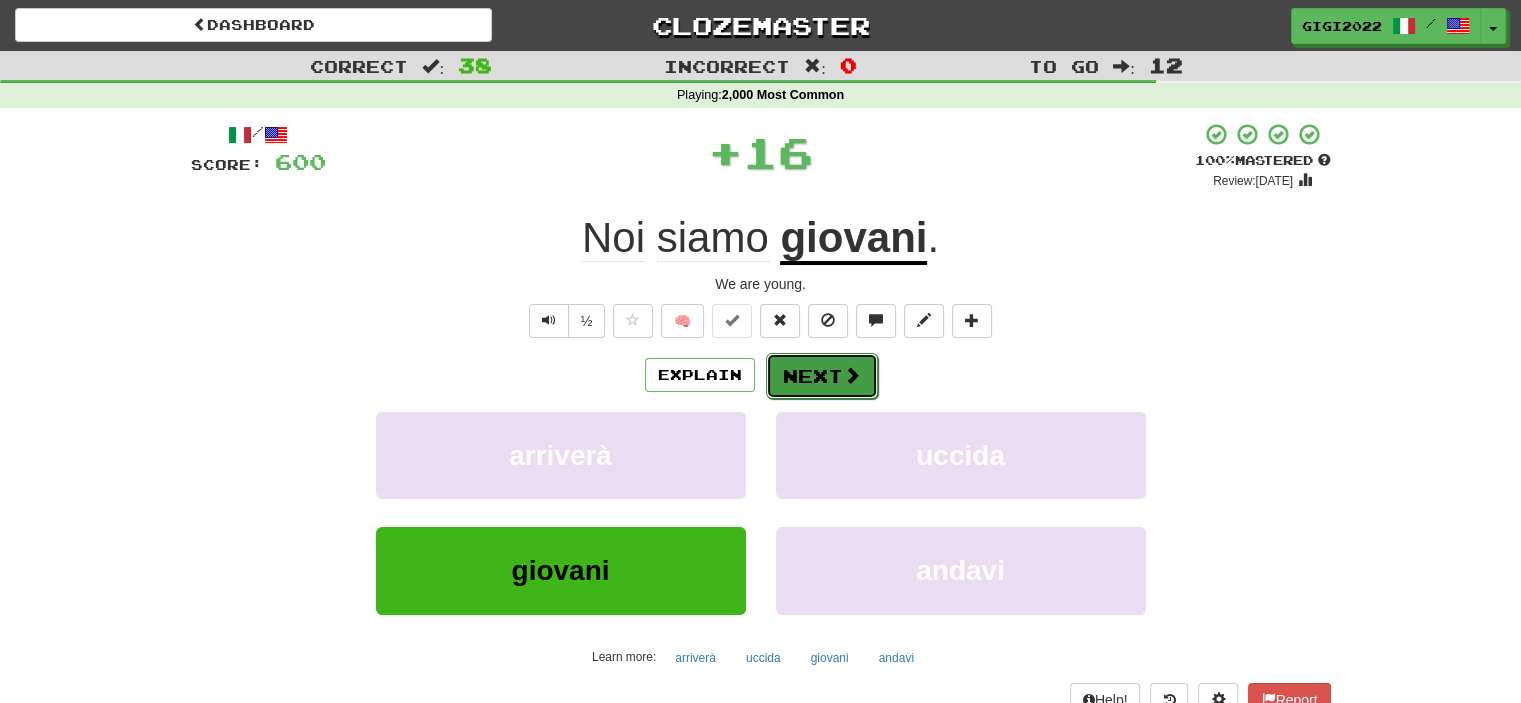 click on "Next" at bounding box center (822, 376) 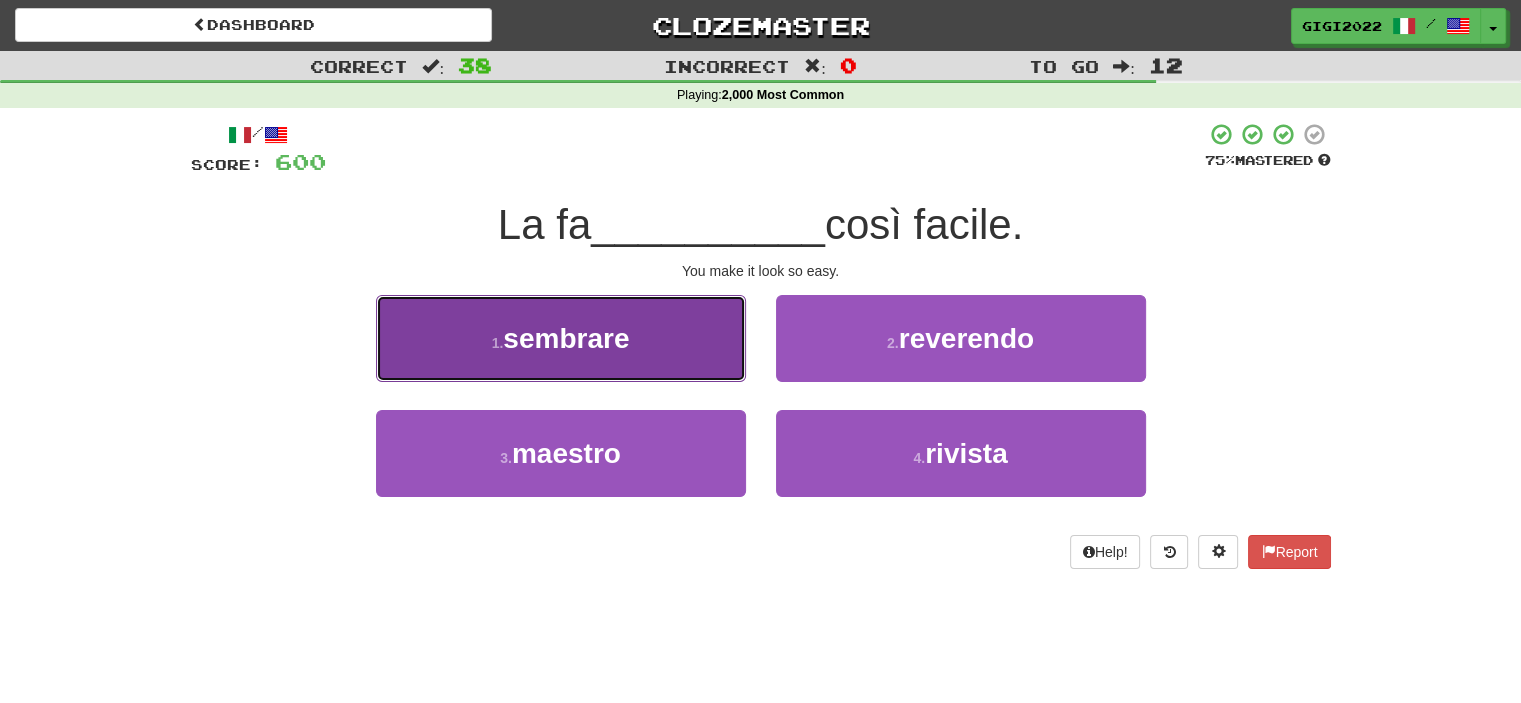 click on "1 .  sembrare" at bounding box center [561, 338] 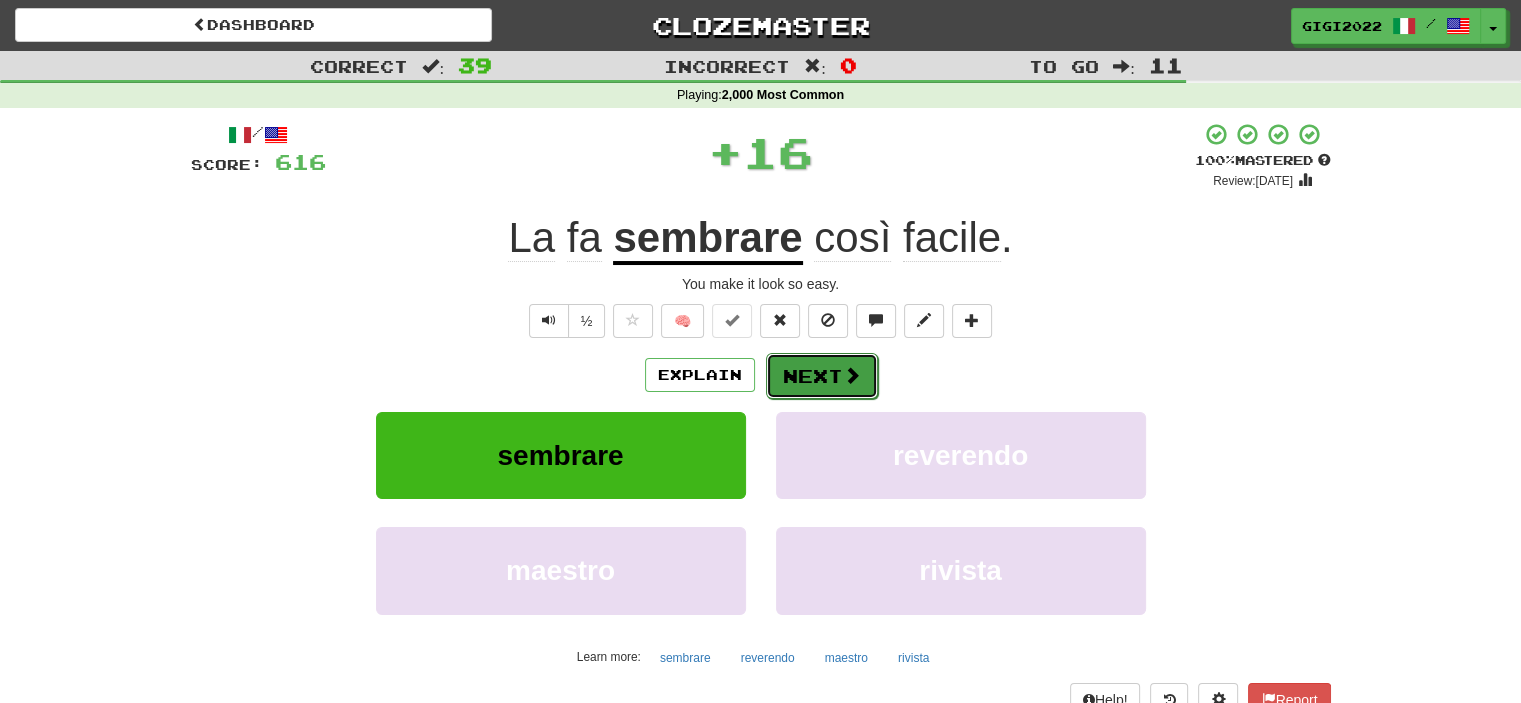 click on "Next" at bounding box center (822, 376) 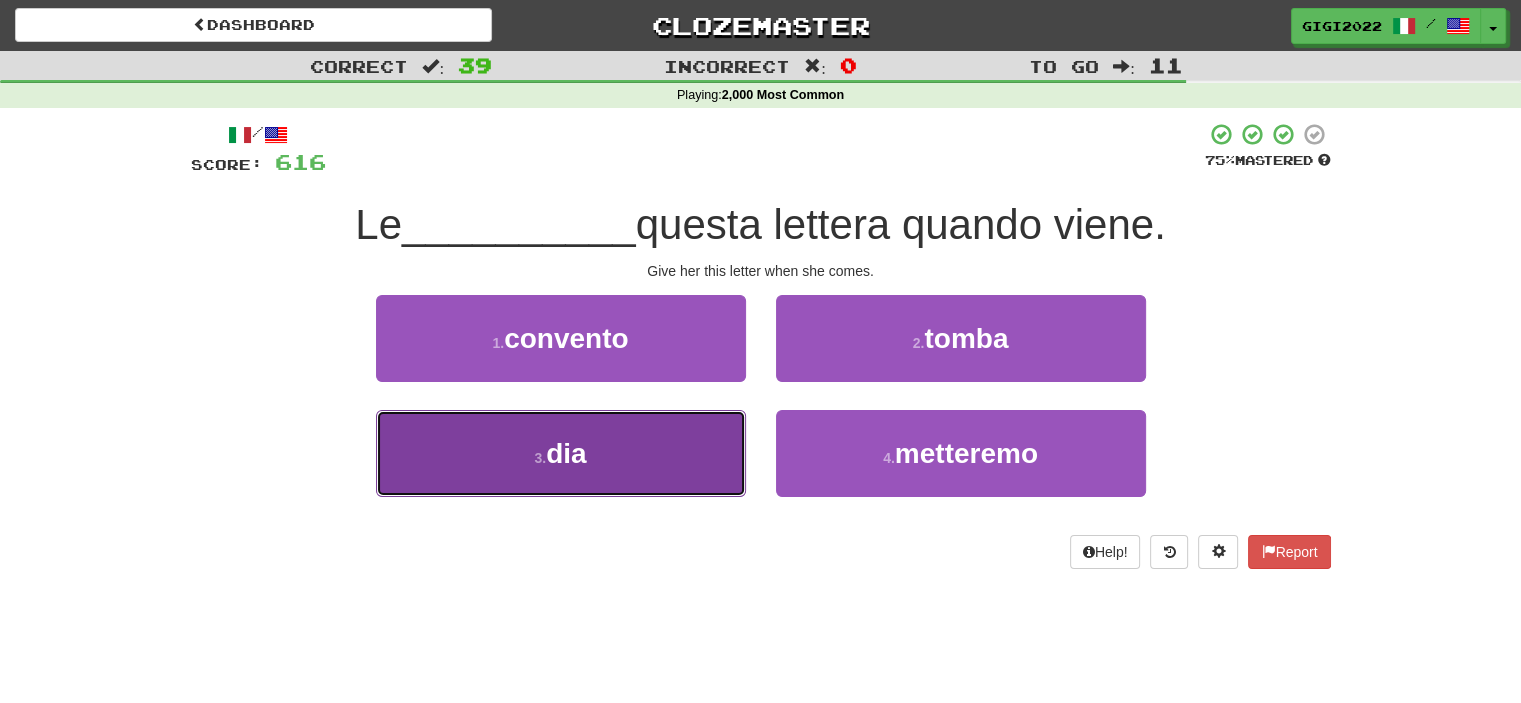 click on "3 .  dia" at bounding box center (561, 453) 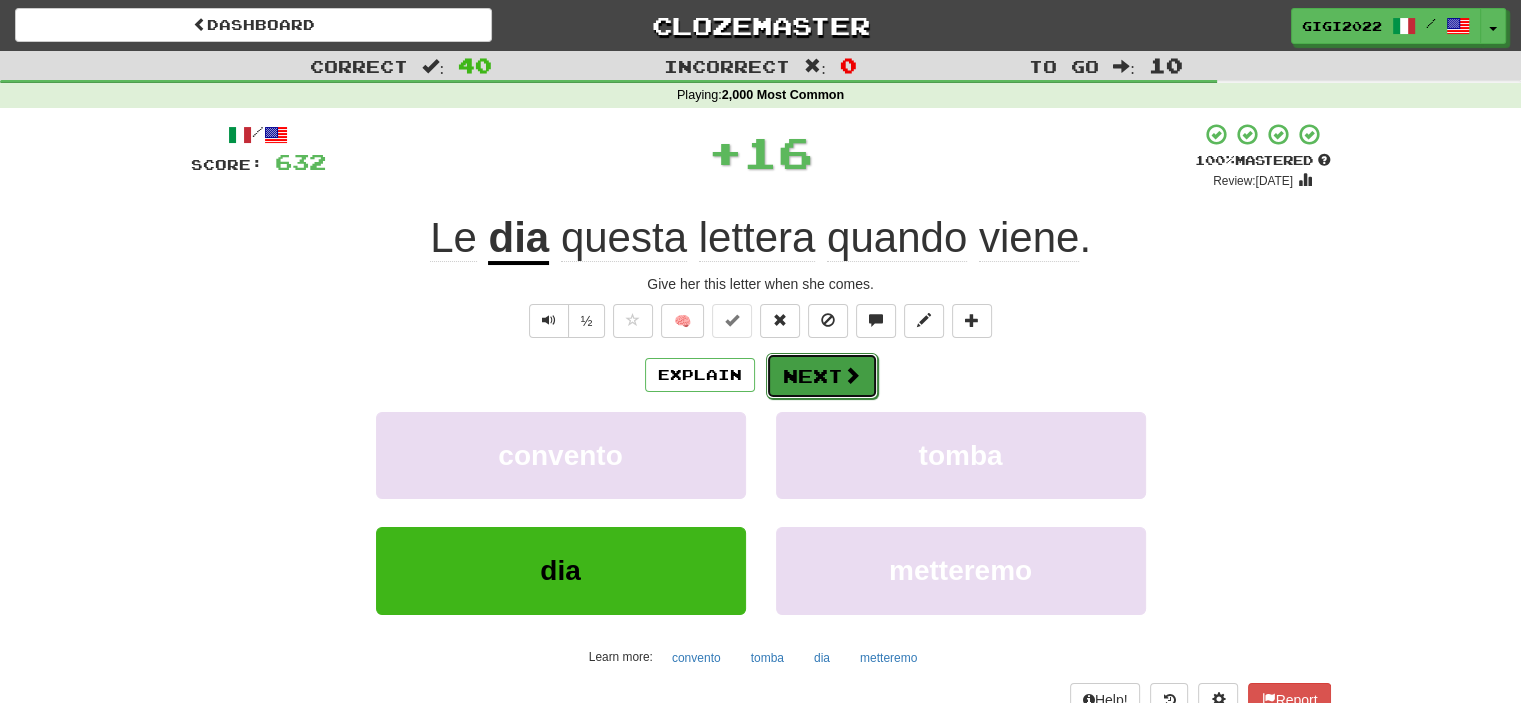 click on "Next" at bounding box center [822, 376] 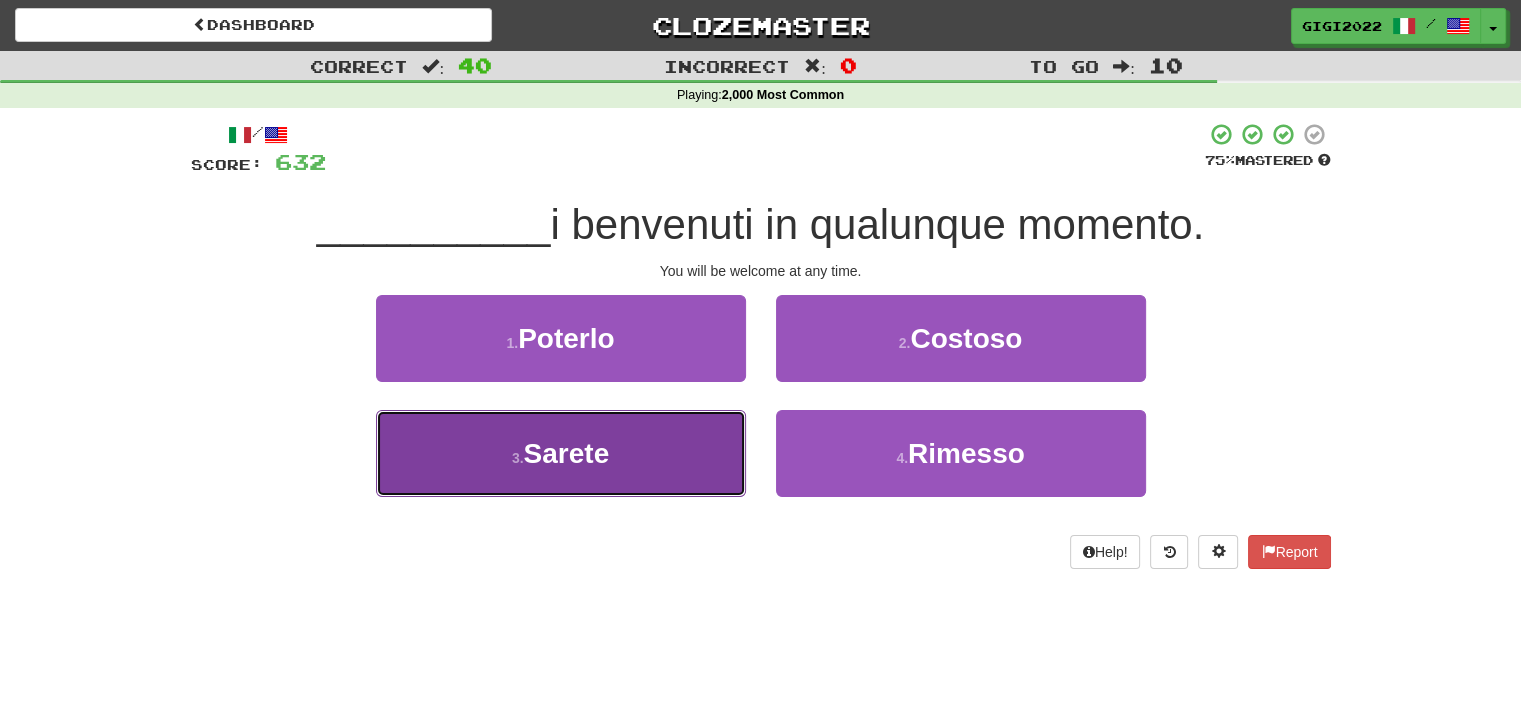 click on "3 .  Sarete" at bounding box center [561, 453] 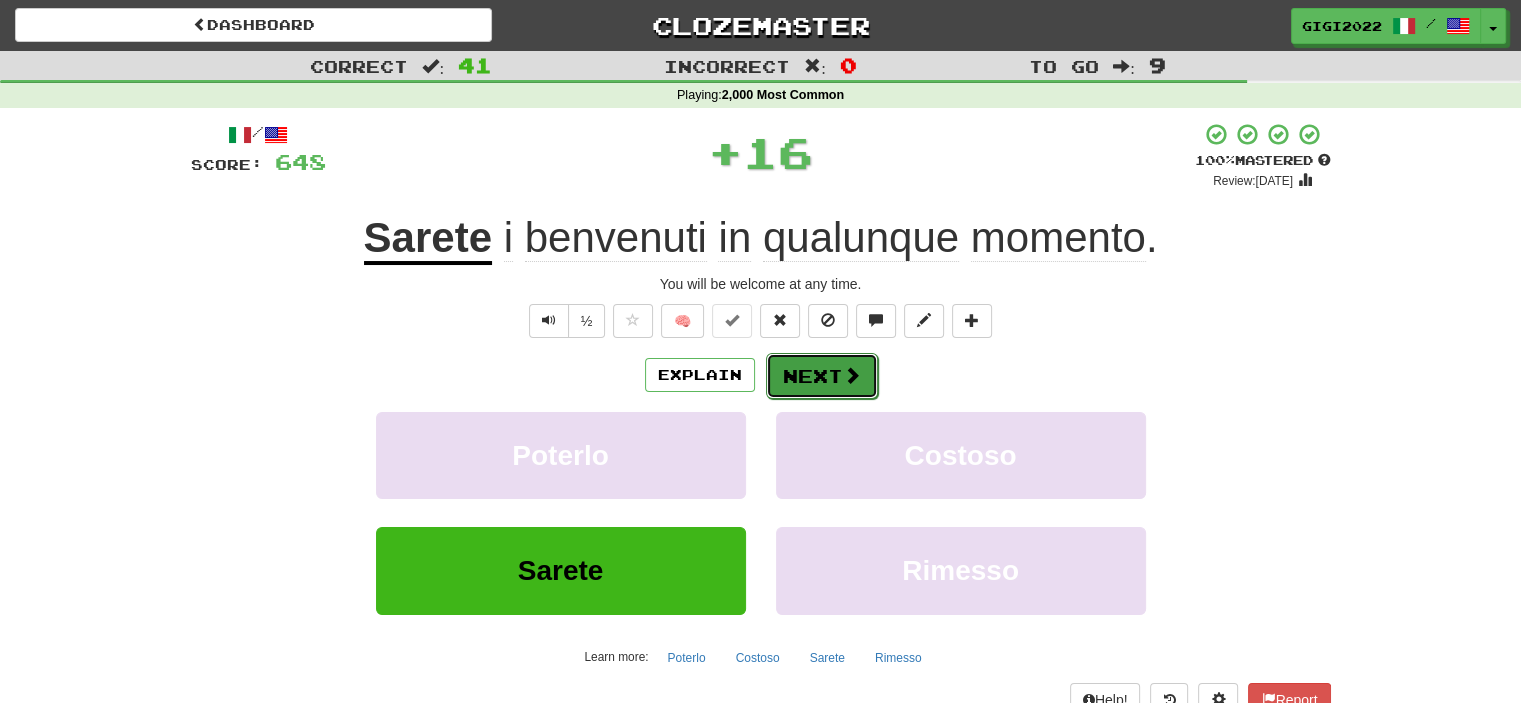 click on "Next" at bounding box center (822, 376) 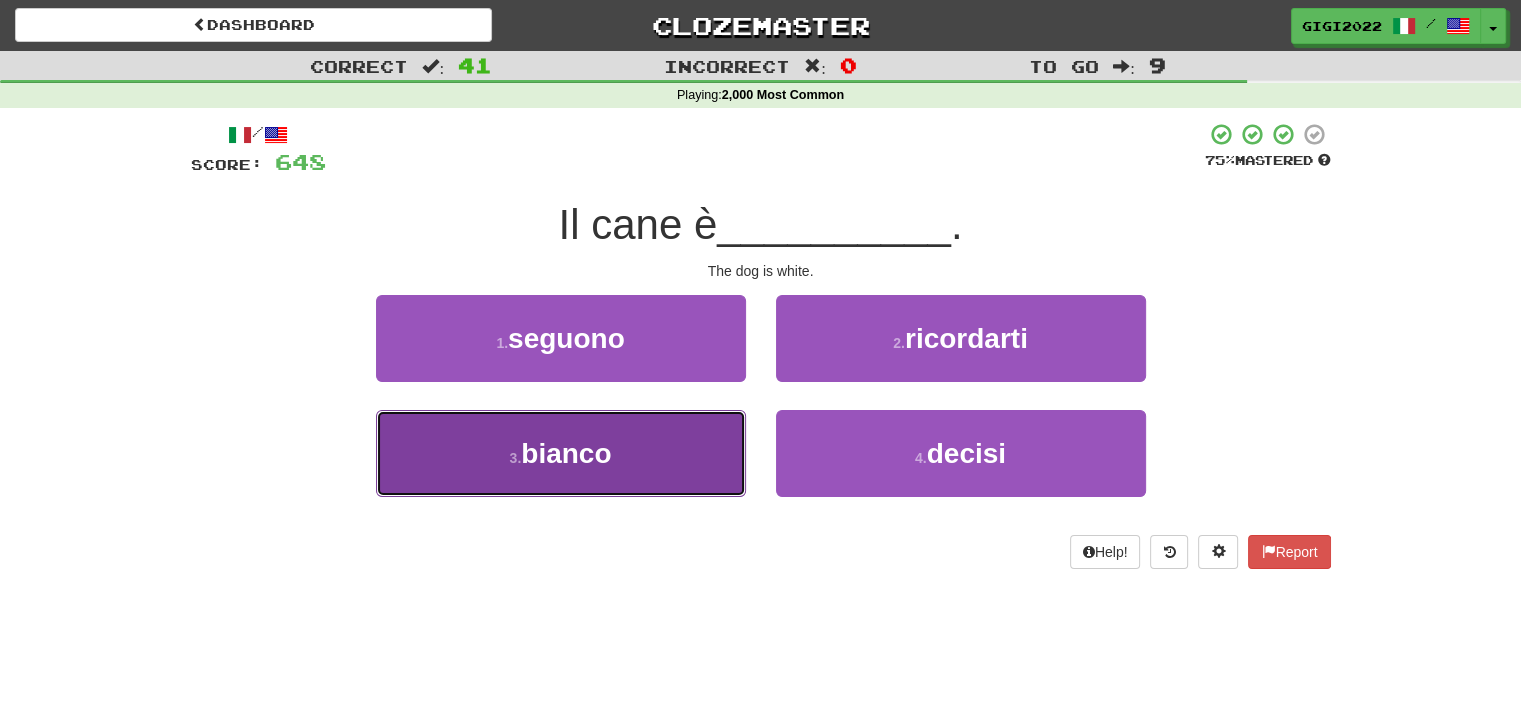 click on "3 .  bianco" at bounding box center (561, 453) 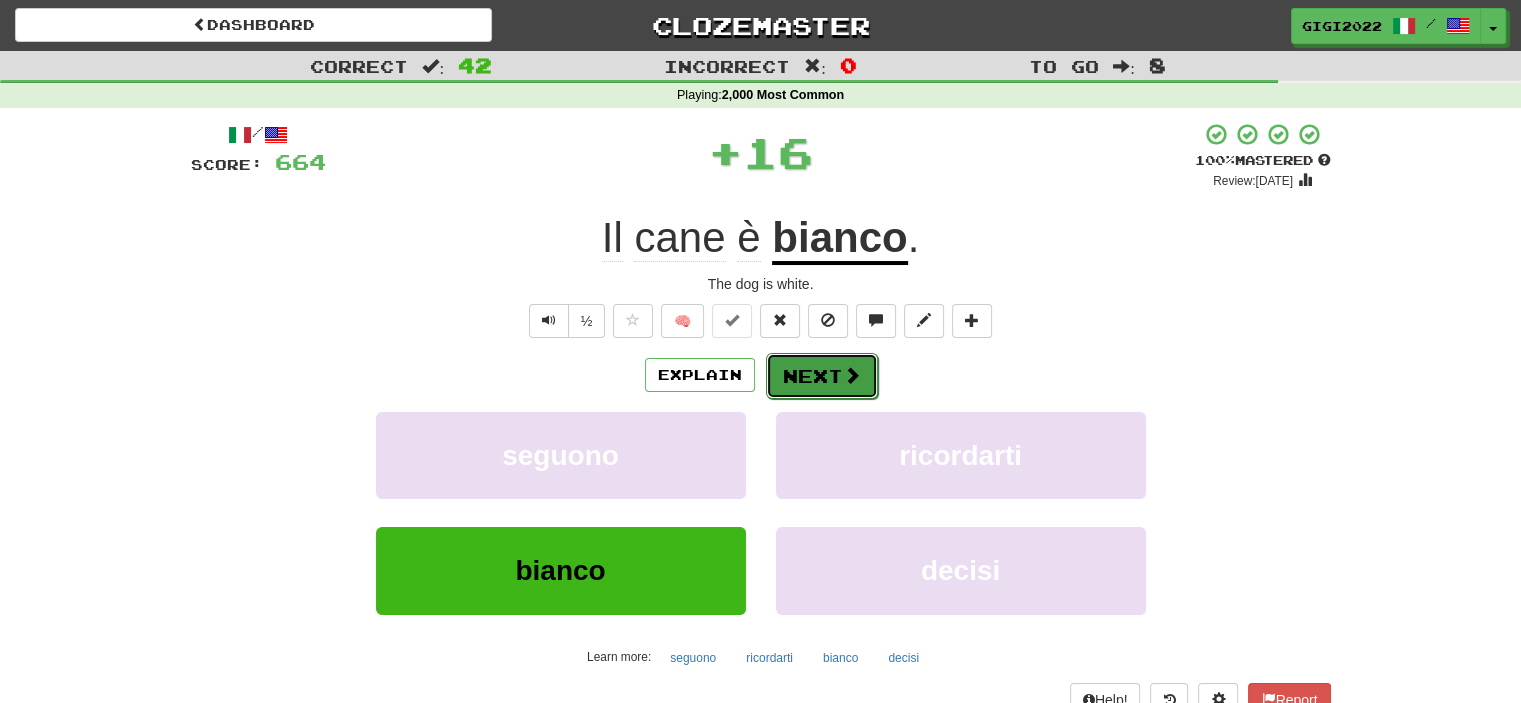 click on "Next" at bounding box center (822, 376) 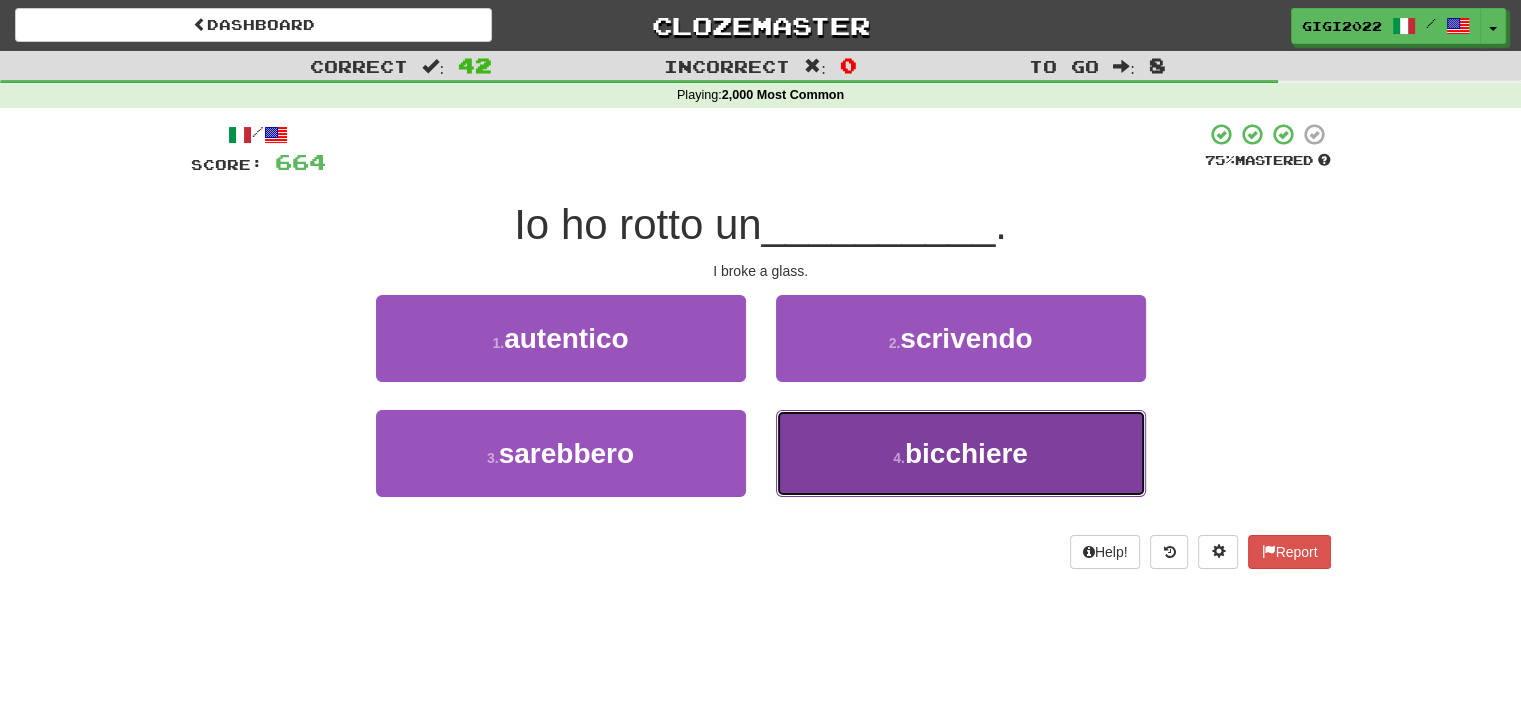 click on "4 .  bicchiere" at bounding box center [961, 453] 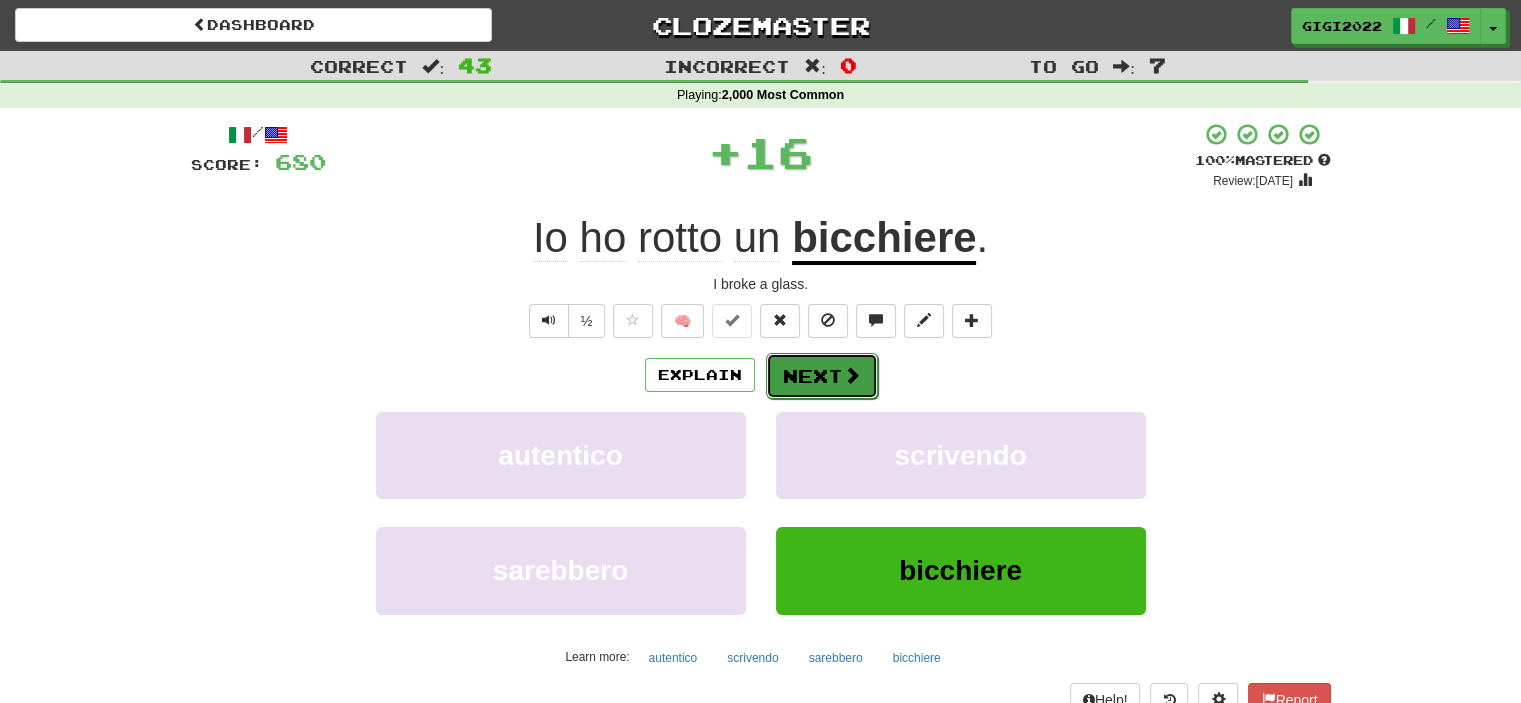 click on "Next" at bounding box center (822, 376) 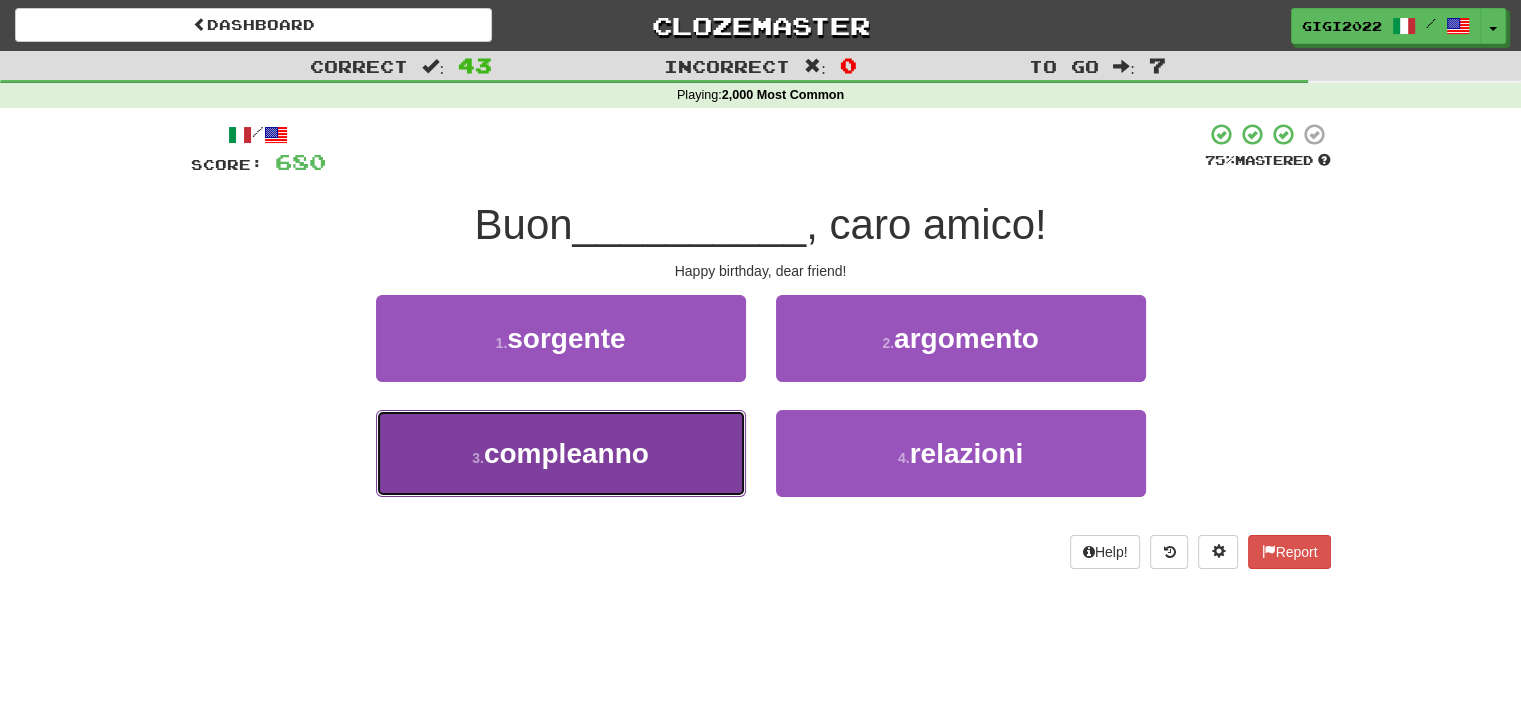 click on "3 .  compleanno" at bounding box center (561, 453) 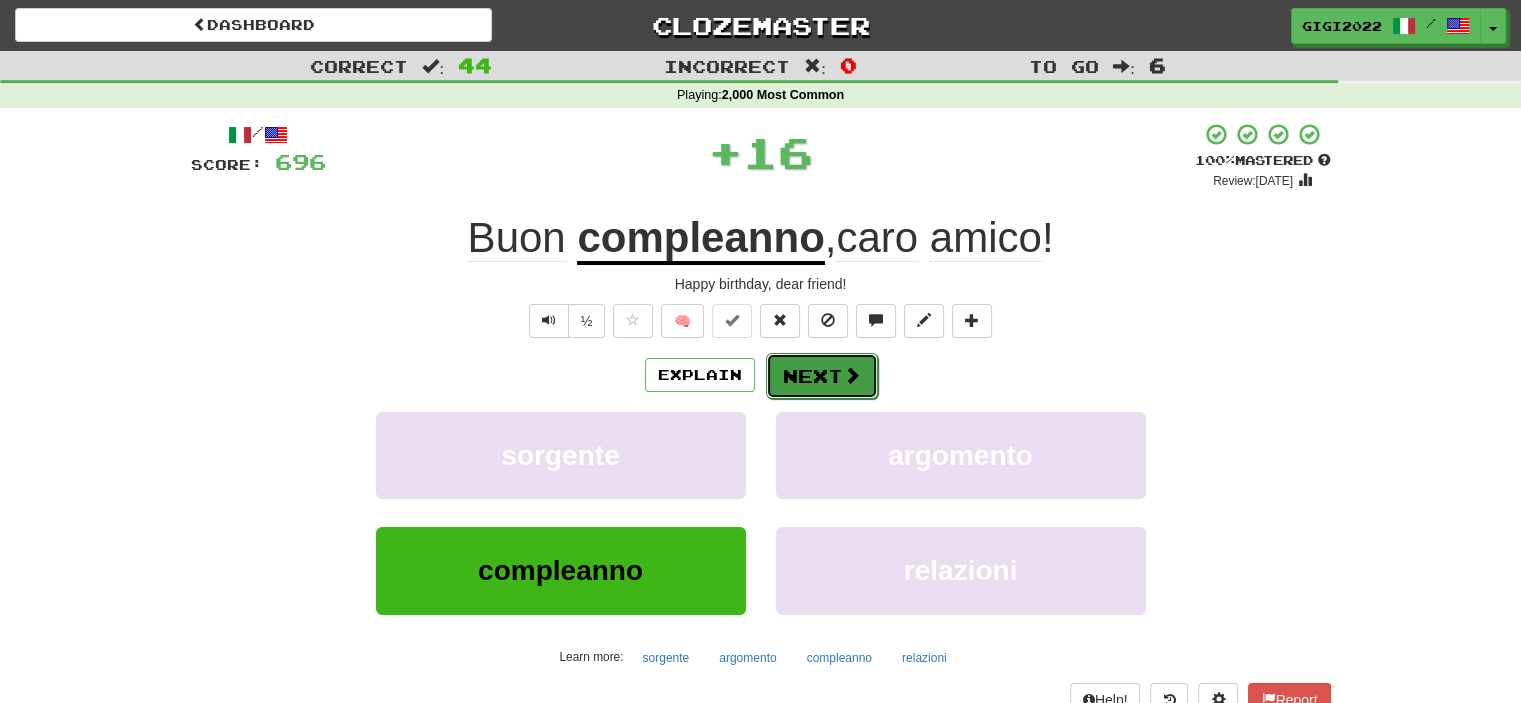 click on "Next" at bounding box center [822, 376] 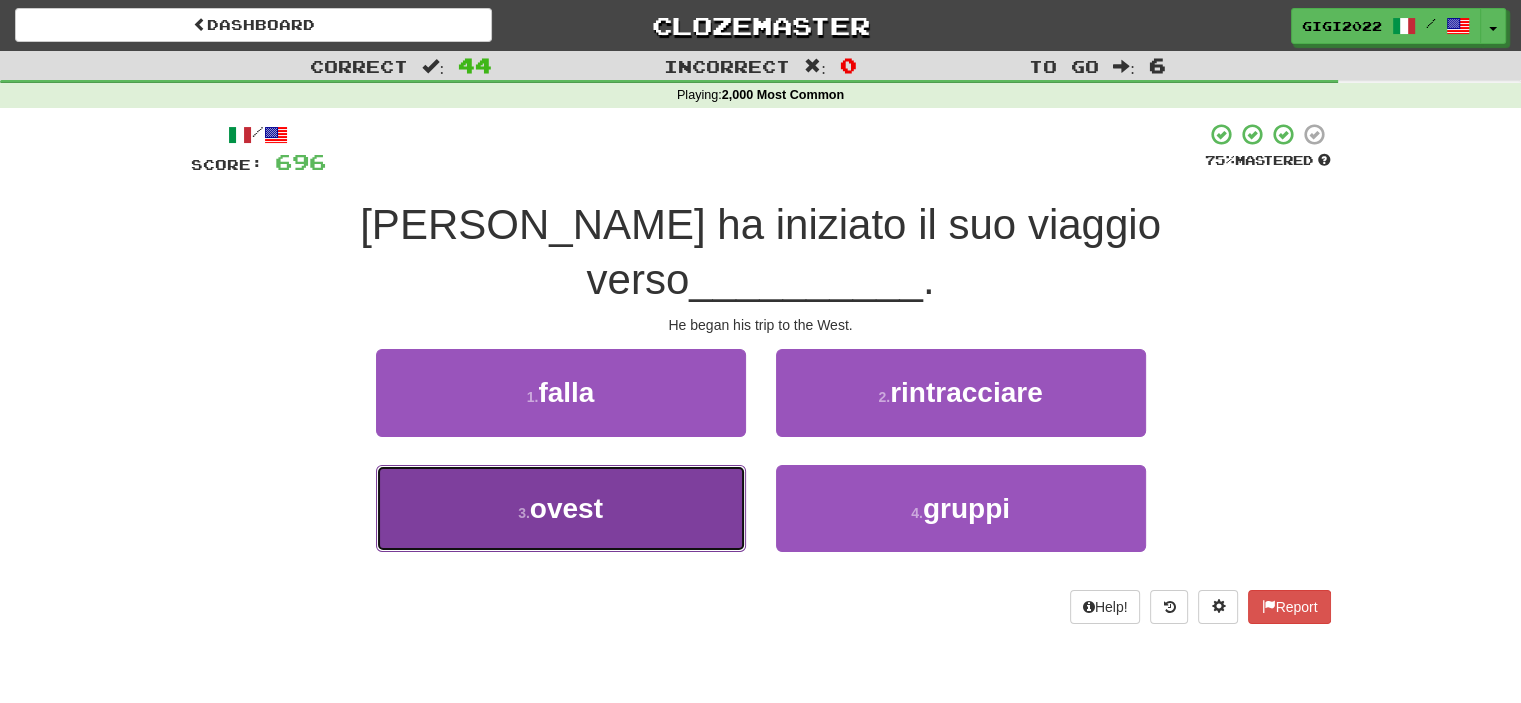 click on "3 .  ovest" at bounding box center [561, 508] 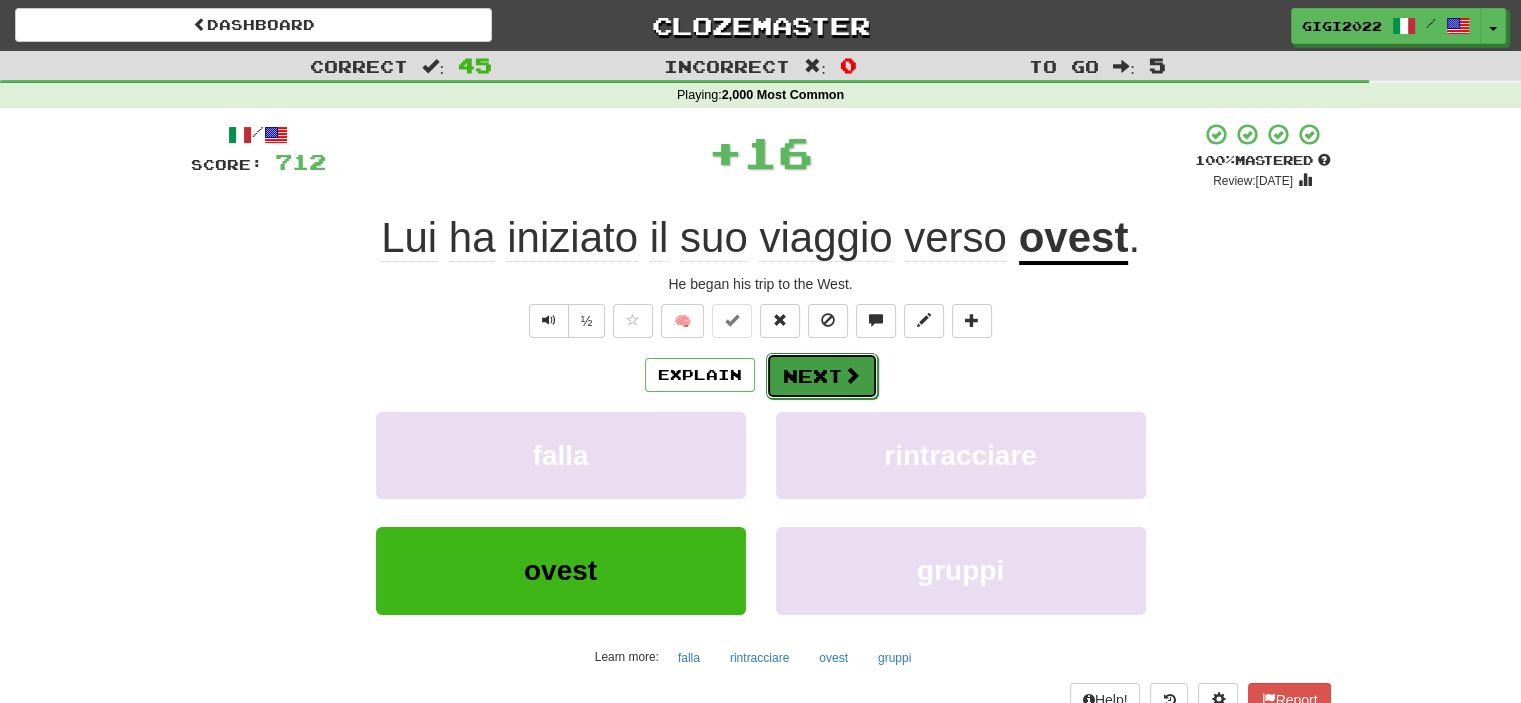 click on "Next" at bounding box center (822, 376) 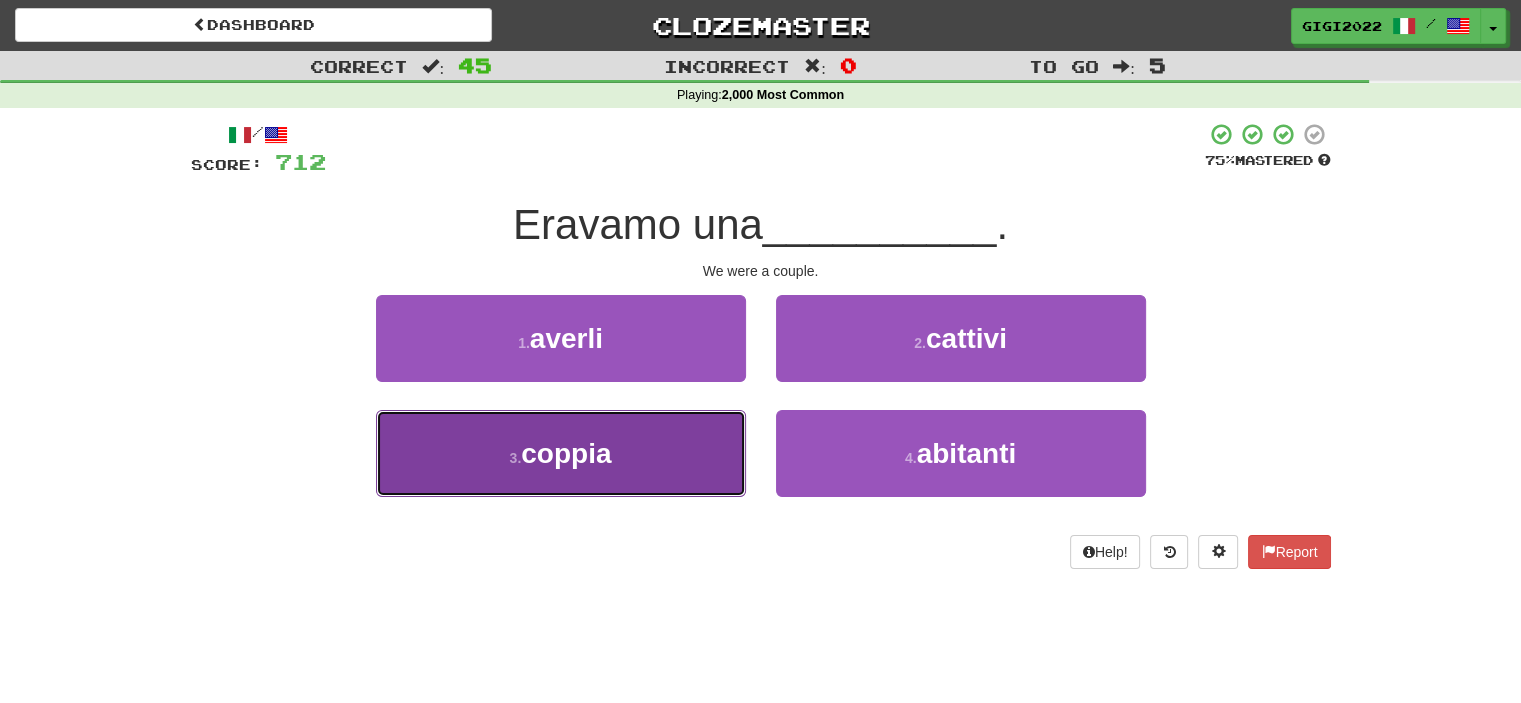 click on "3 .  coppia" at bounding box center (561, 453) 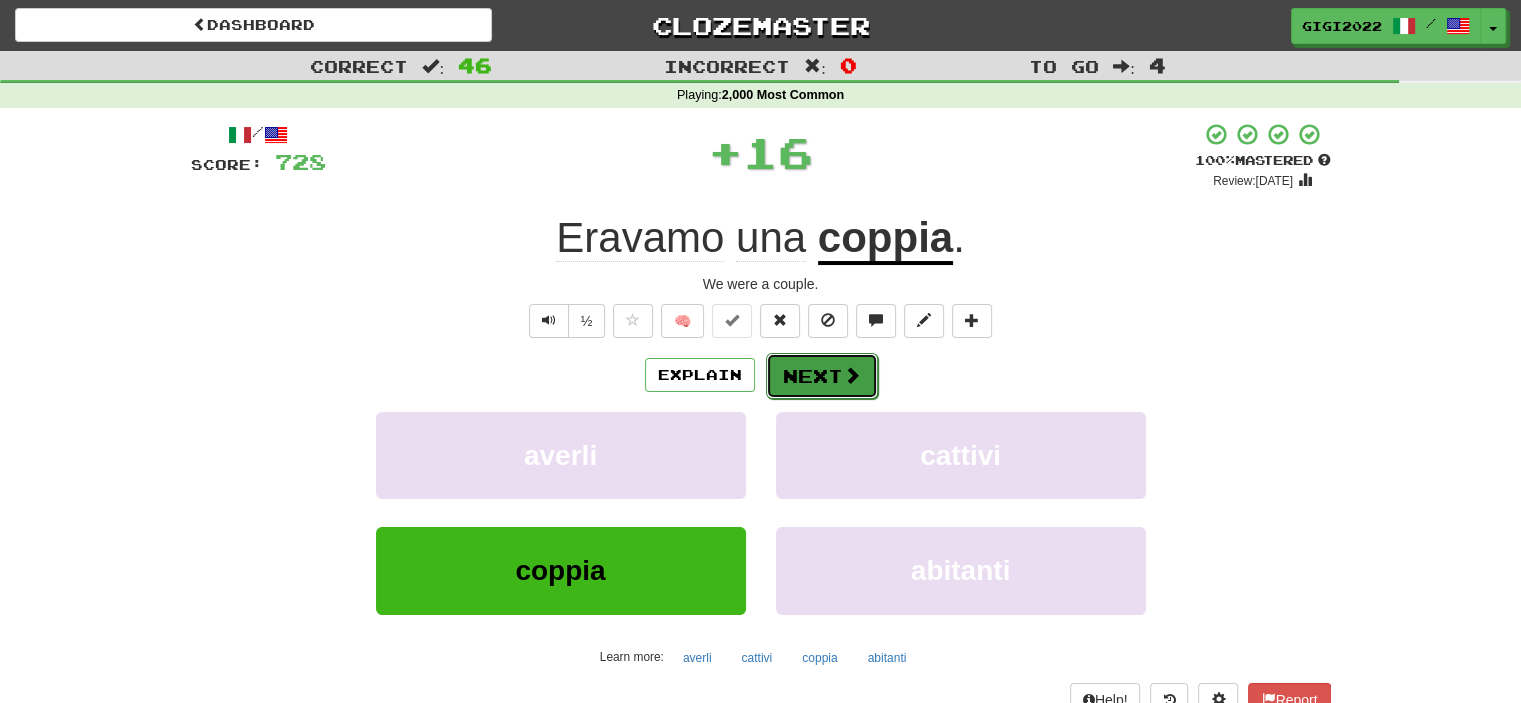 click on "Next" at bounding box center (822, 376) 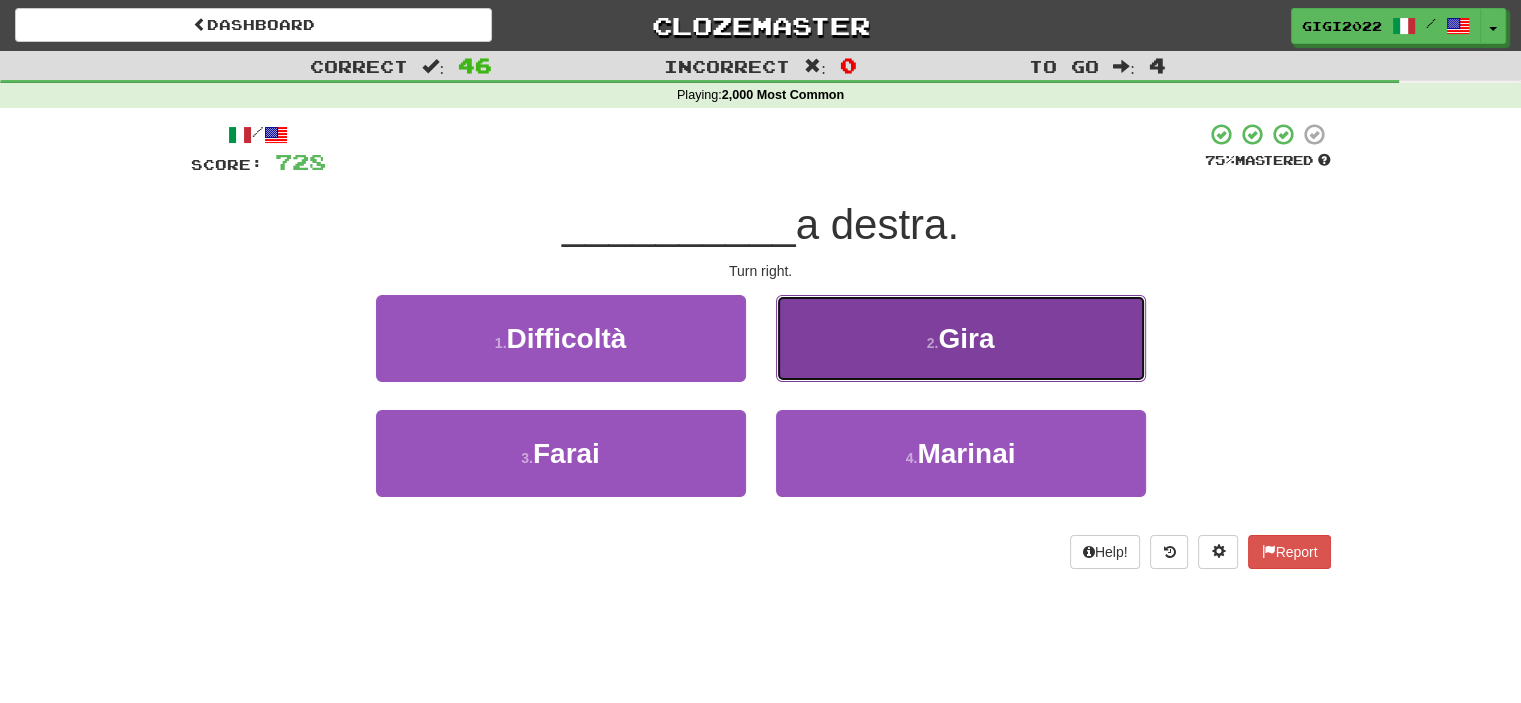click on "2 .  Gira" at bounding box center (961, 338) 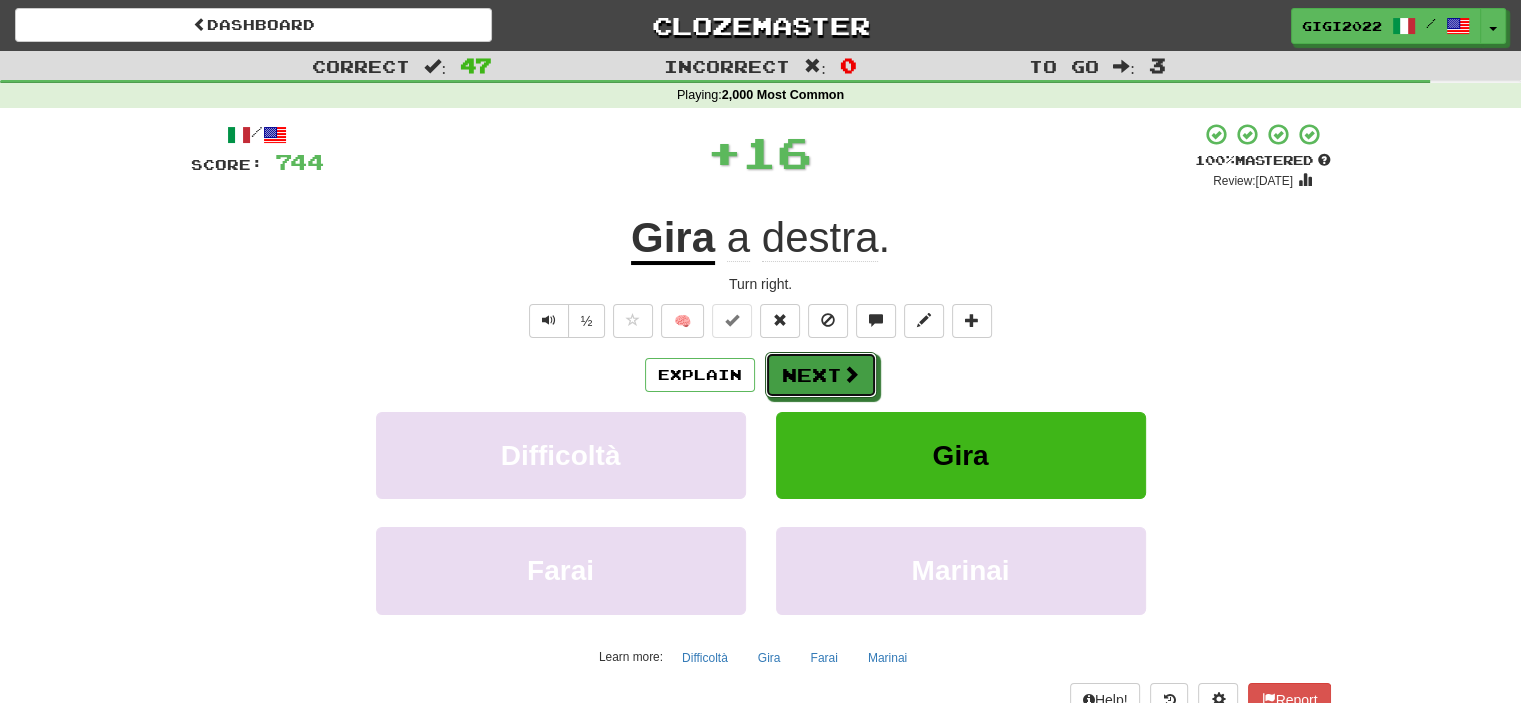 click on "Next" at bounding box center [821, 375] 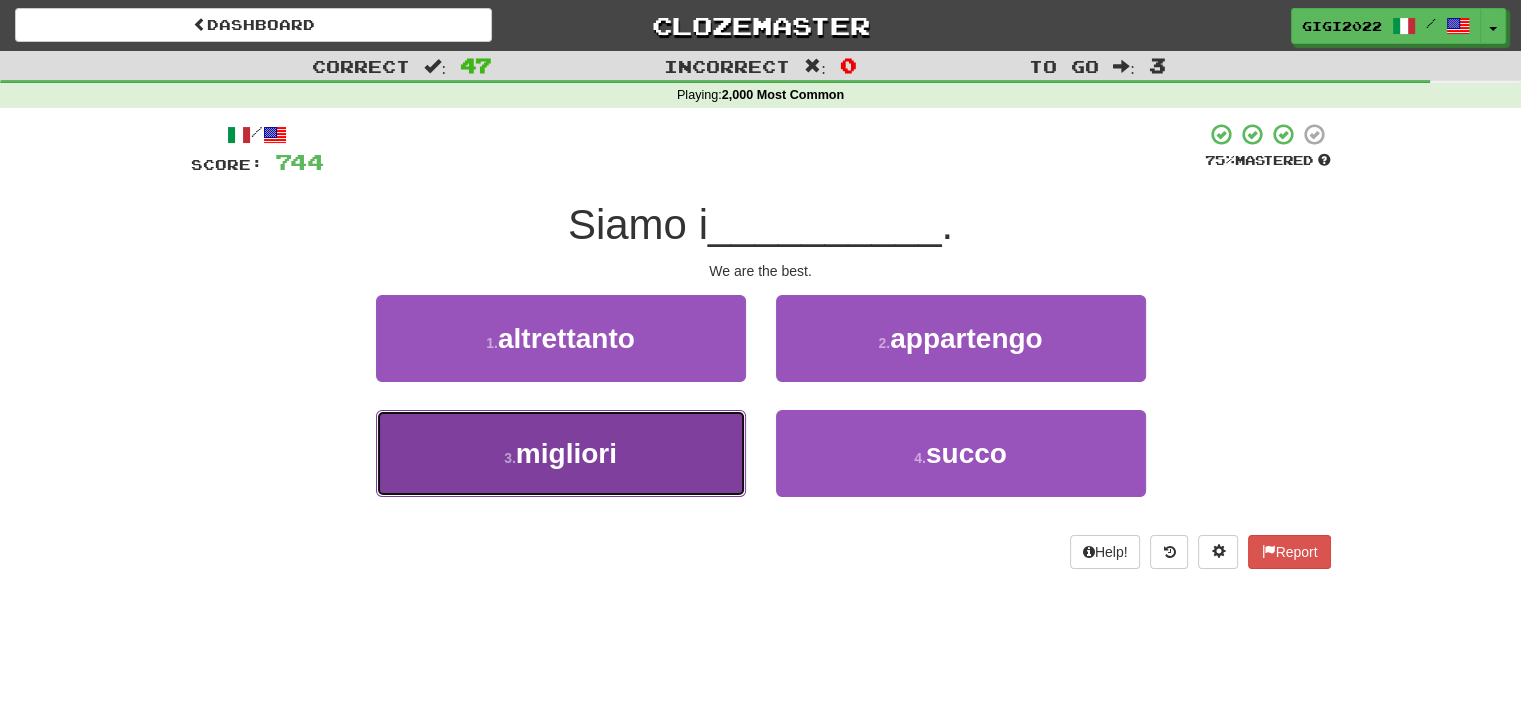 click on "3 .  migliori" at bounding box center (561, 453) 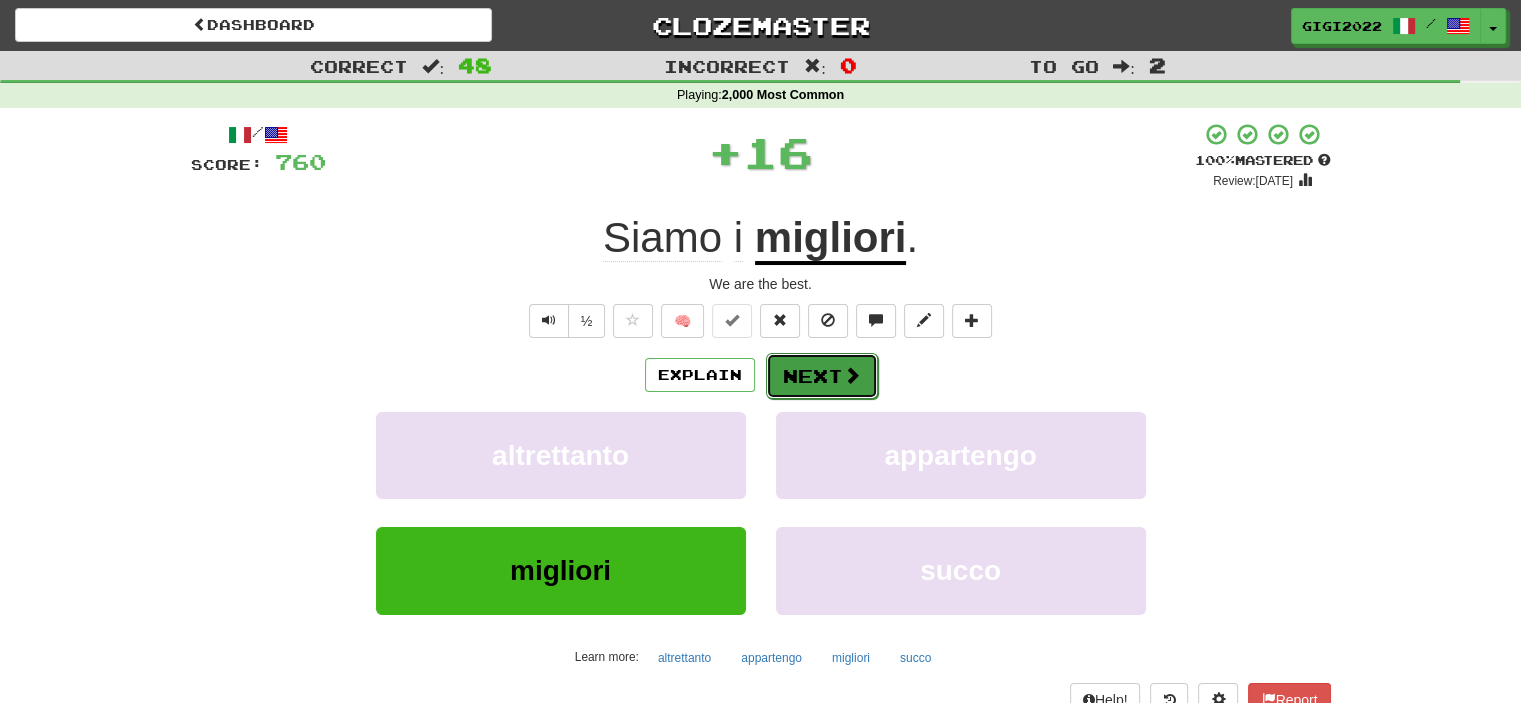 click on "Next" at bounding box center [822, 376] 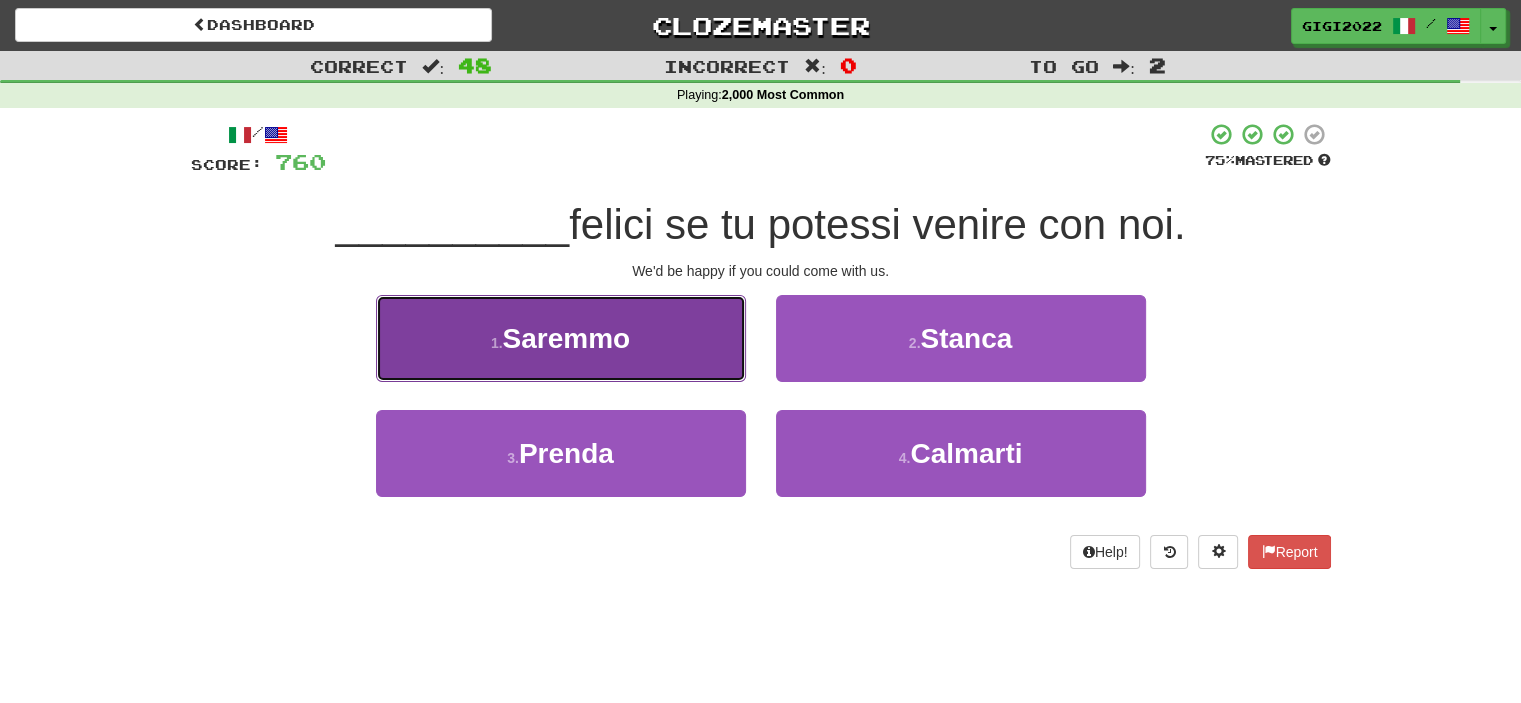 click on "1 .  Saremmo" at bounding box center [561, 338] 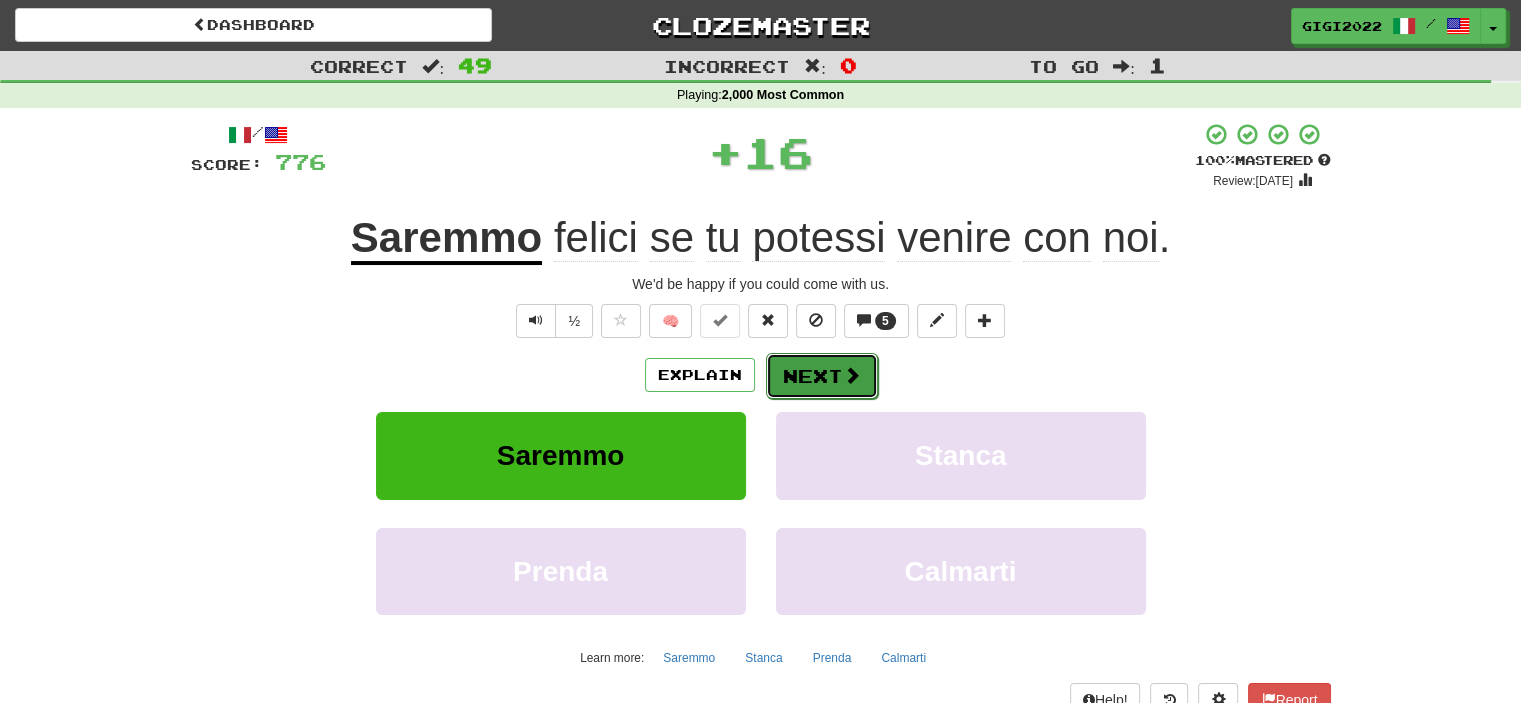 click on "Next" at bounding box center [822, 376] 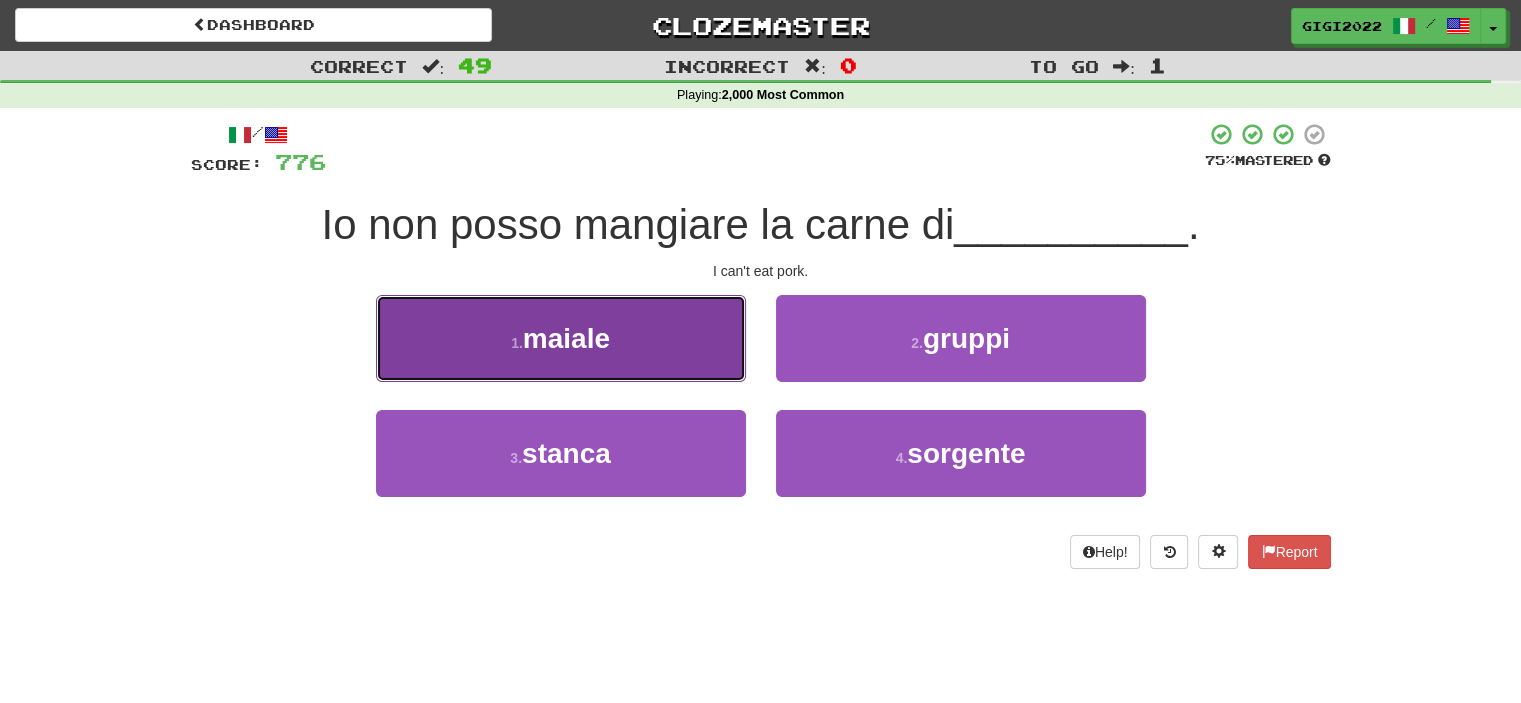 click on "1 .  maiale" at bounding box center (561, 338) 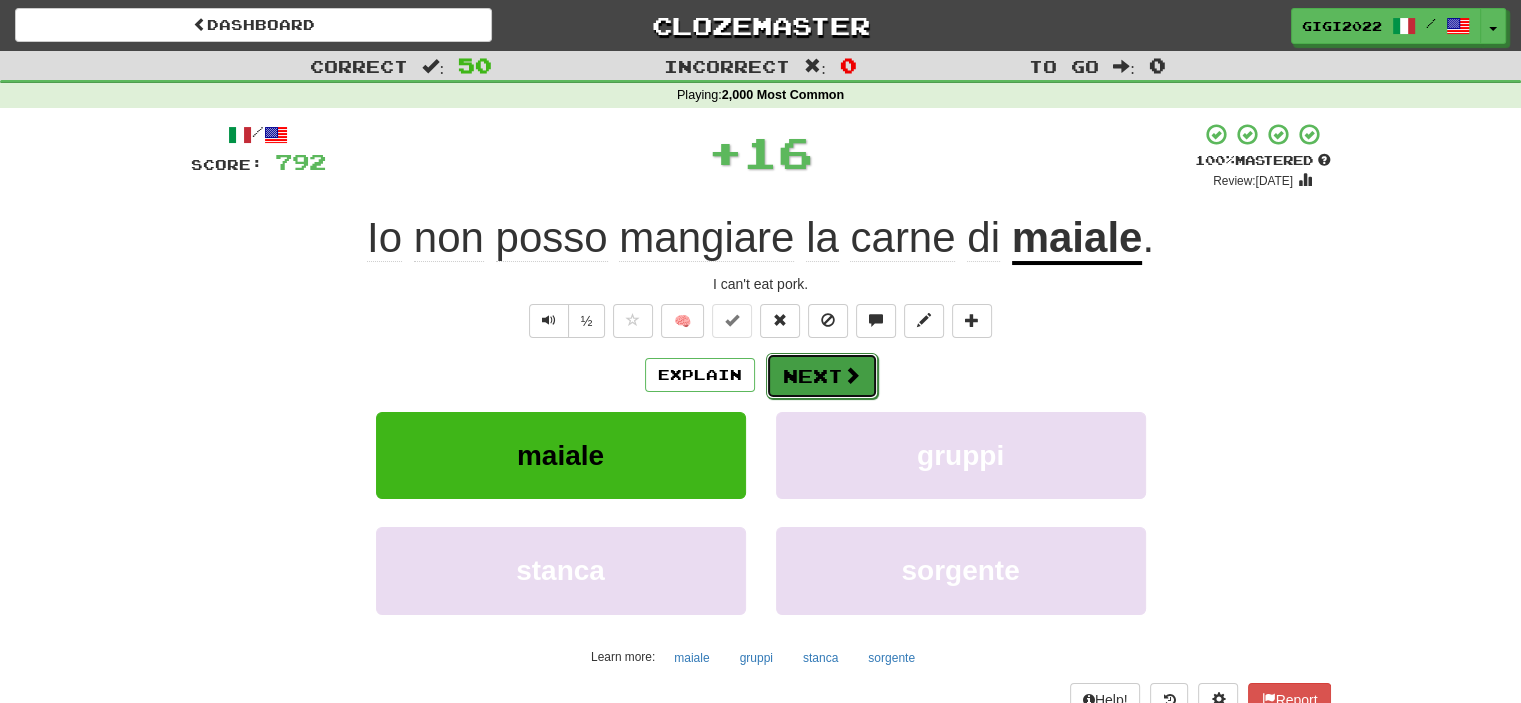 click on "Next" at bounding box center (822, 376) 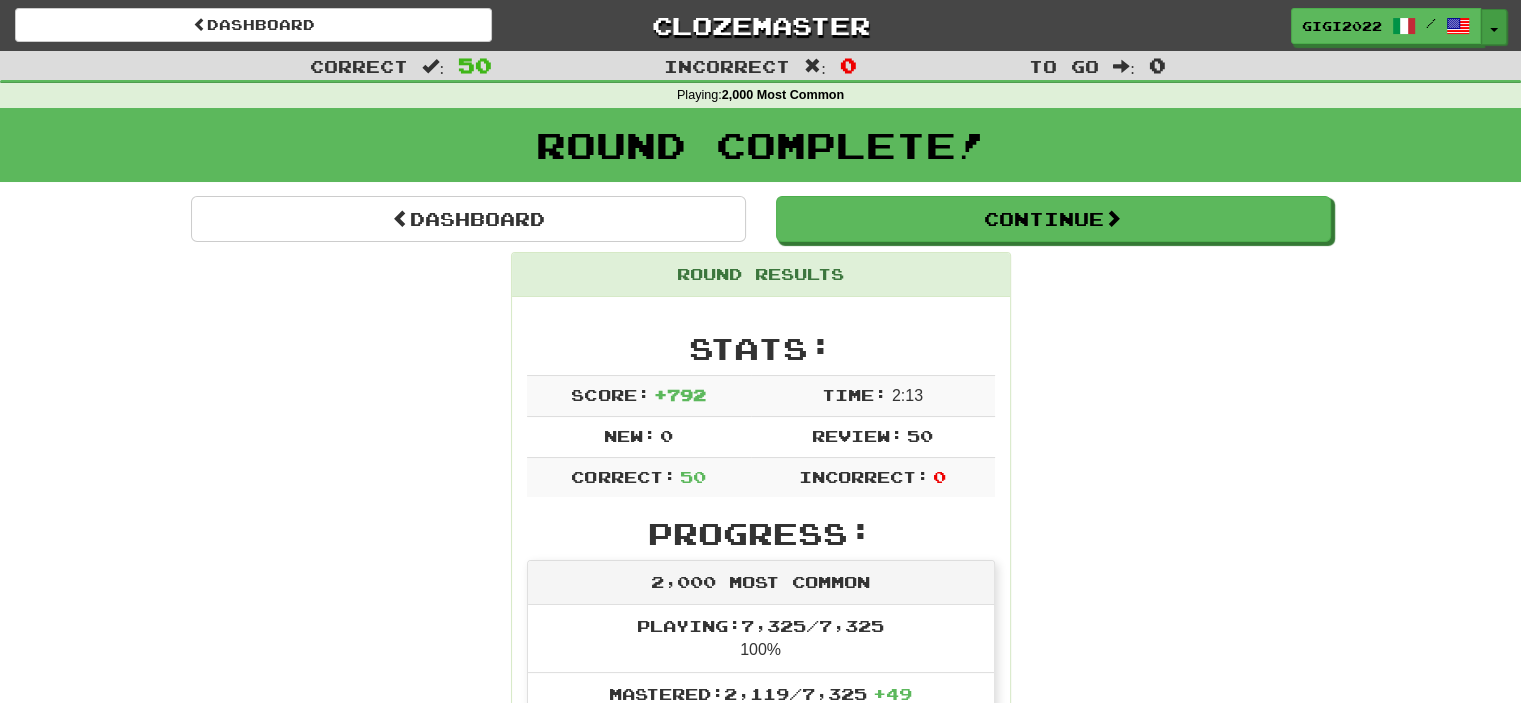 click at bounding box center (1494, 30) 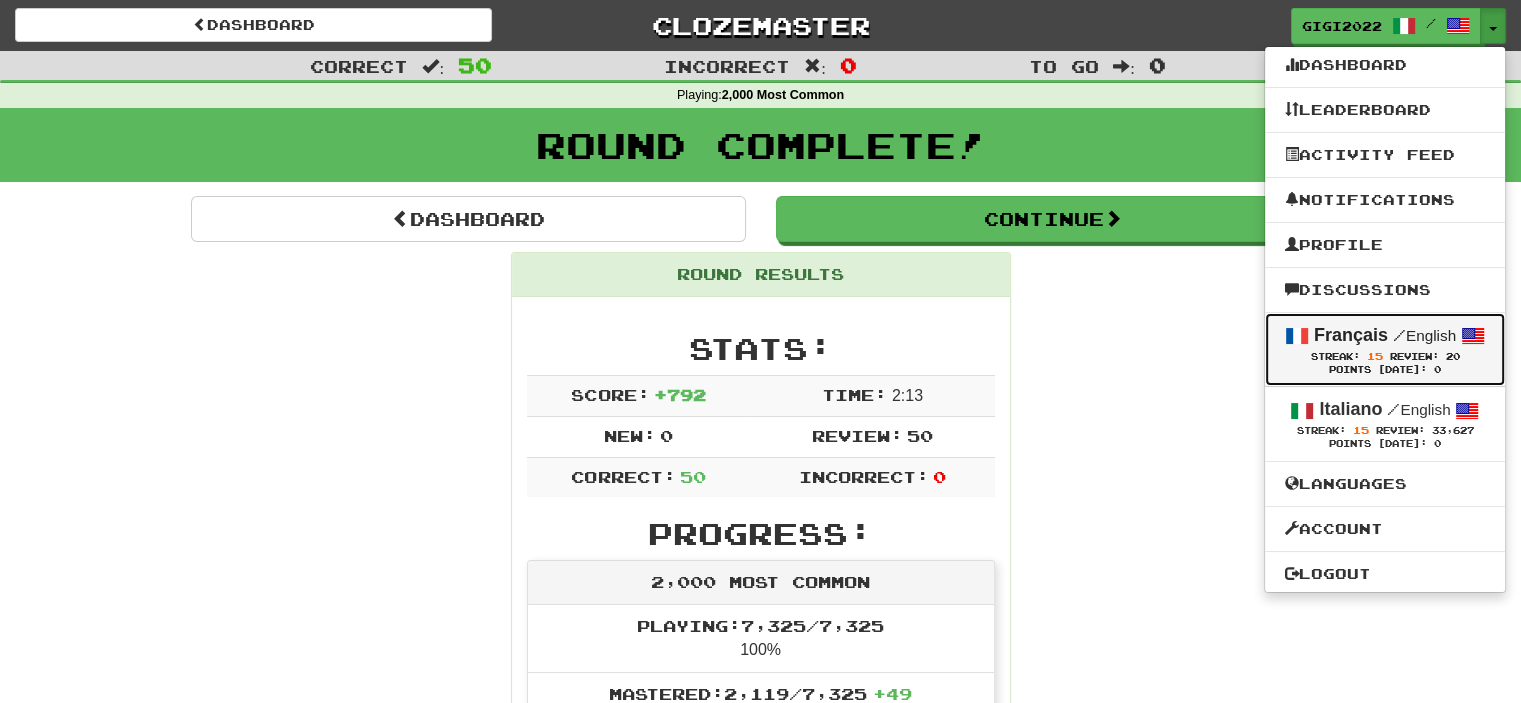click on "Français" at bounding box center [1351, 335] 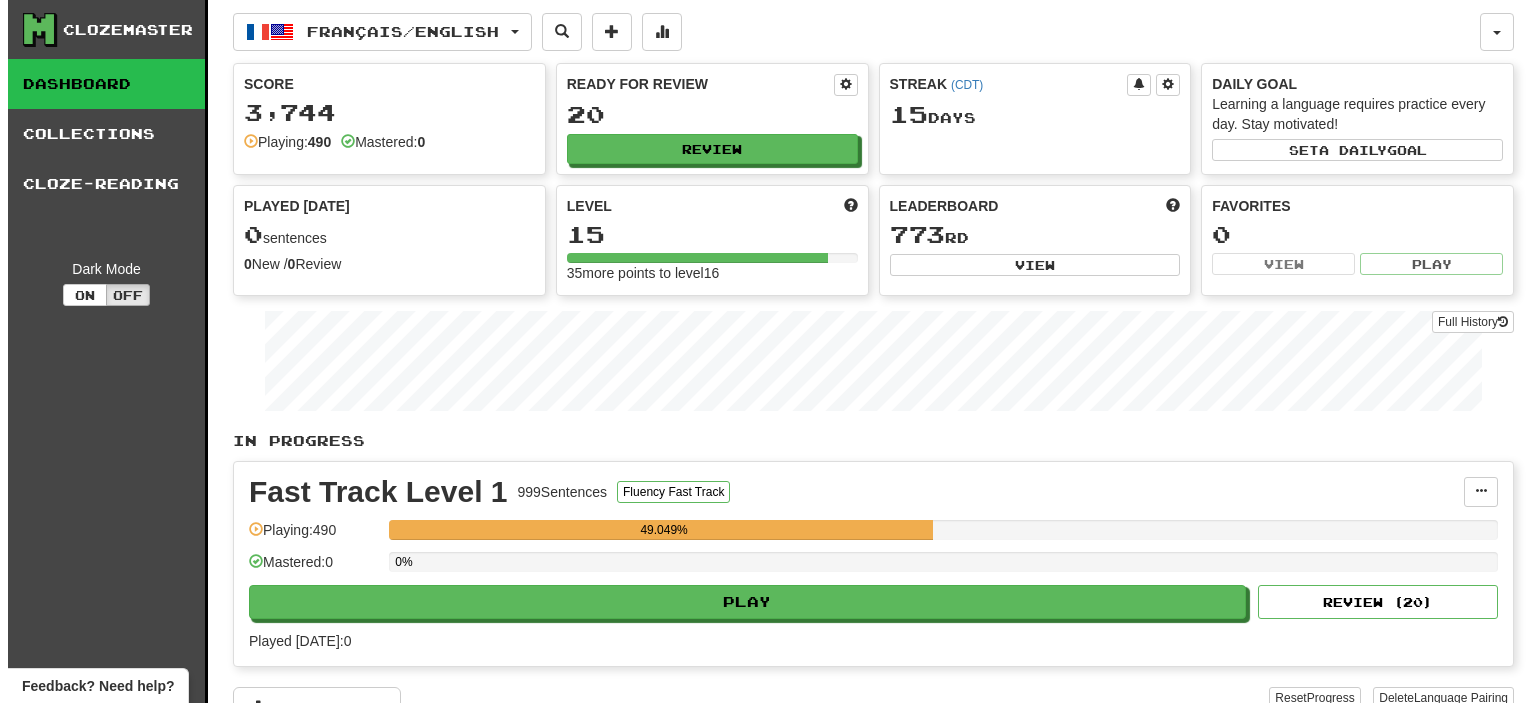 scroll, scrollTop: 0, scrollLeft: 0, axis: both 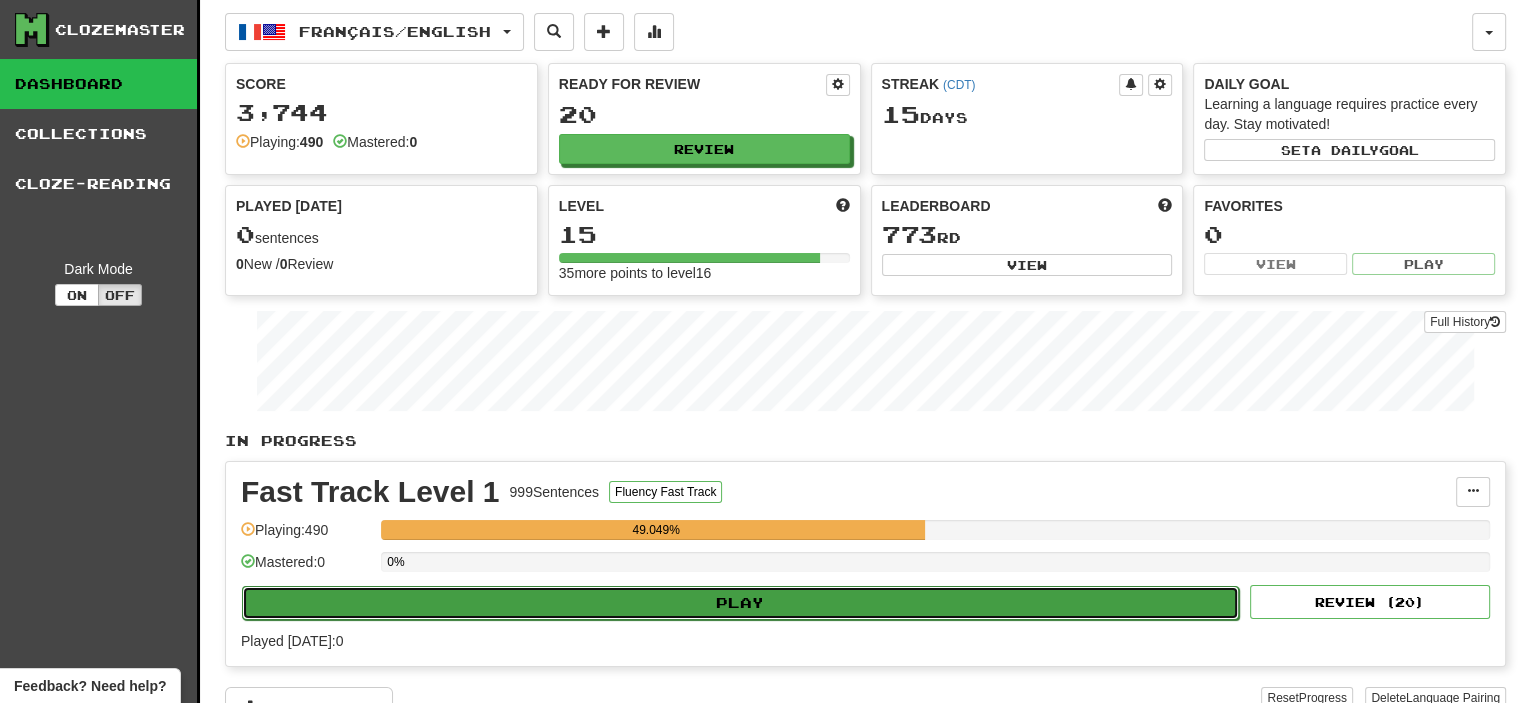 click on "Play" at bounding box center (740, 603) 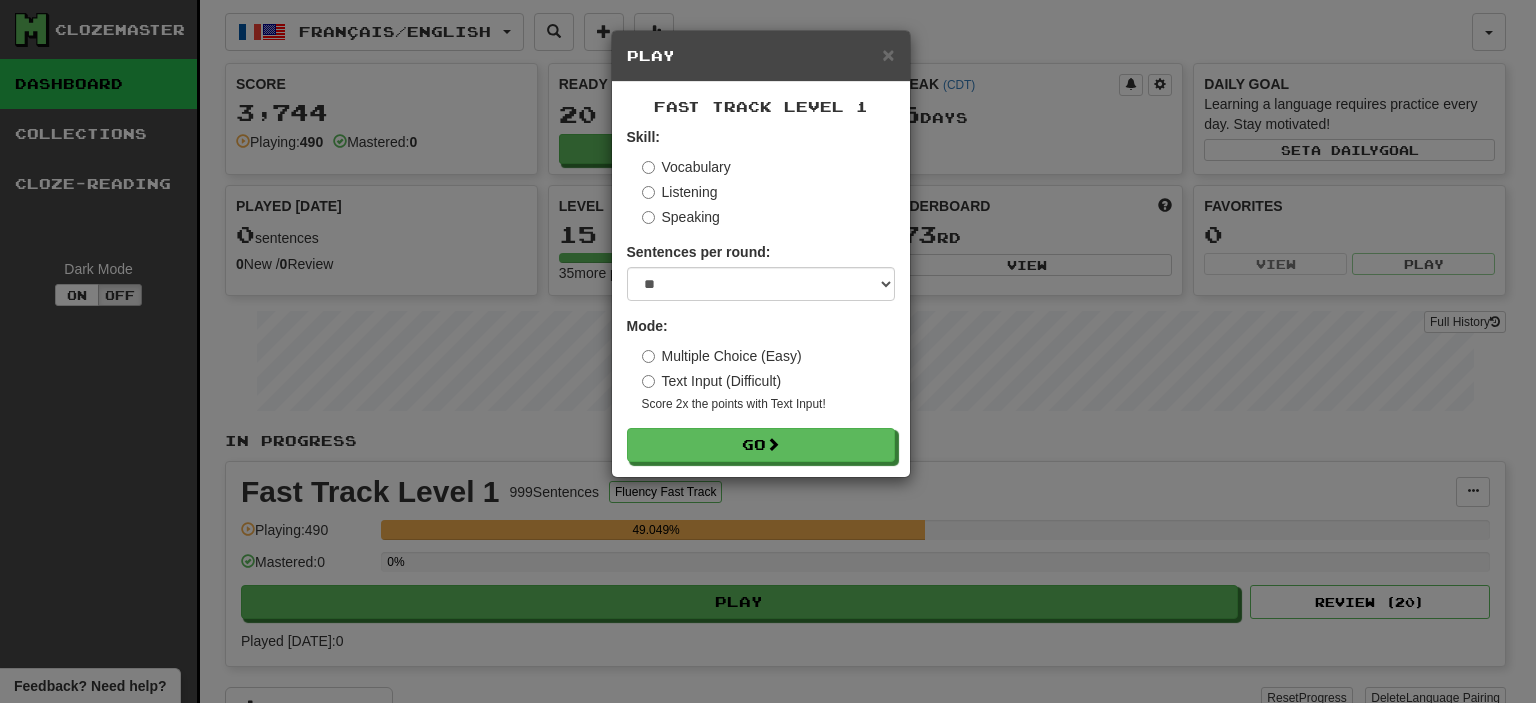 click on "Fast Track Level 1 Skill: Vocabulary Listening Speaking Sentences per round: * ** ** ** ** ** *** ******** Mode: Multiple Choice (Easy) Text Input (Difficult) Score 2x the points with Text Input ! Go" at bounding box center [761, 279] 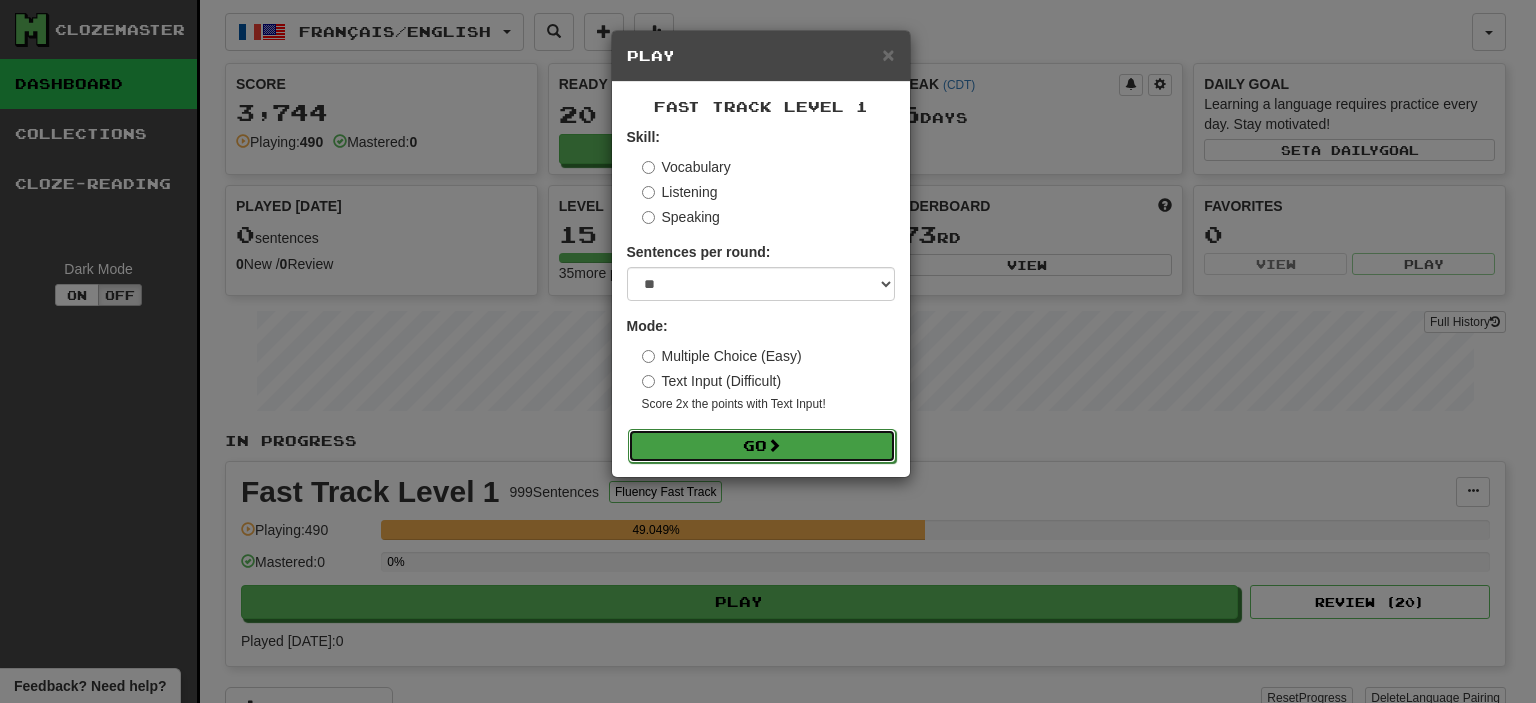 click on "Go" at bounding box center (762, 446) 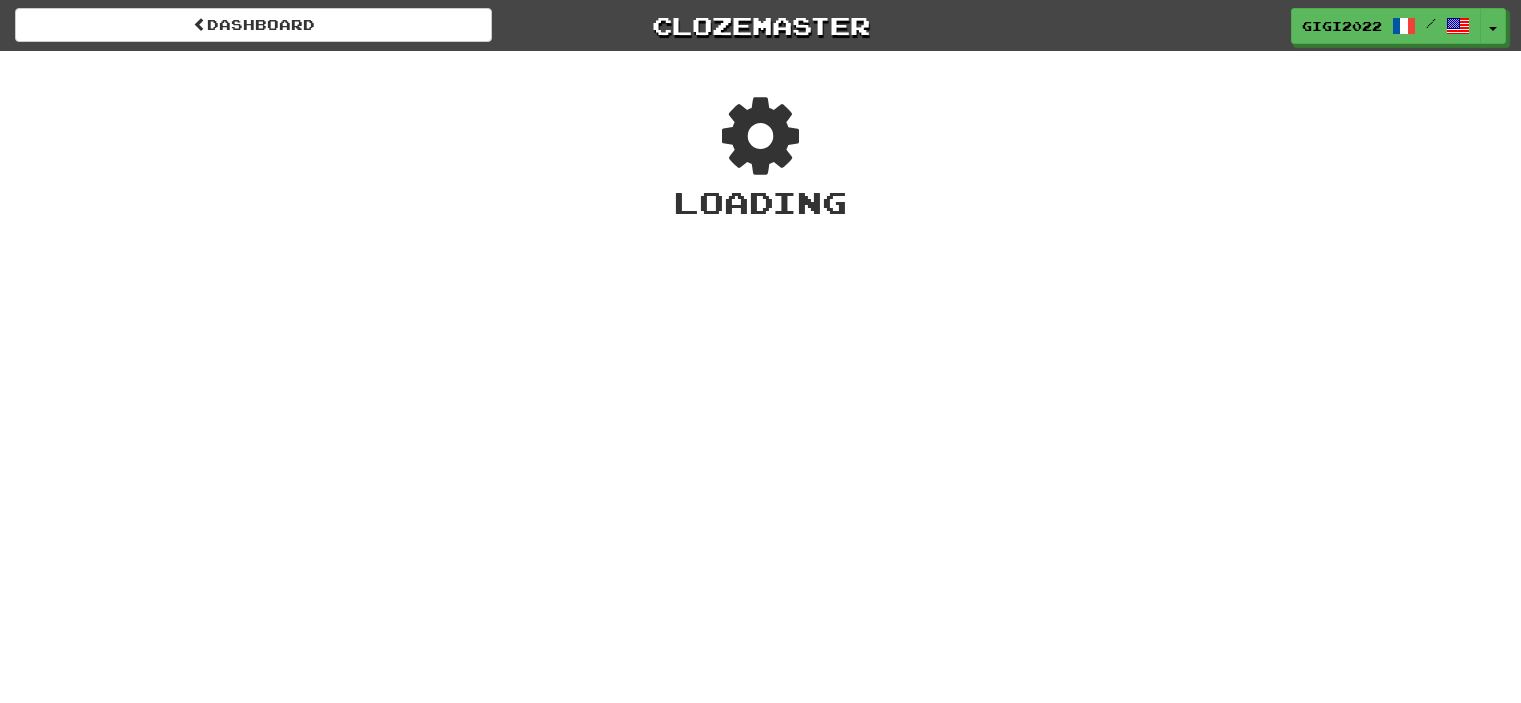 scroll, scrollTop: 0, scrollLeft: 0, axis: both 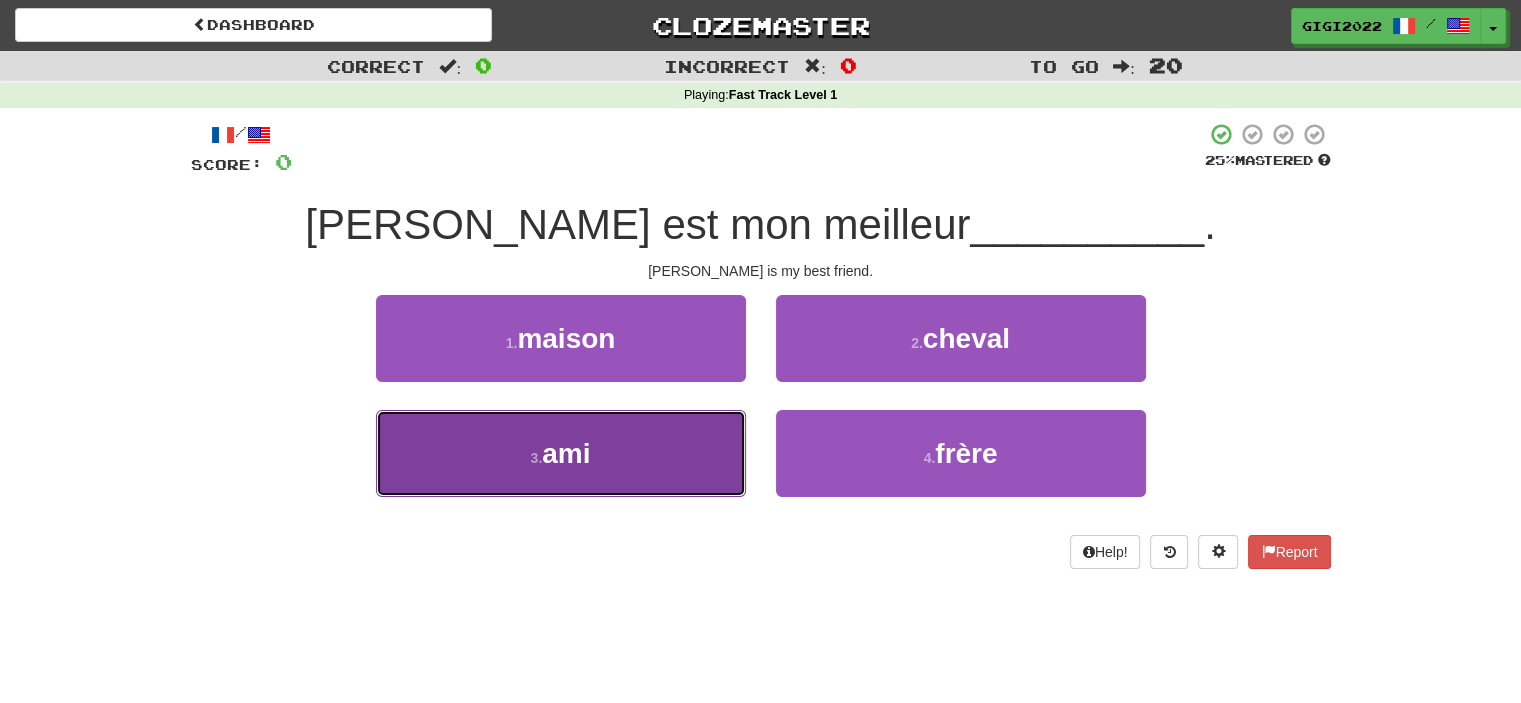click on "3 .  ami" at bounding box center (561, 453) 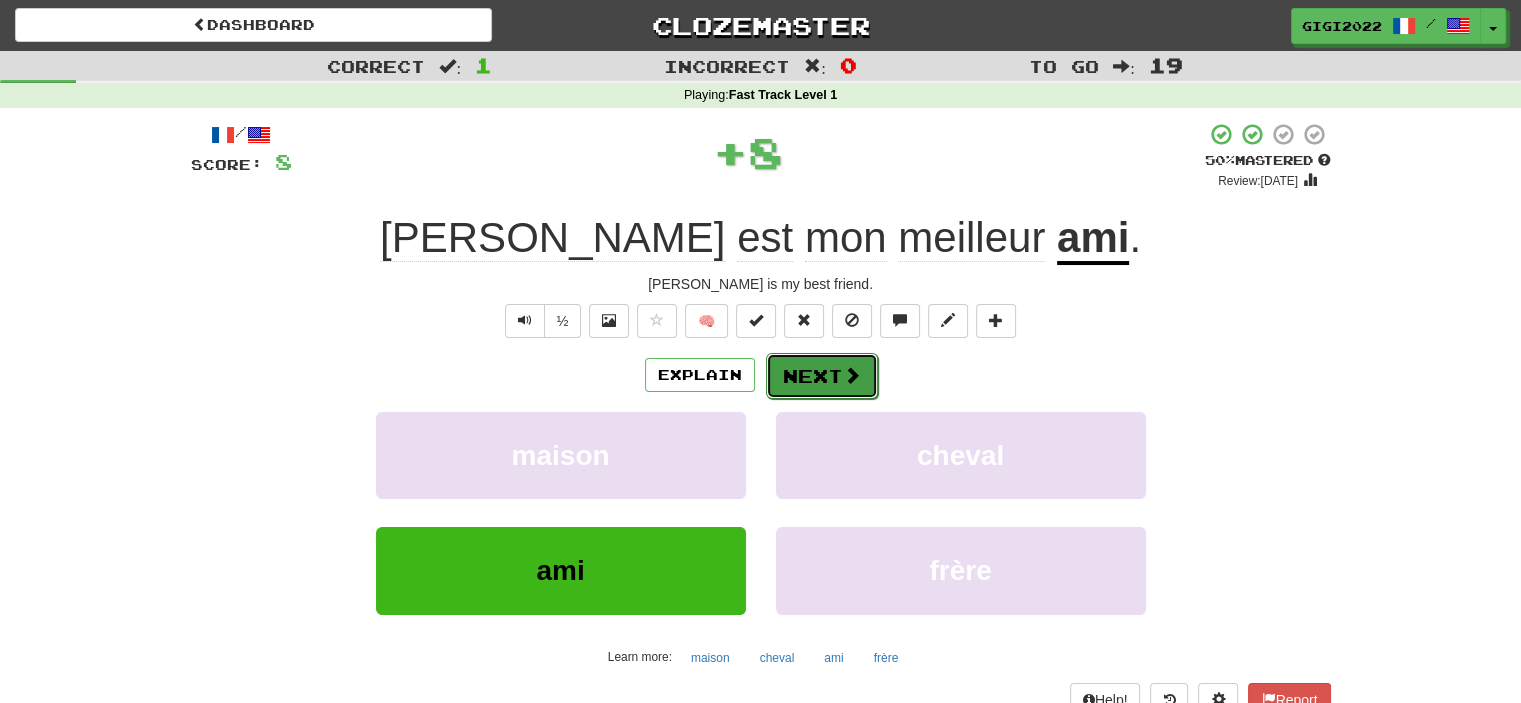 click on "Next" at bounding box center [822, 376] 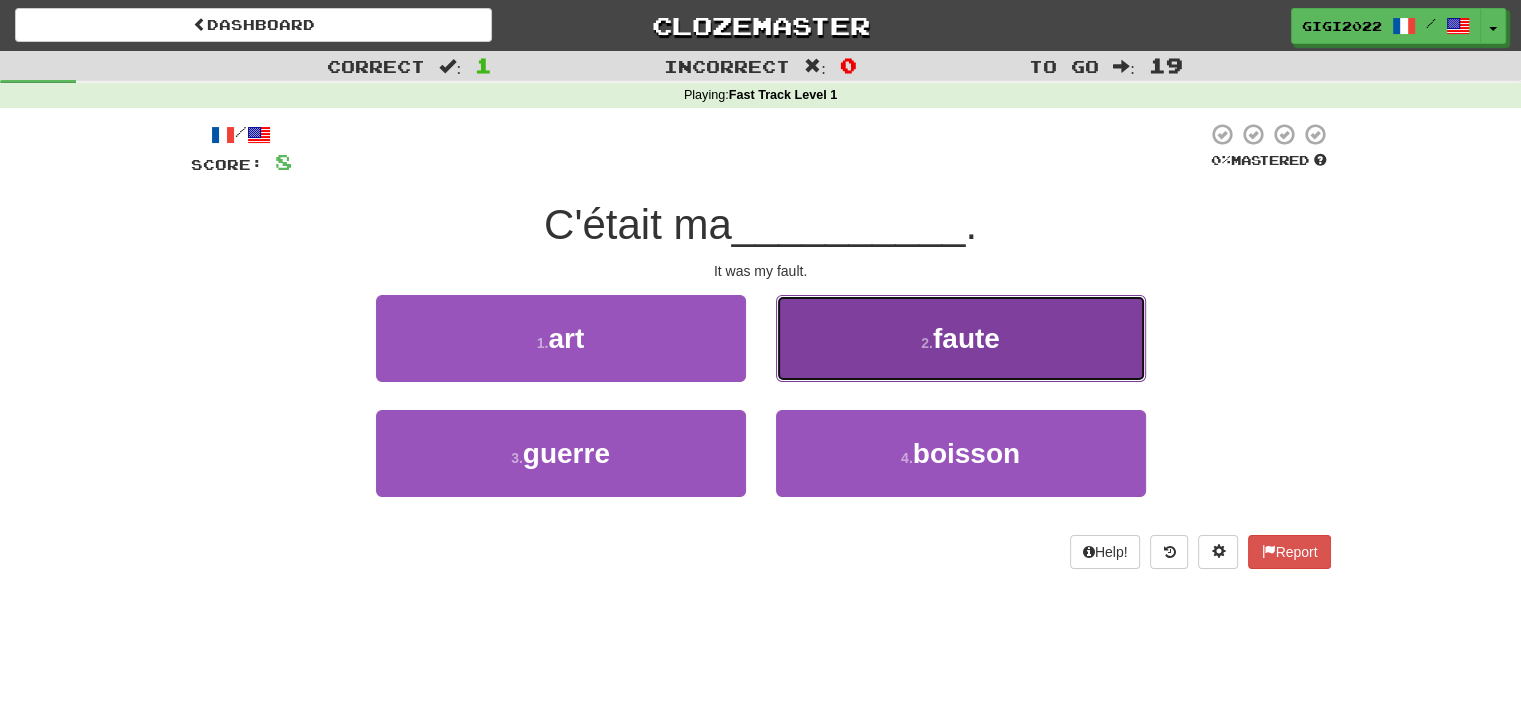 click on "2 .  faute" at bounding box center [961, 338] 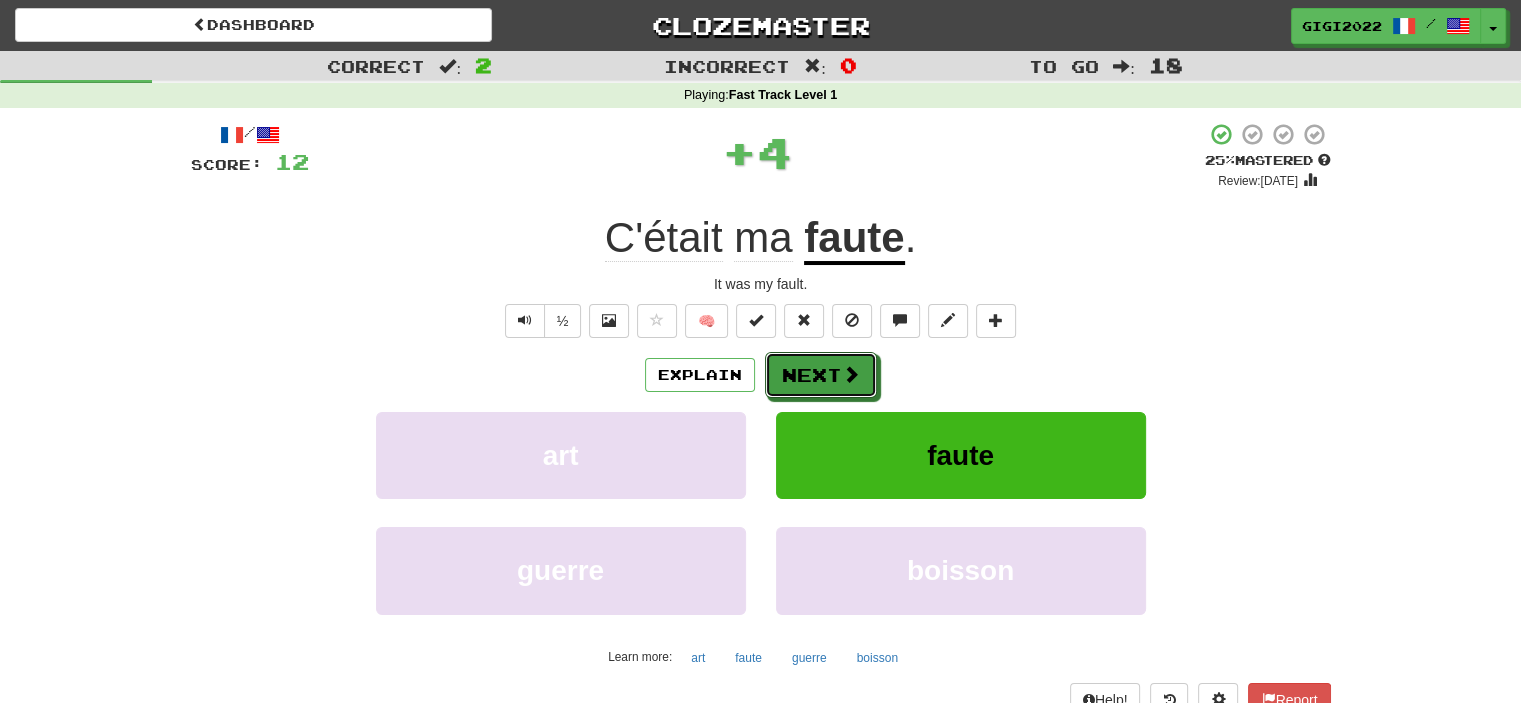 click on "Next" at bounding box center (821, 375) 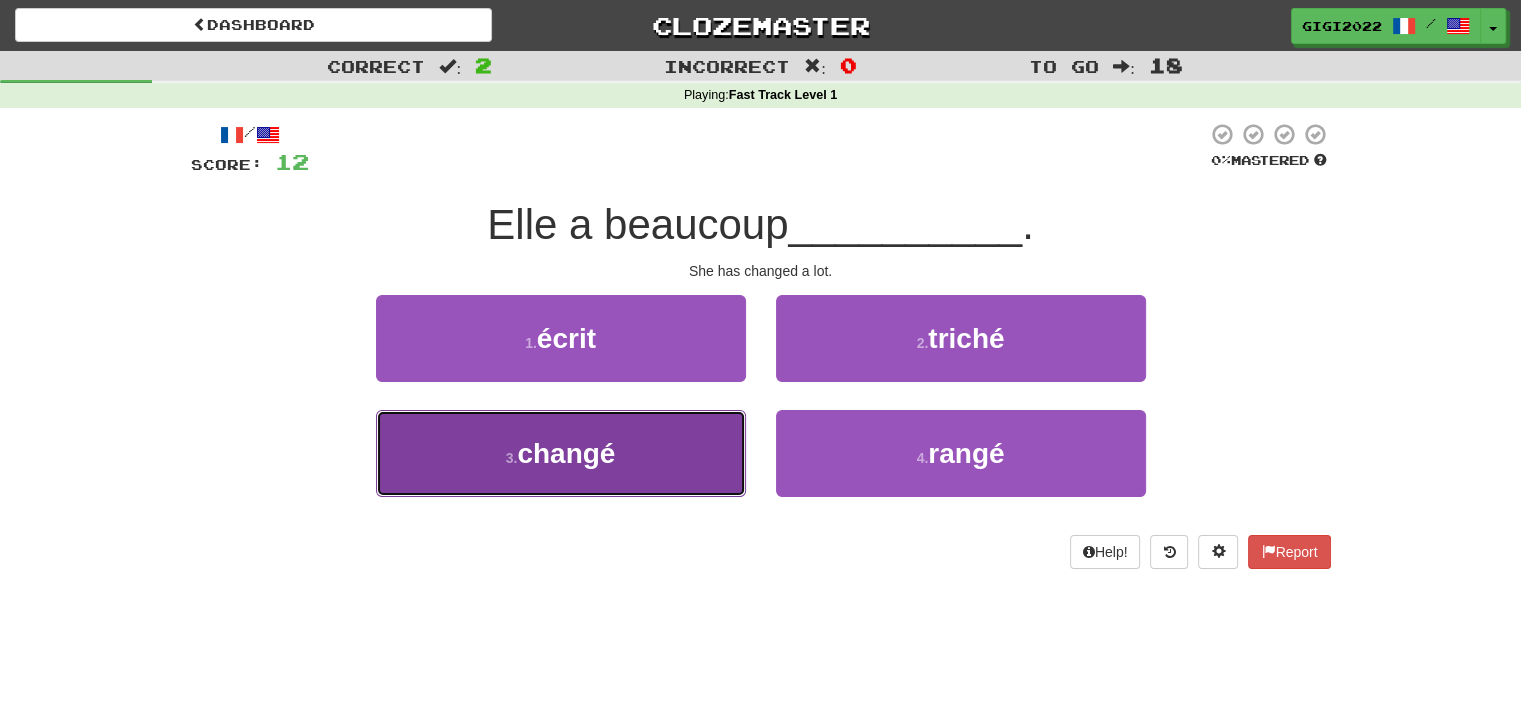 click on "3 .  changé" at bounding box center (561, 453) 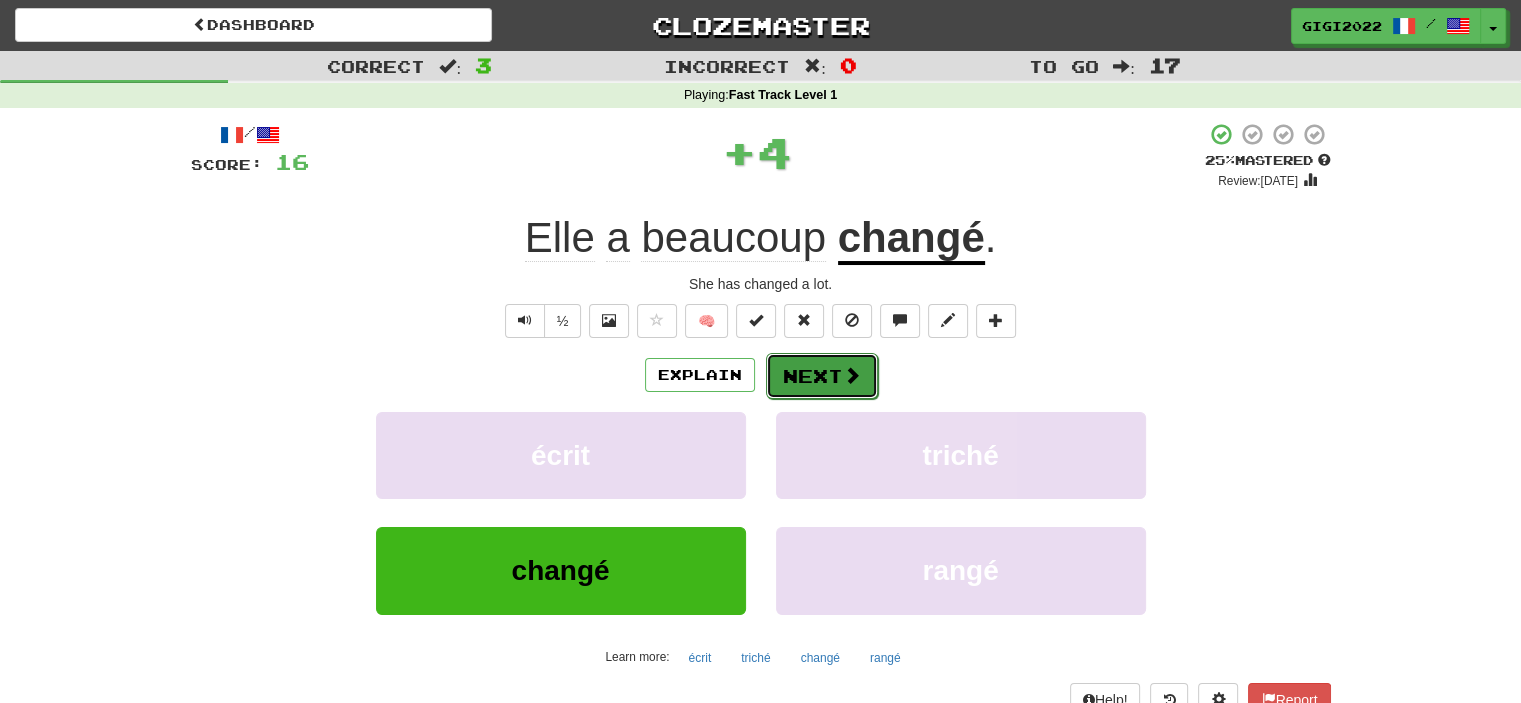 click on "Next" at bounding box center (822, 376) 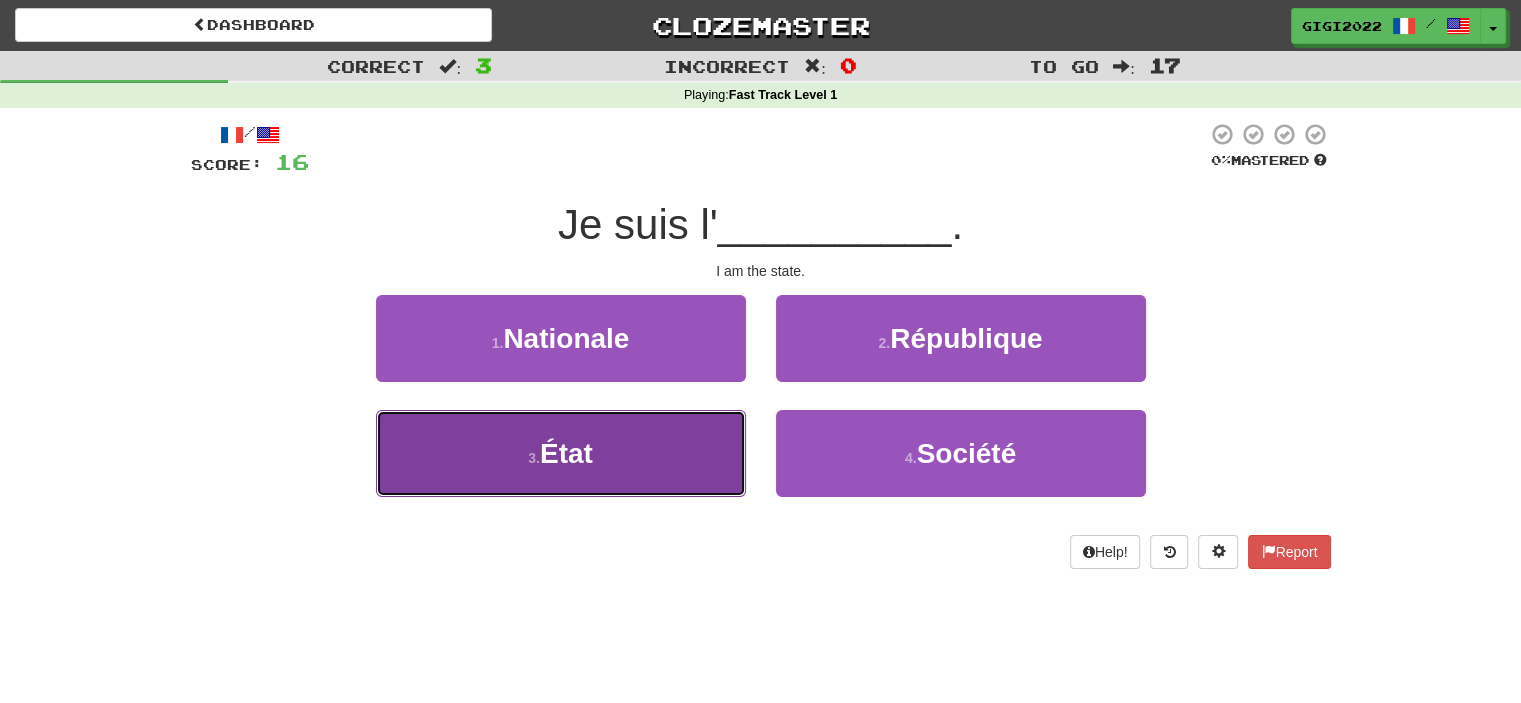 click on "3 .  État" at bounding box center [561, 453] 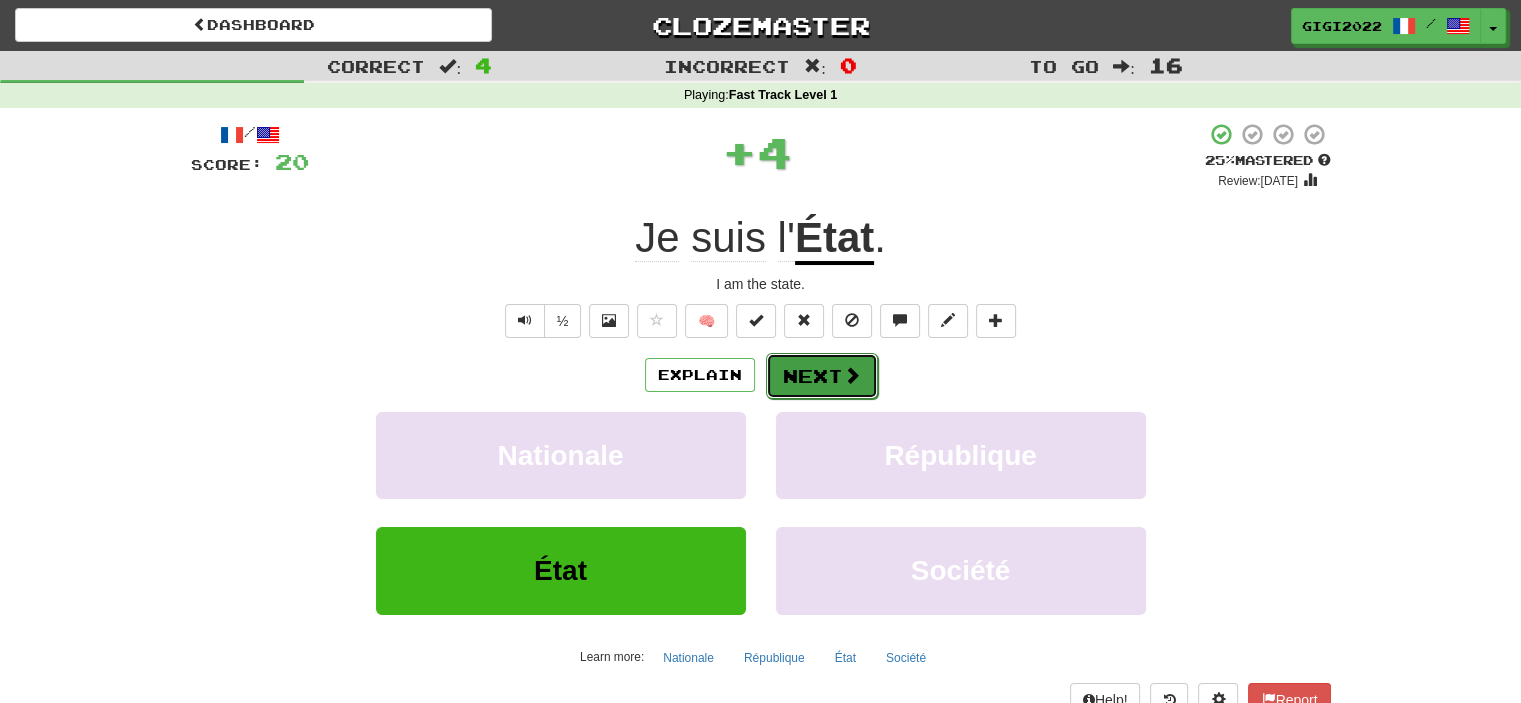 click on "Next" at bounding box center (822, 376) 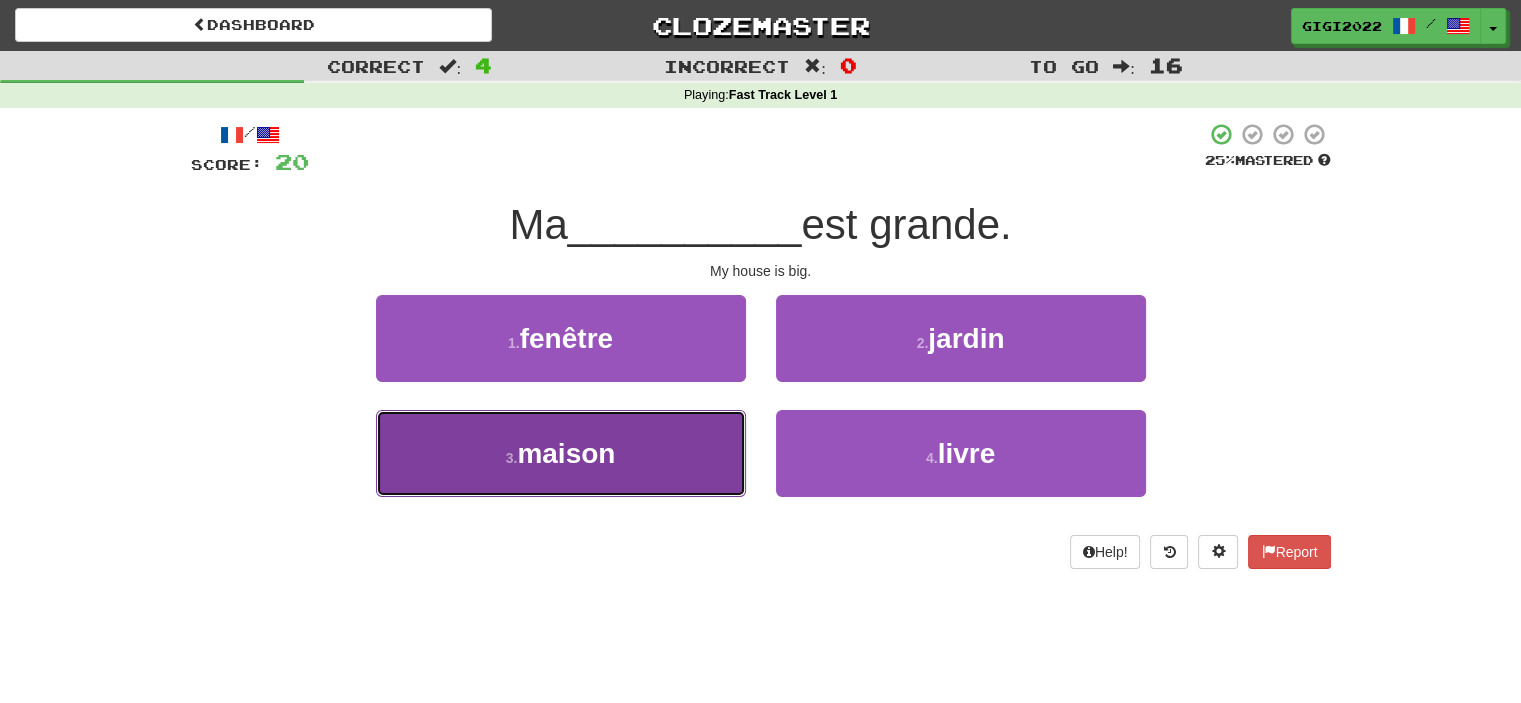 click on "3 .  maison" at bounding box center (561, 453) 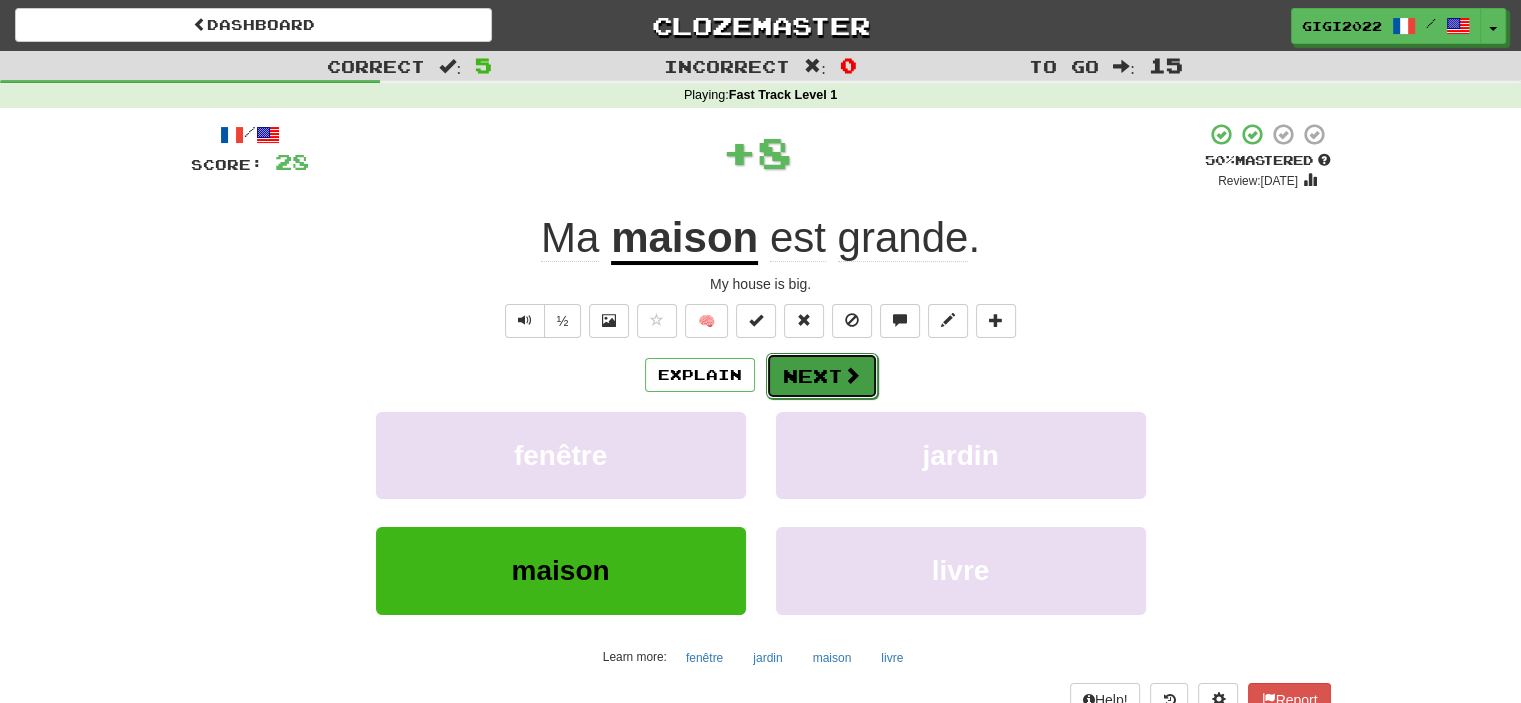 click on "Next" at bounding box center [822, 376] 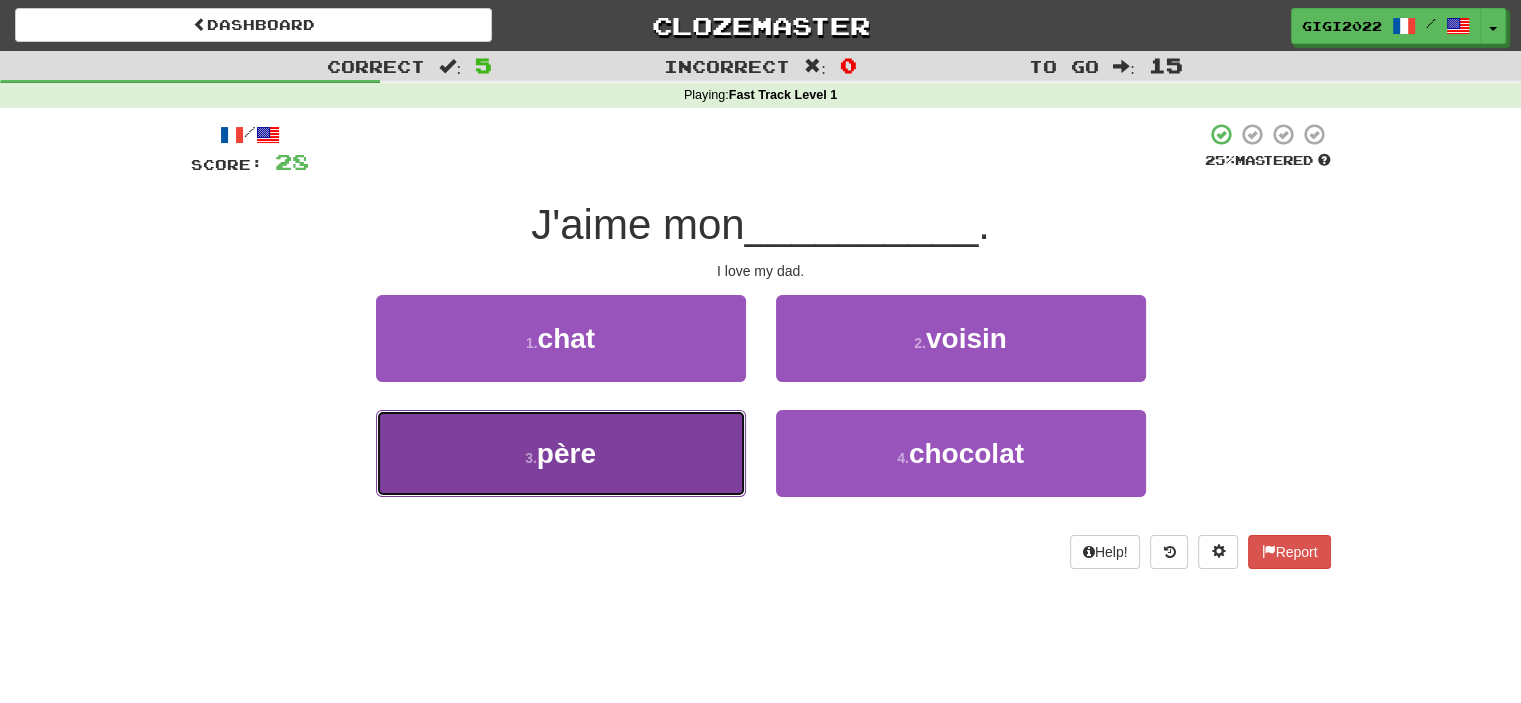 click on "3 .  père" at bounding box center [561, 453] 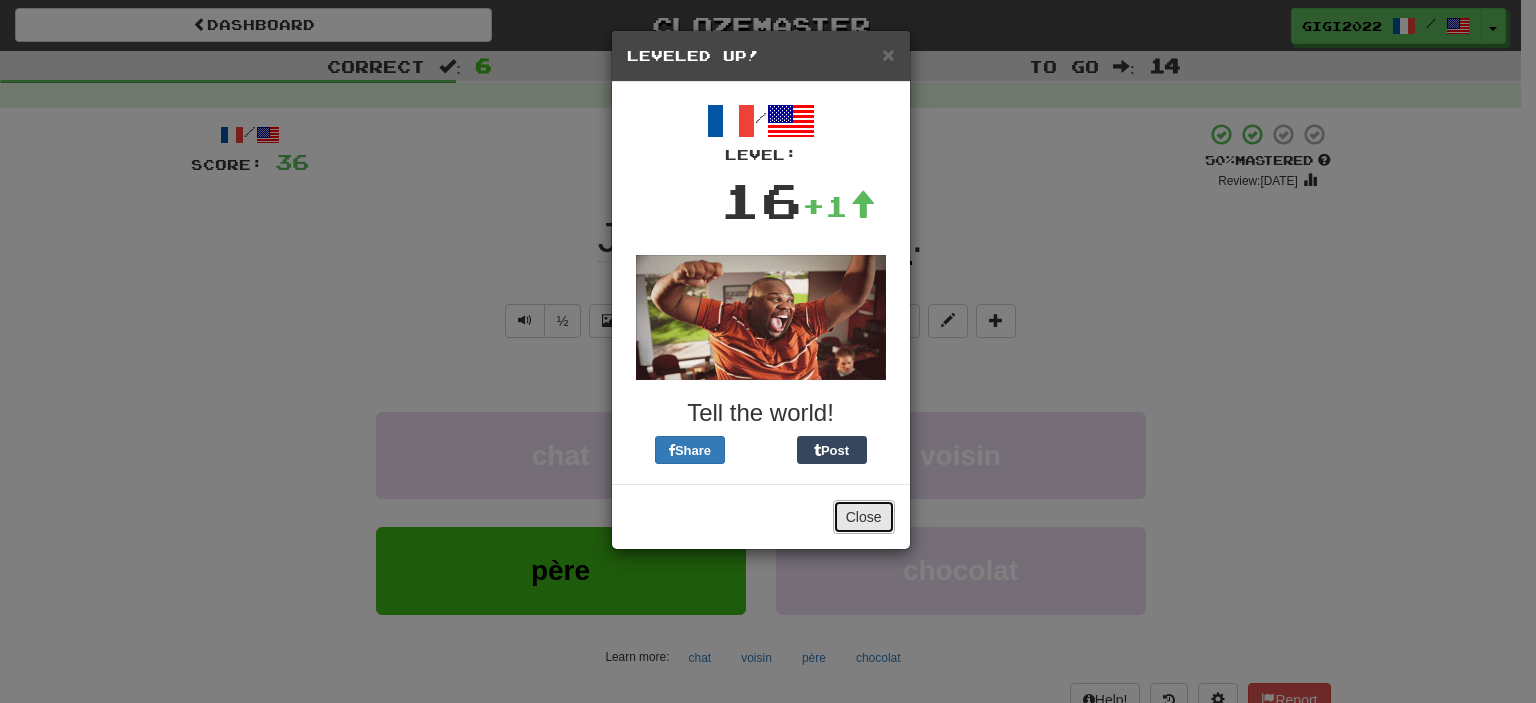 click on "Close" at bounding box center (864, 517) 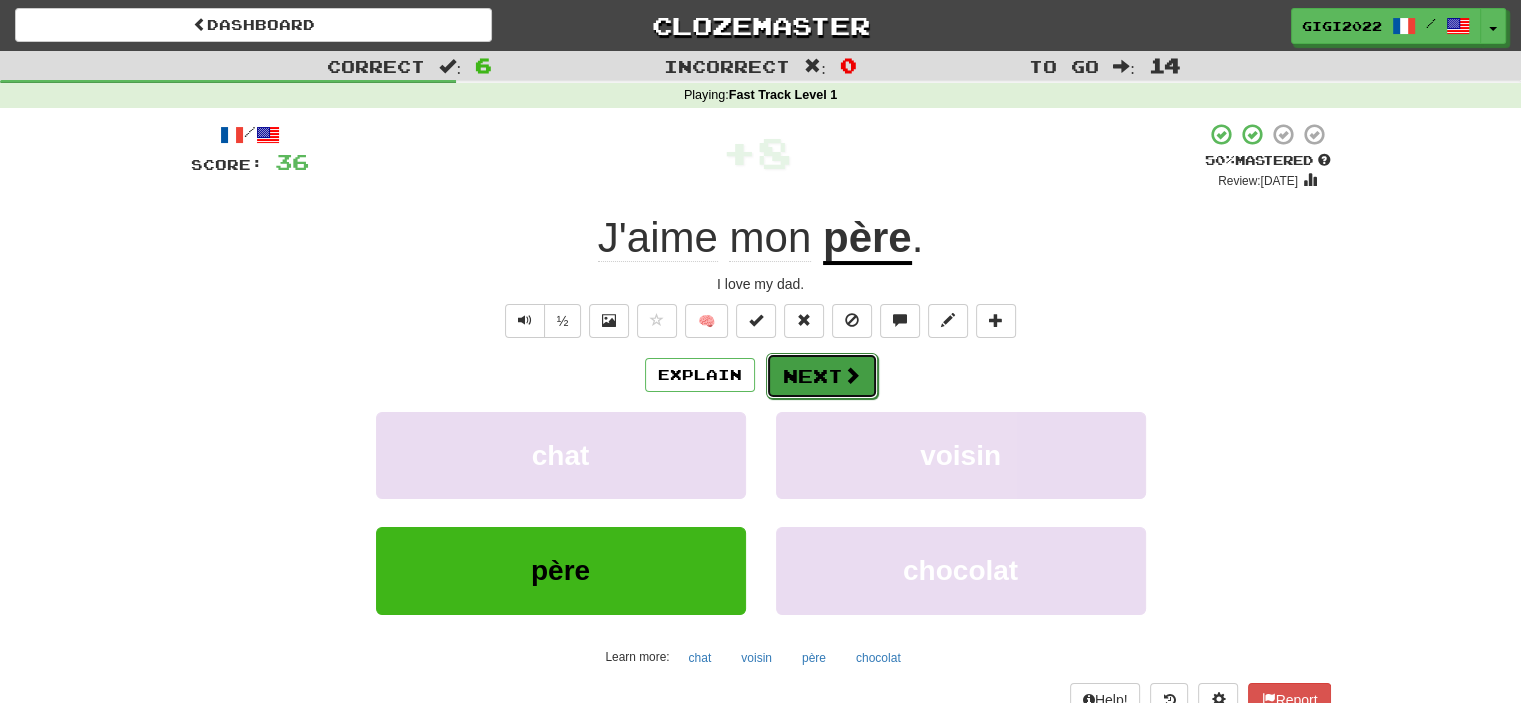 click on "Next" at bounding box center [822, 376] 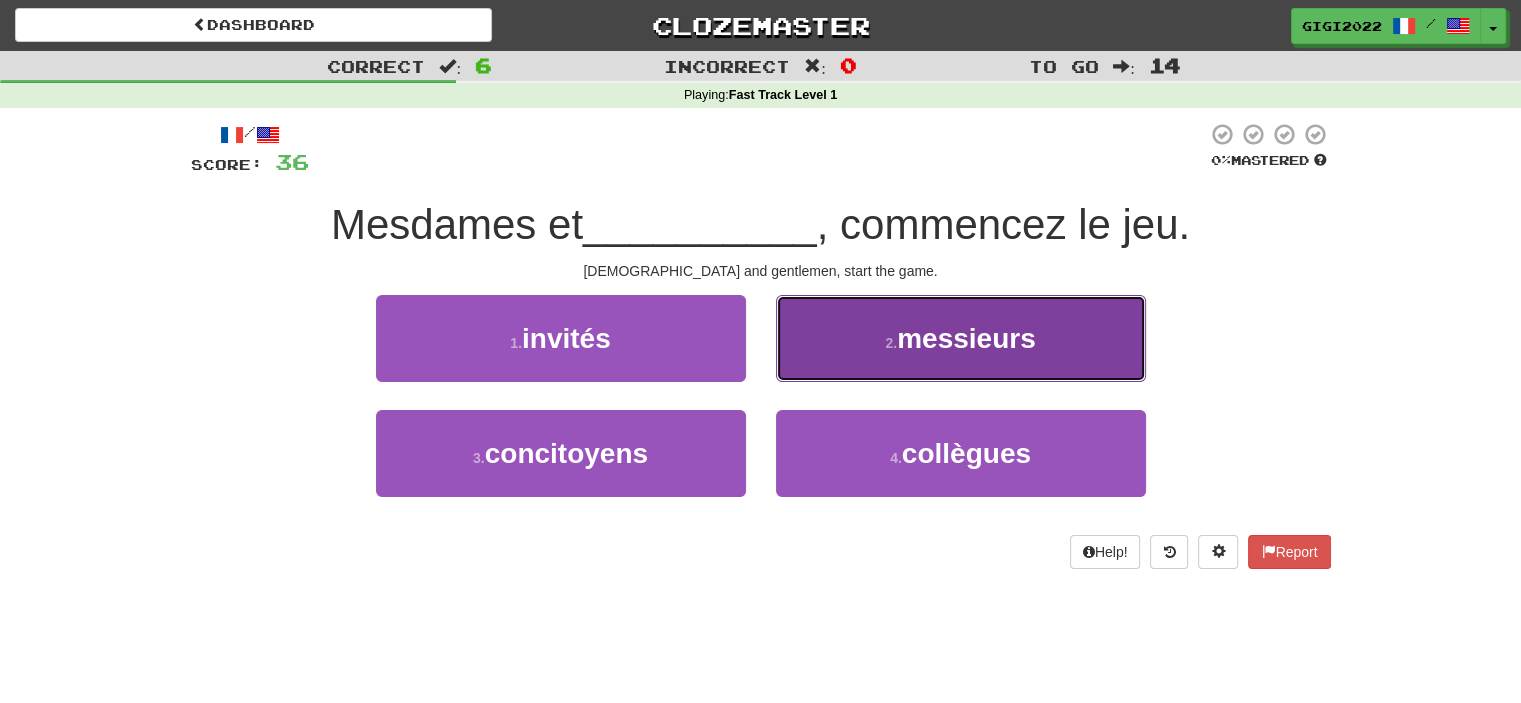 click on "2 .  messieurs" at bounding box center [961, 338] 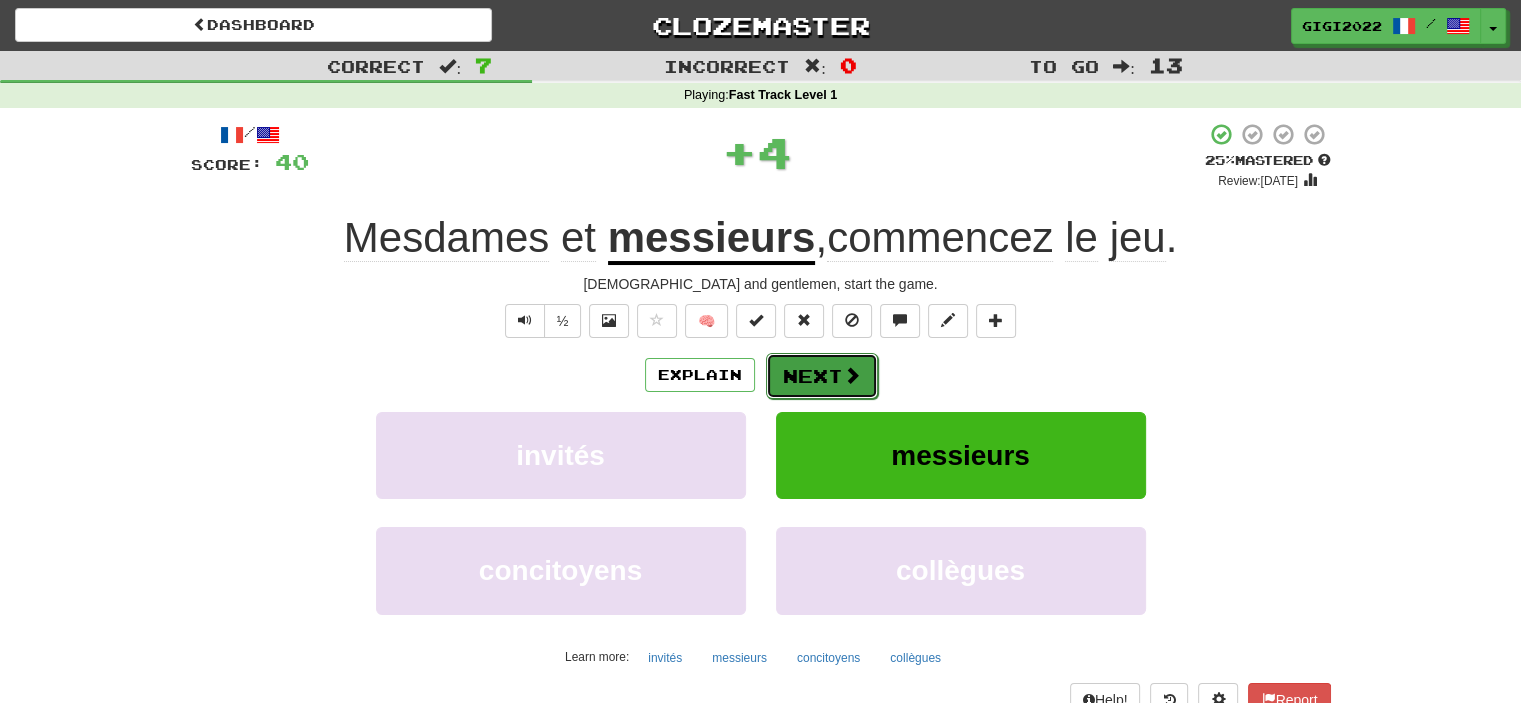 click on "Next" at bounding box center [822, 376] 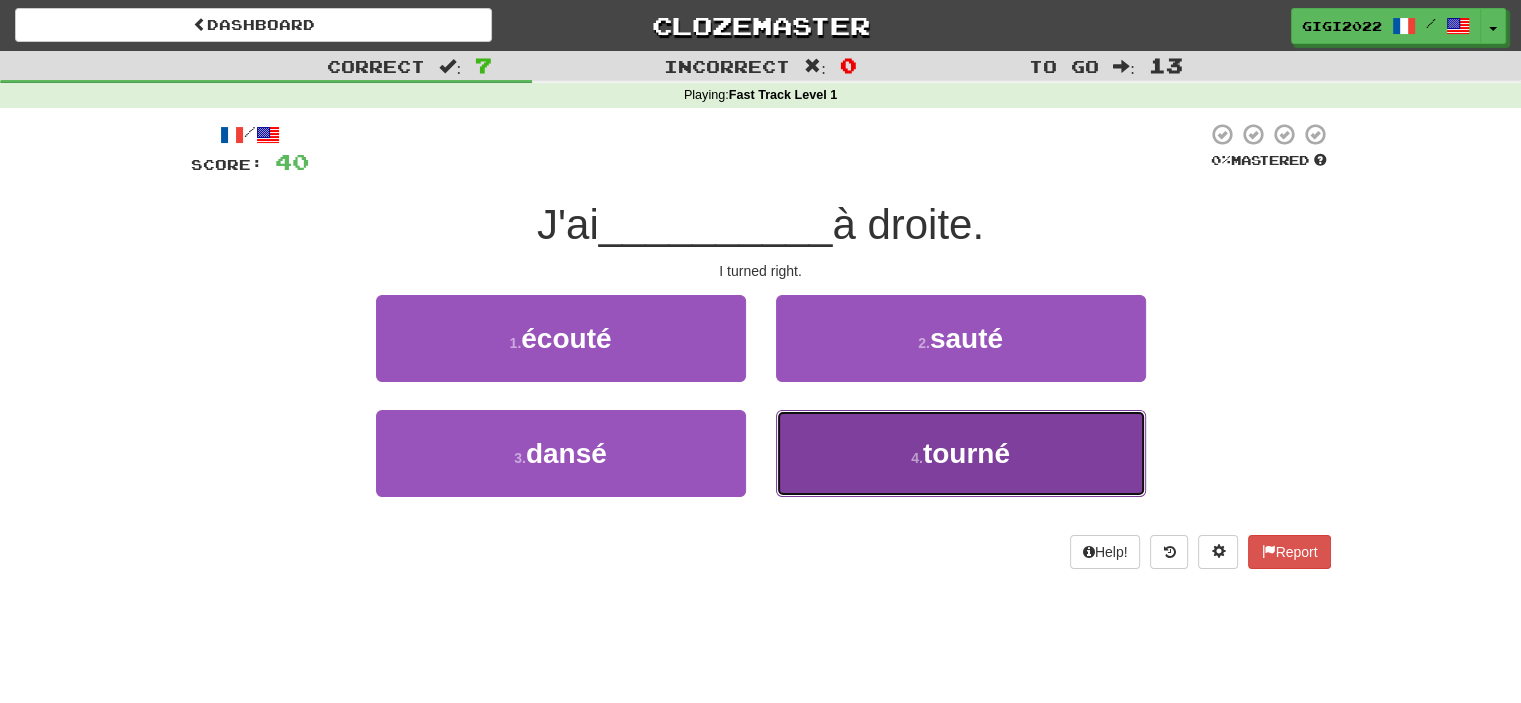 click on "4 .  tourné" at bounding box center [961, 453] 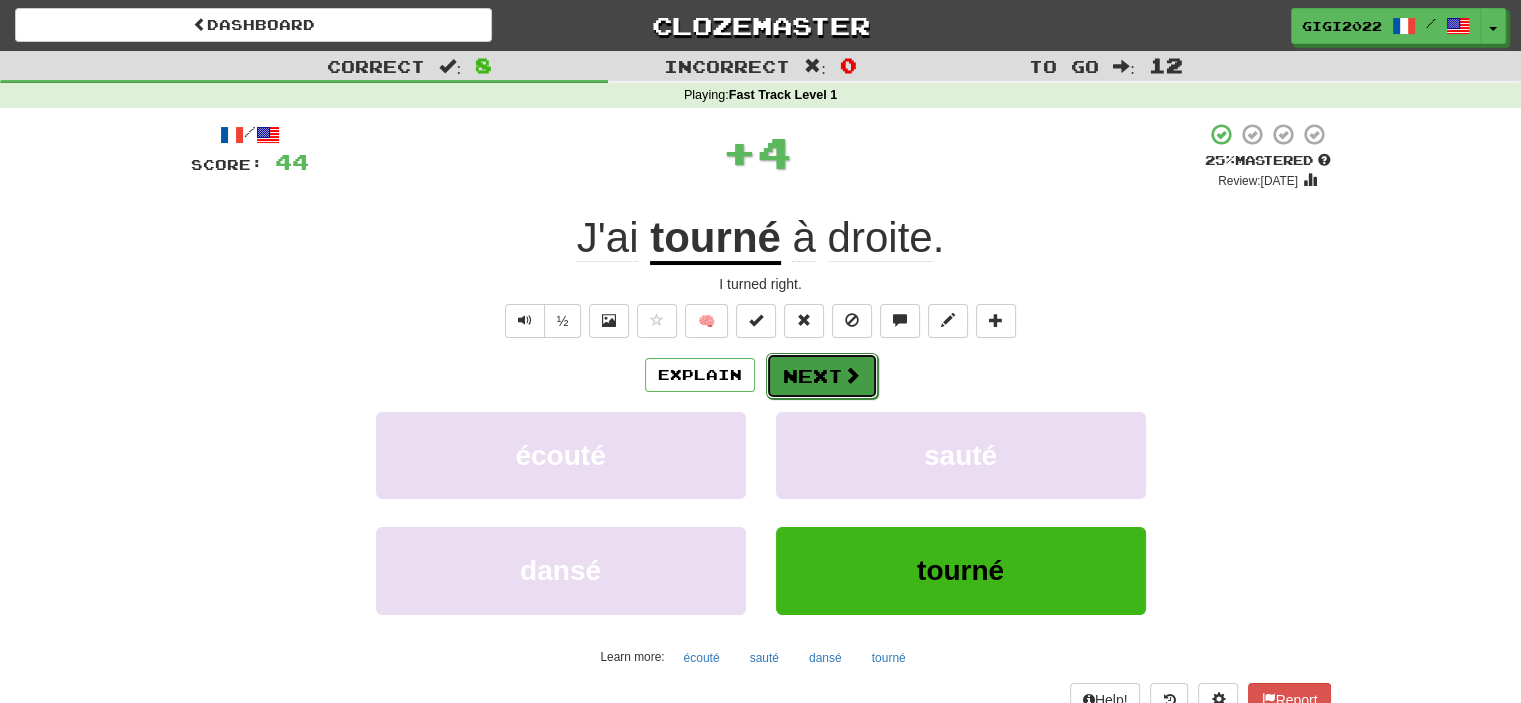 click on "Next" at bounding box center [822, 376] 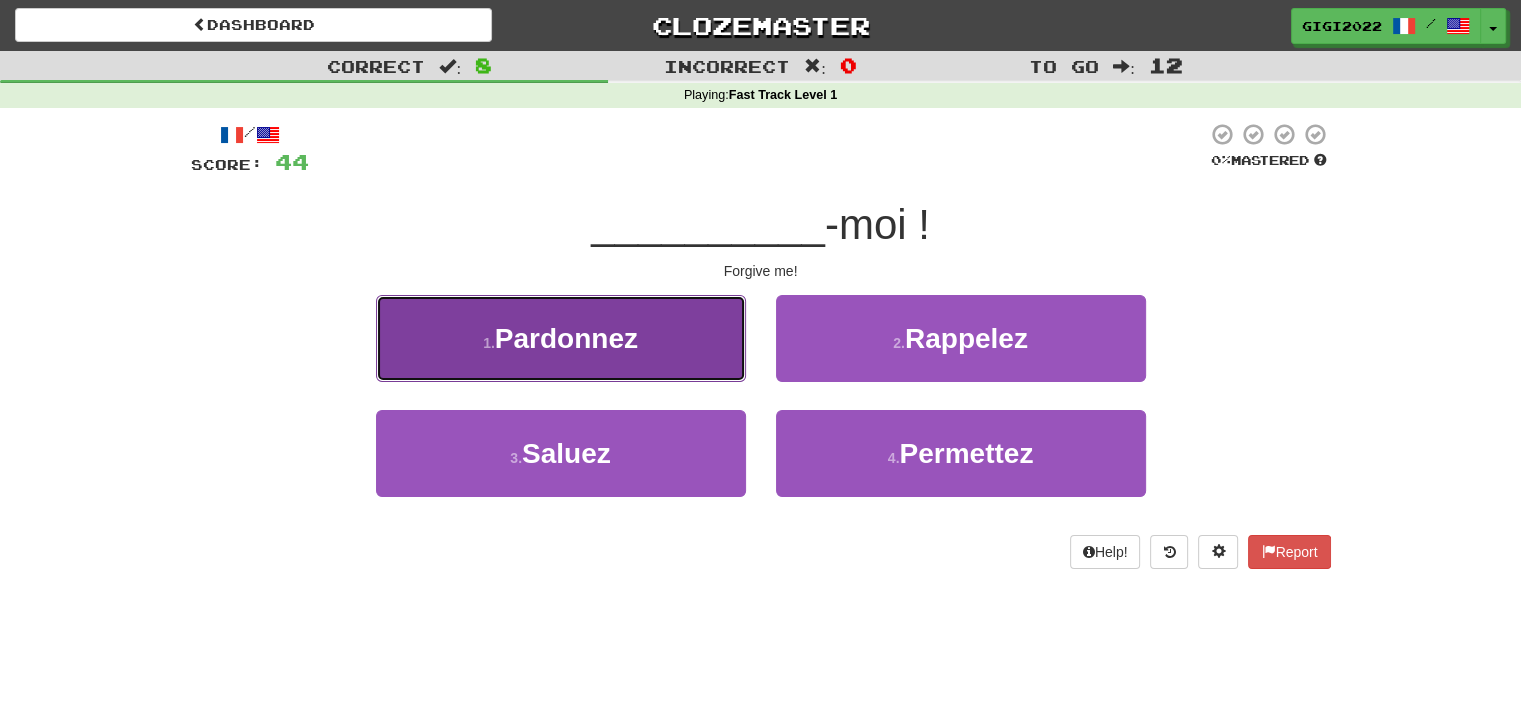 click on "1 .  Pardonnez" at bounding box center [561, 338] 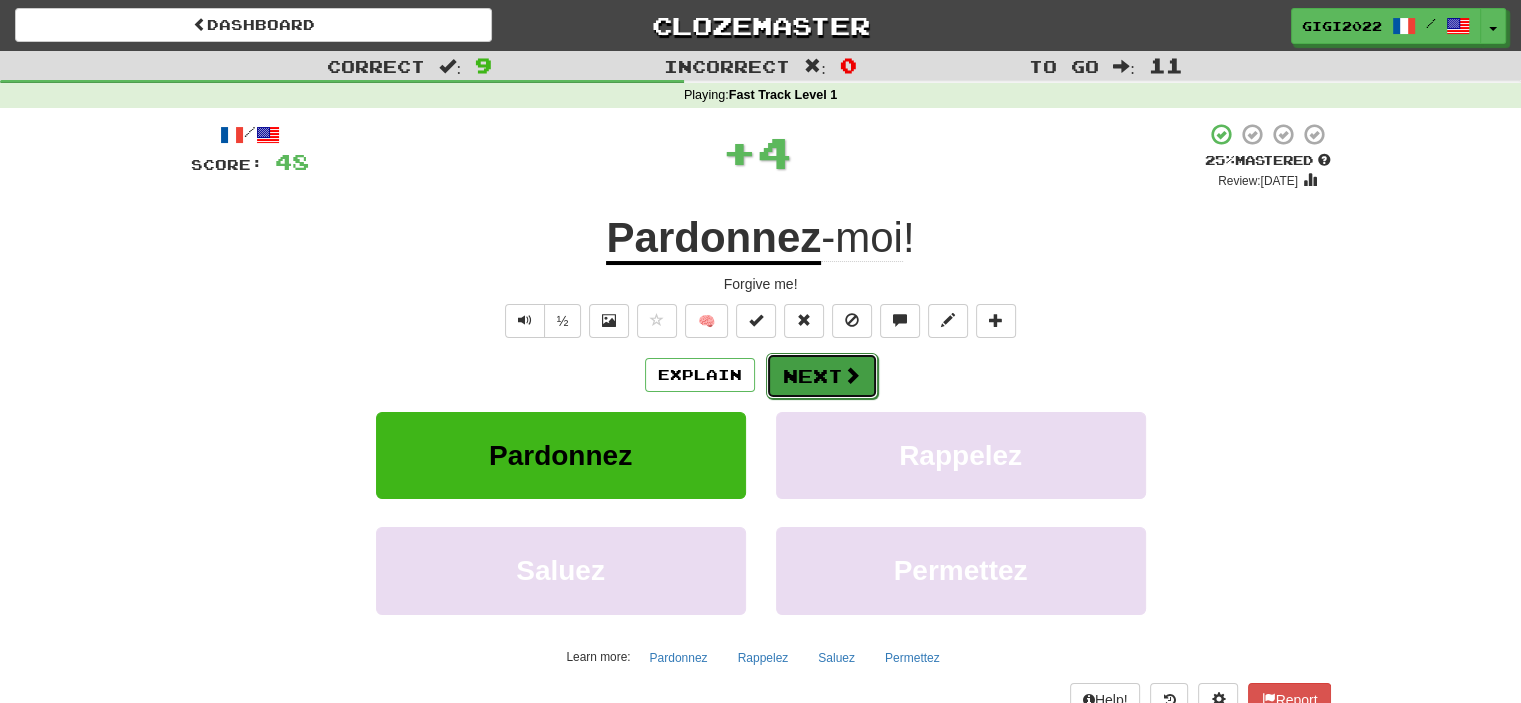 click on "Next" at bounding box center [822, 376] 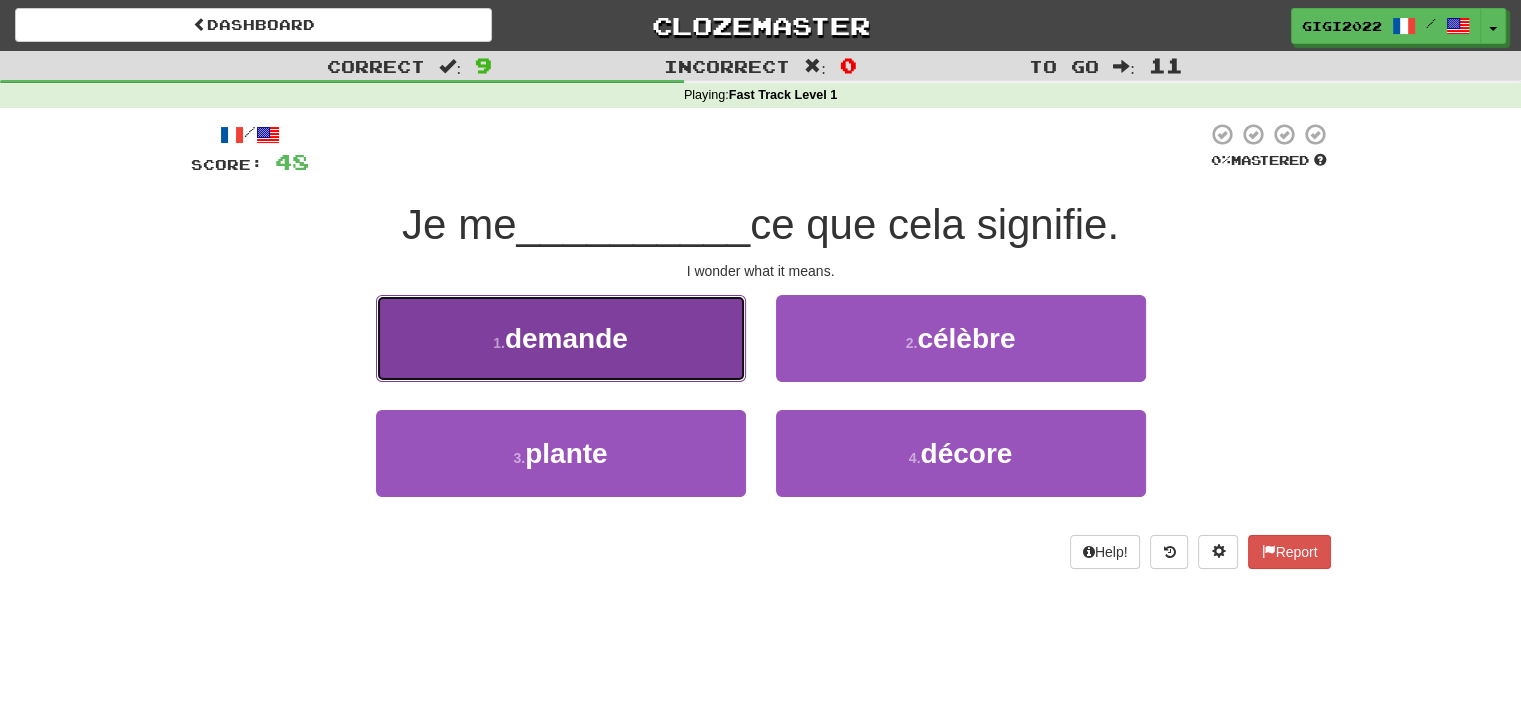 click on "1 .  demande" at bounding box center (561, 338) 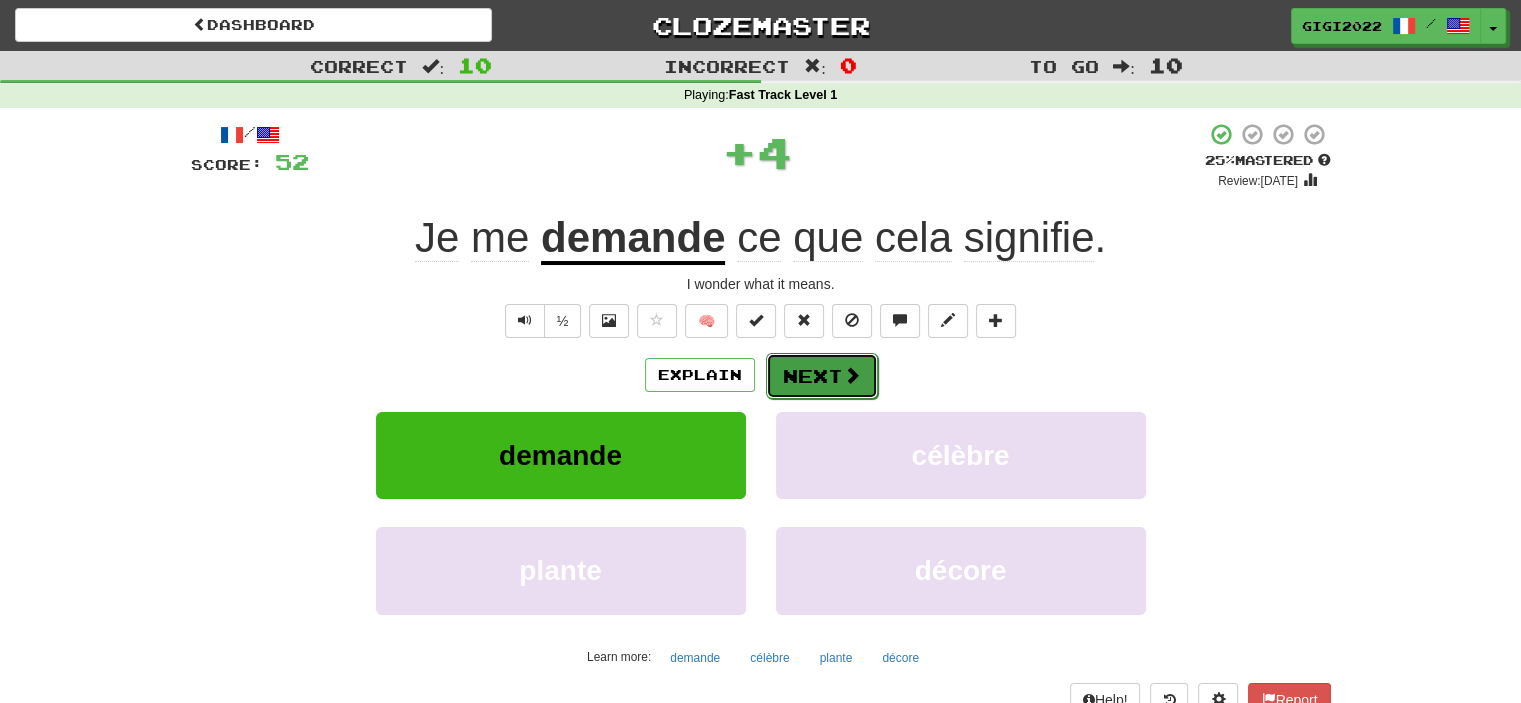 click on "Next" at bounding box center [822, 376] 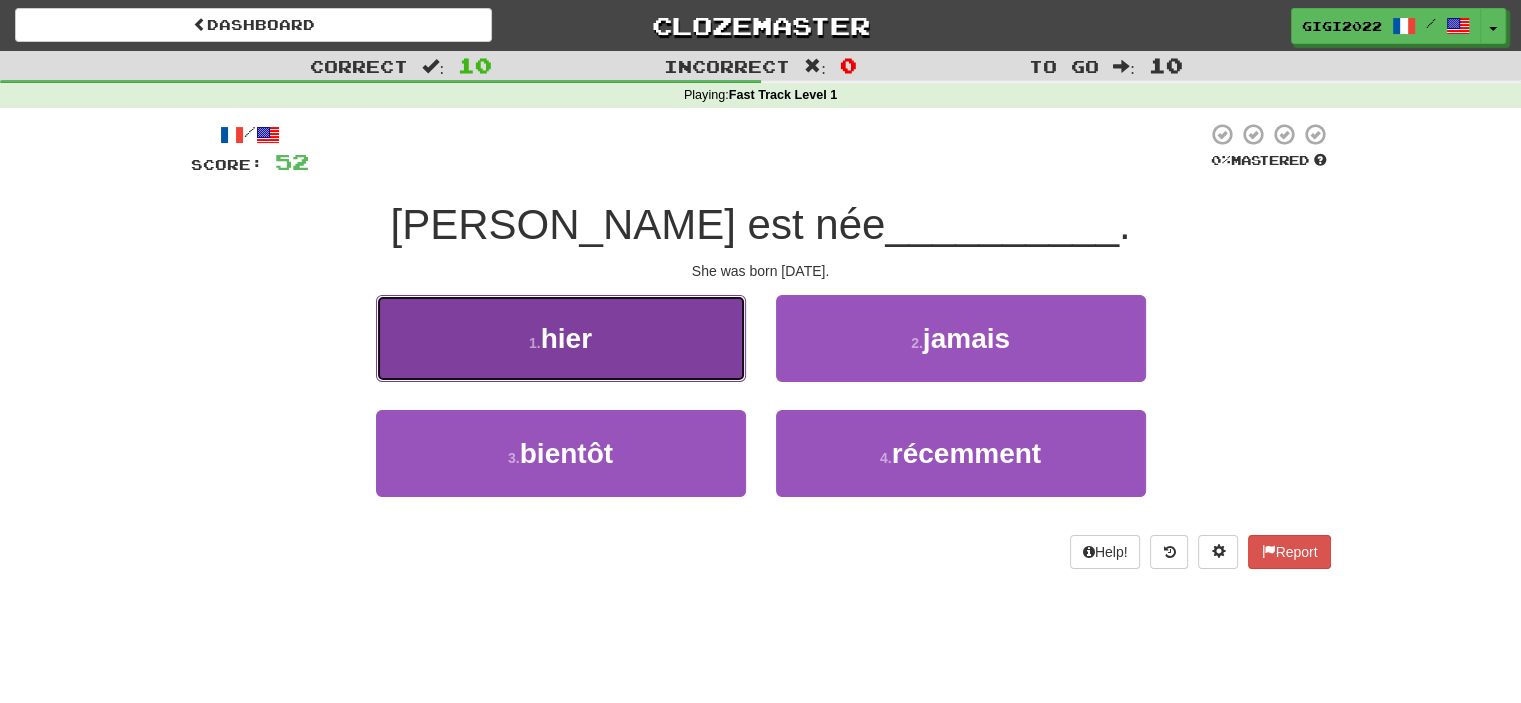 click on "1 .  hier" at bounding box center (561, 338) 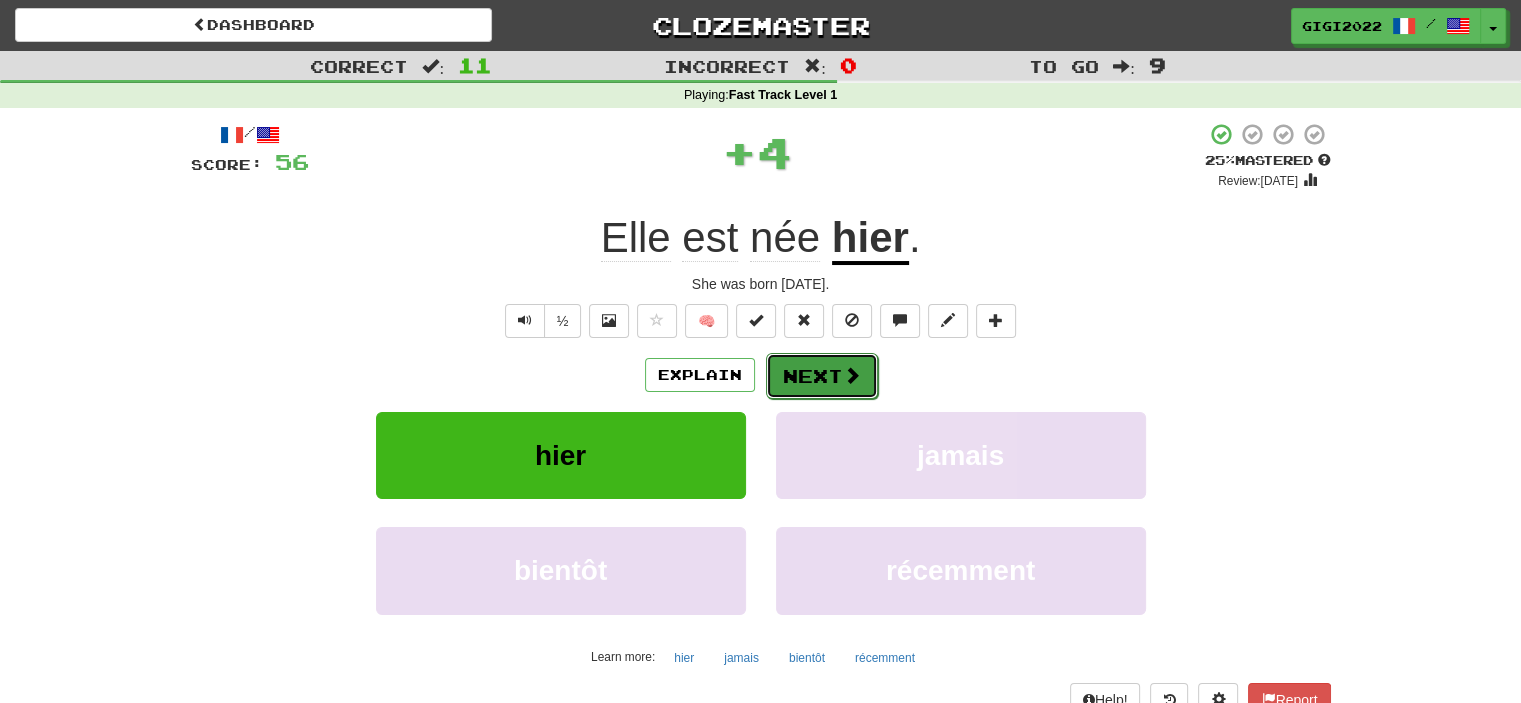 click on "Next" at bounding box center (822, 376) 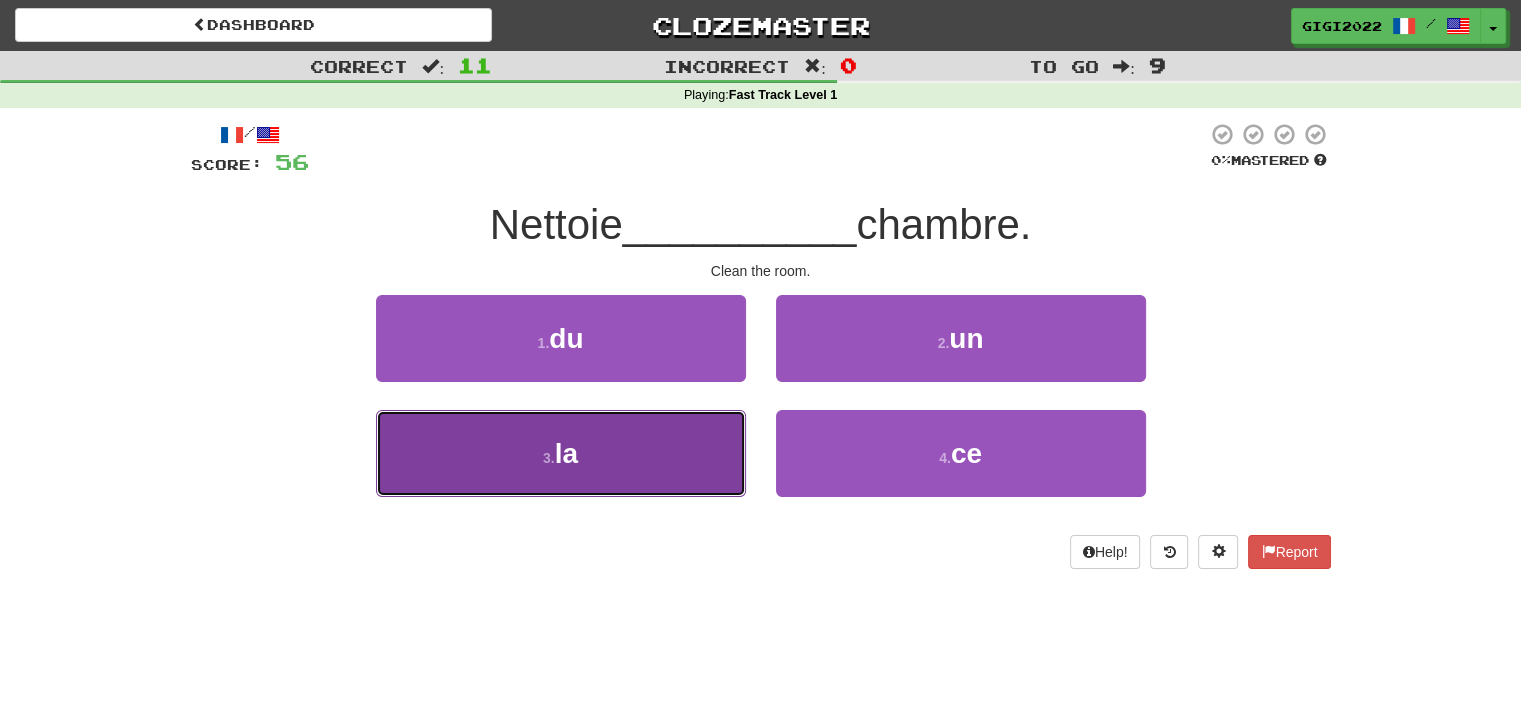 click on "3 .  la" at bounding box center (561, 453) 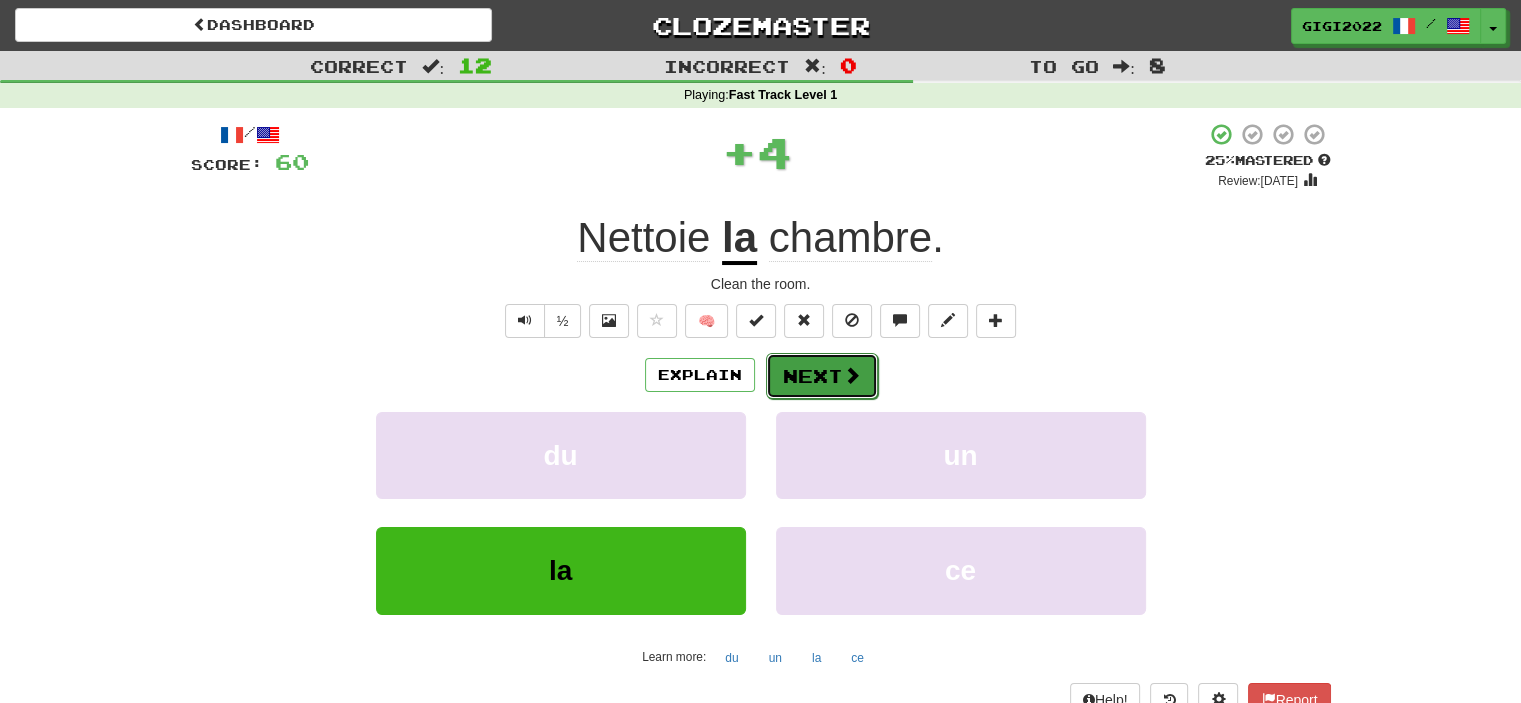 click on "Next" at bounding box center [822, 376] 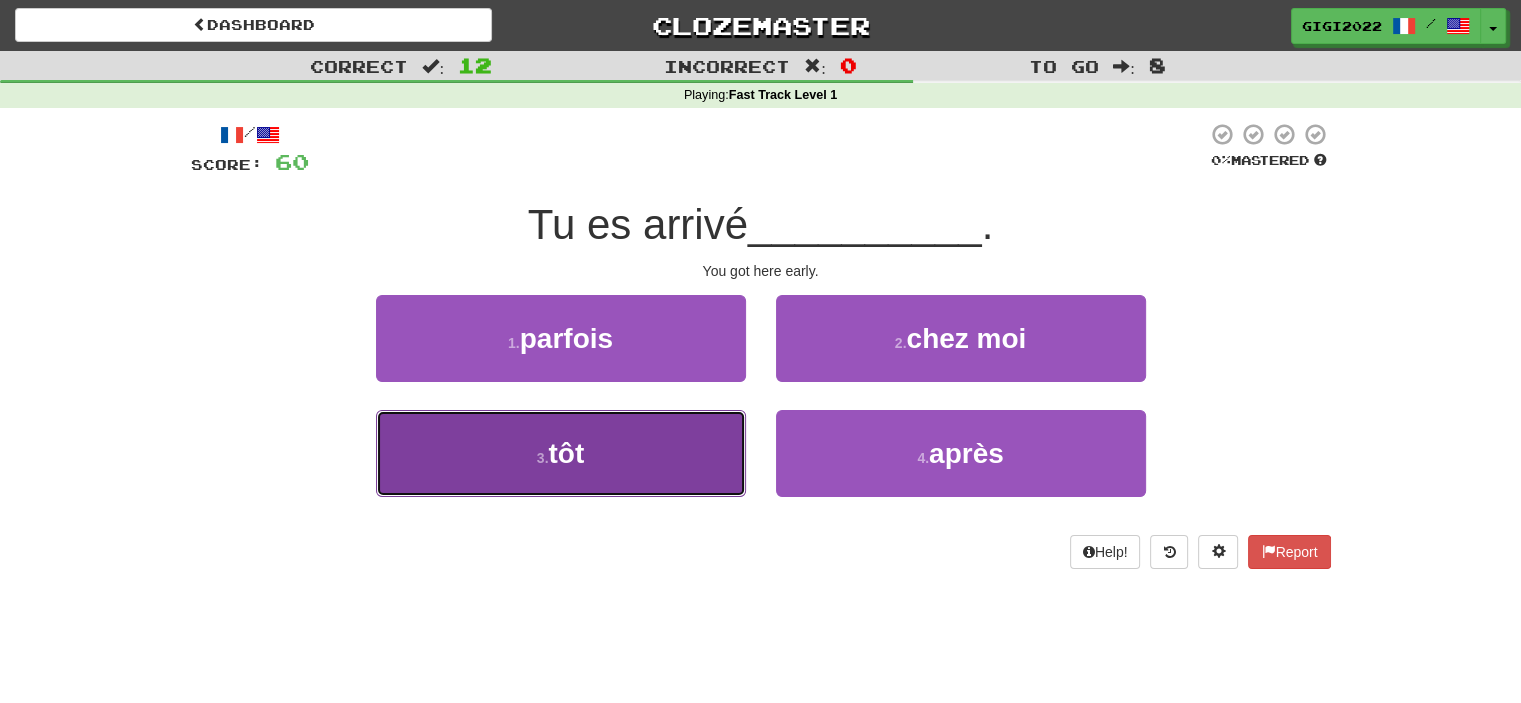 click on "3 .  tôt" at bounding box center (561, 453) 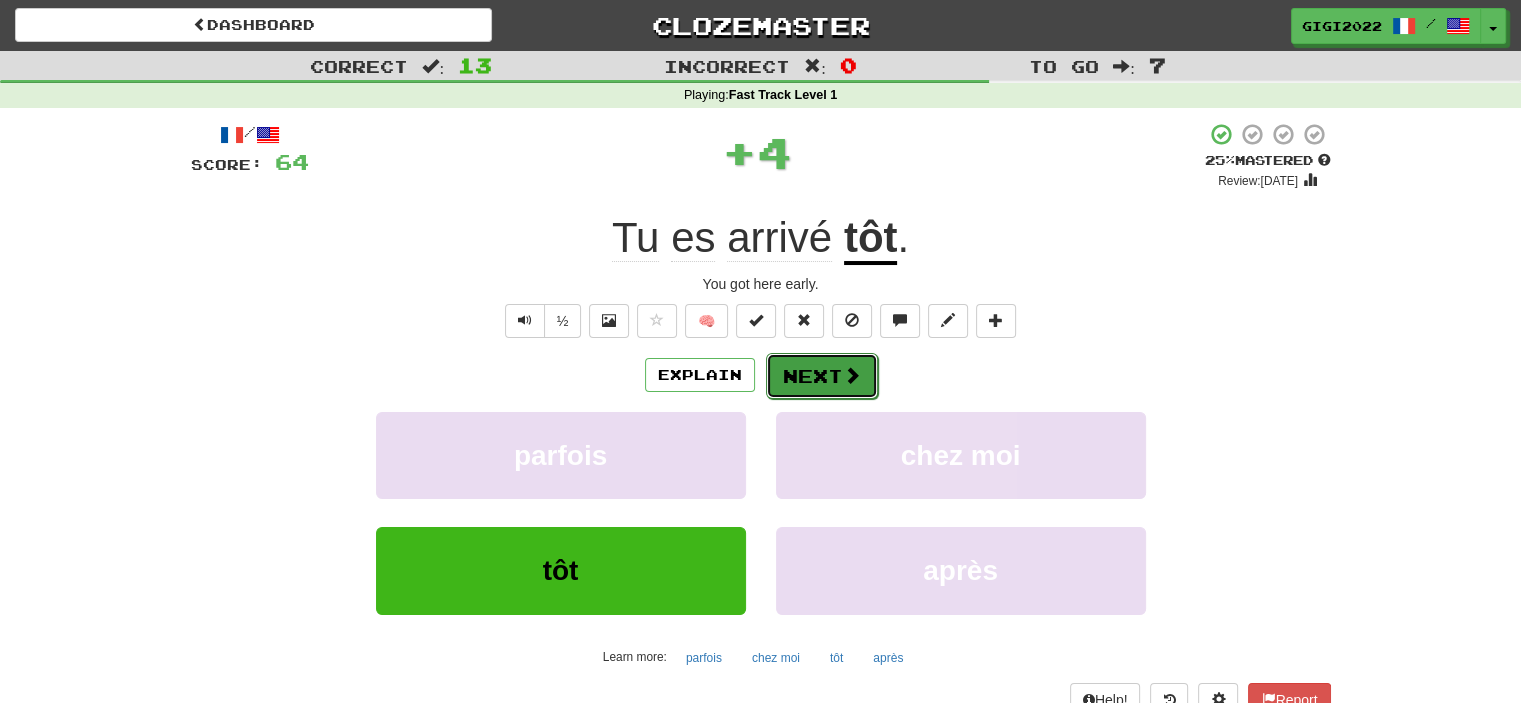 click on "Next" at bounding box center [822, 376] 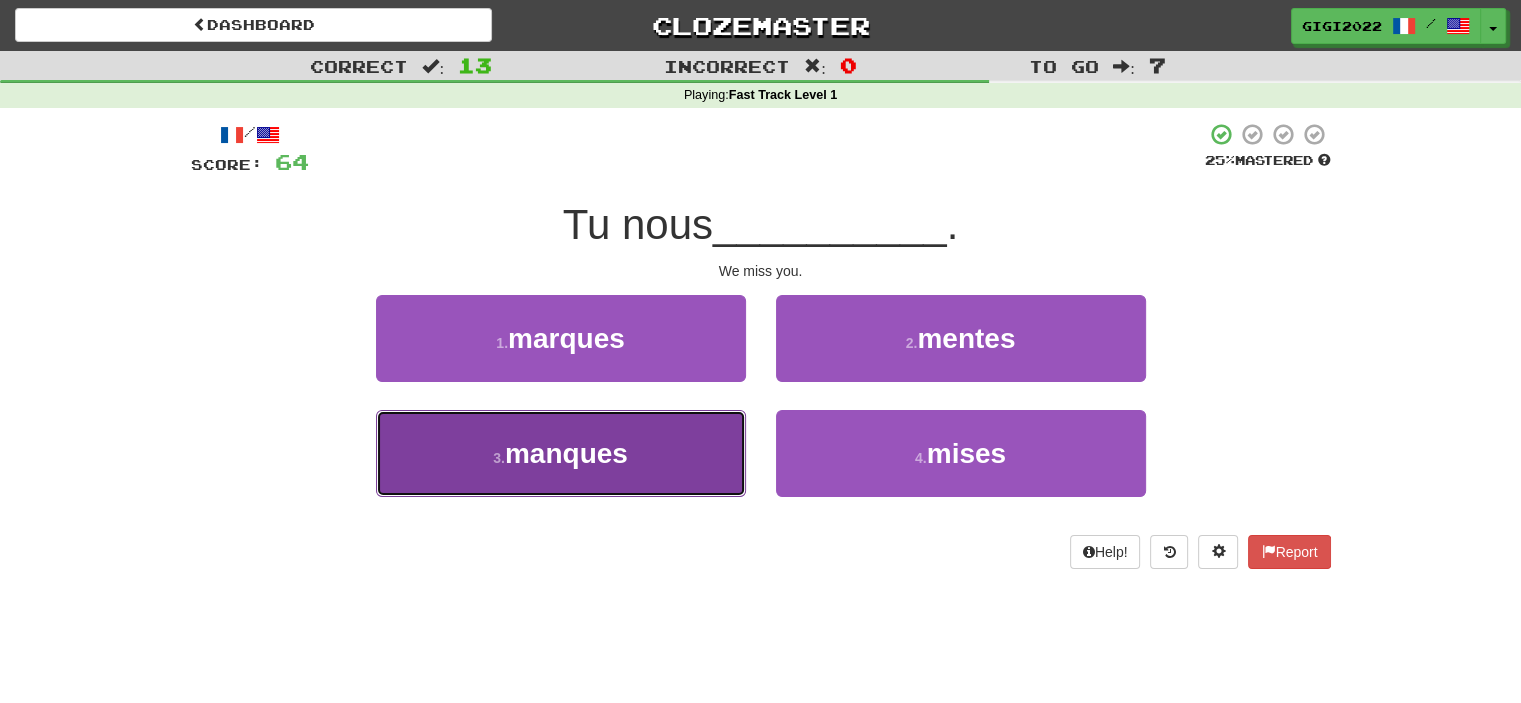 click on "3 .  manques" at bounding box center (561, 453) 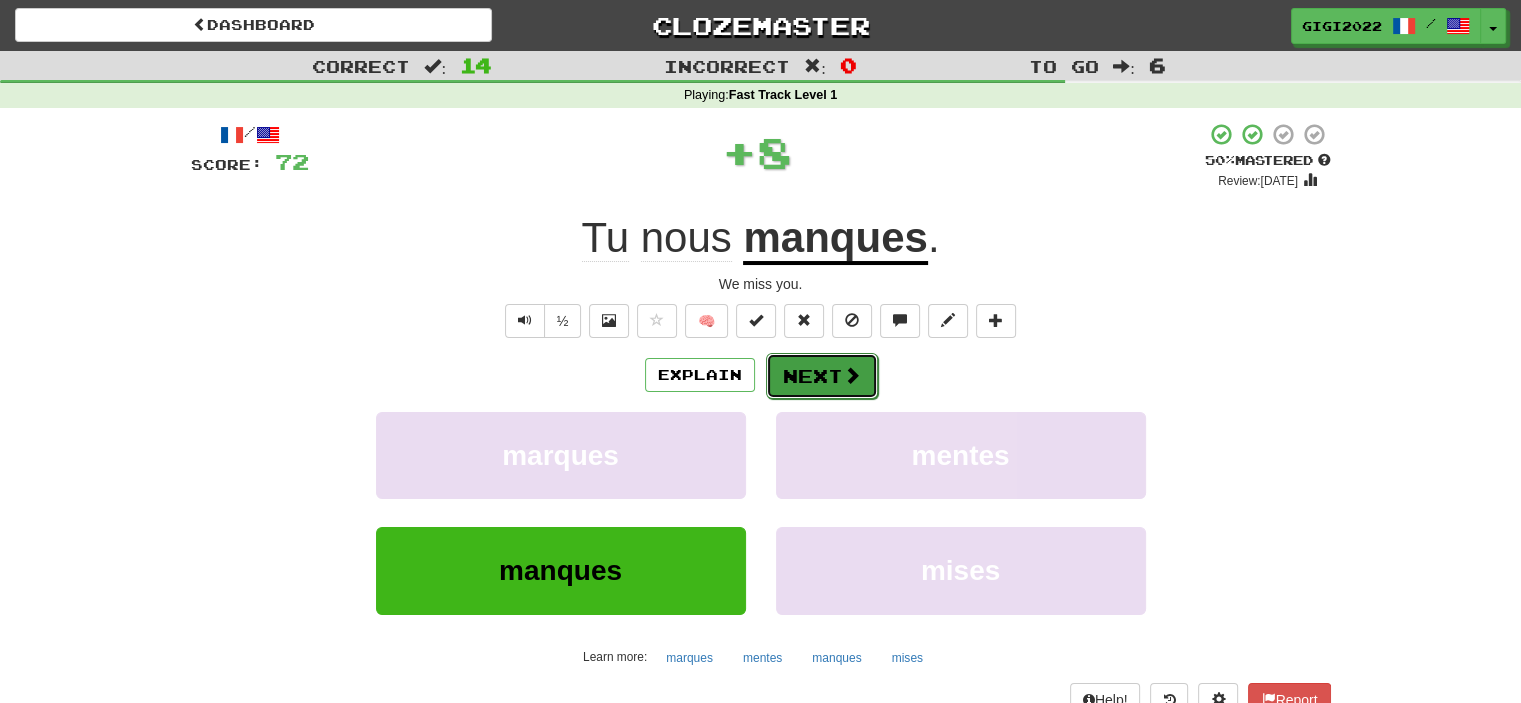 click on "Next" at bounding box center [822, 376] 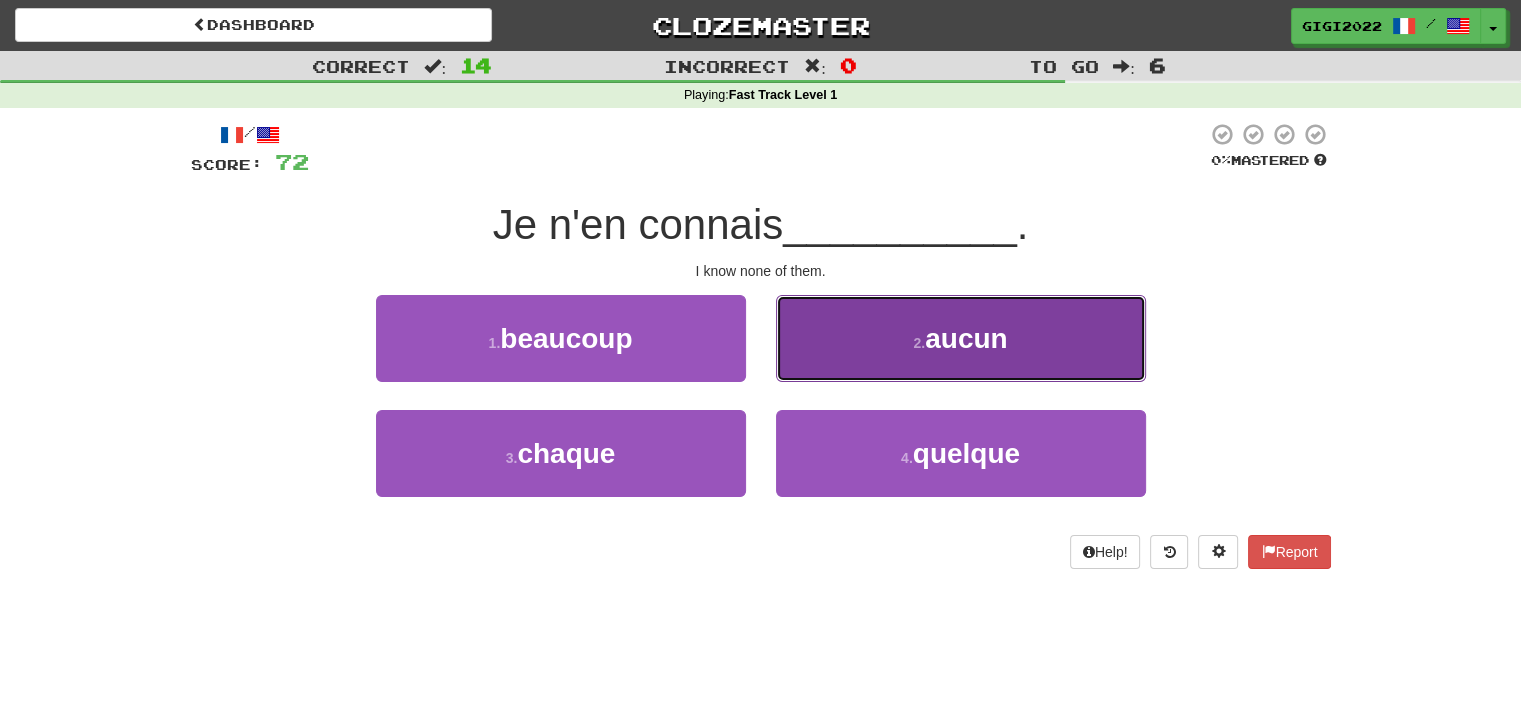 click on "2 .  aucun" at bounding box center [961, 338] 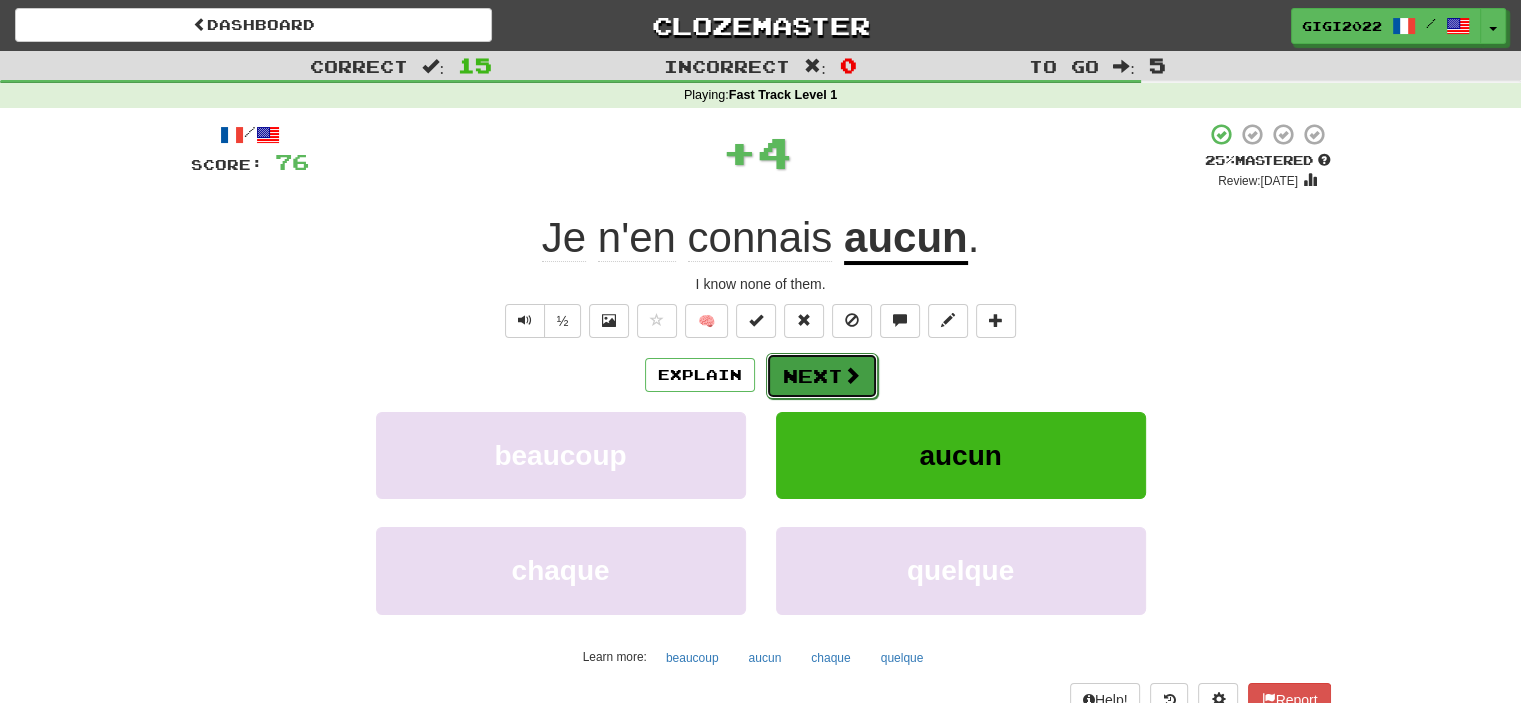 click on "Next" at bounding box center [822, 376] 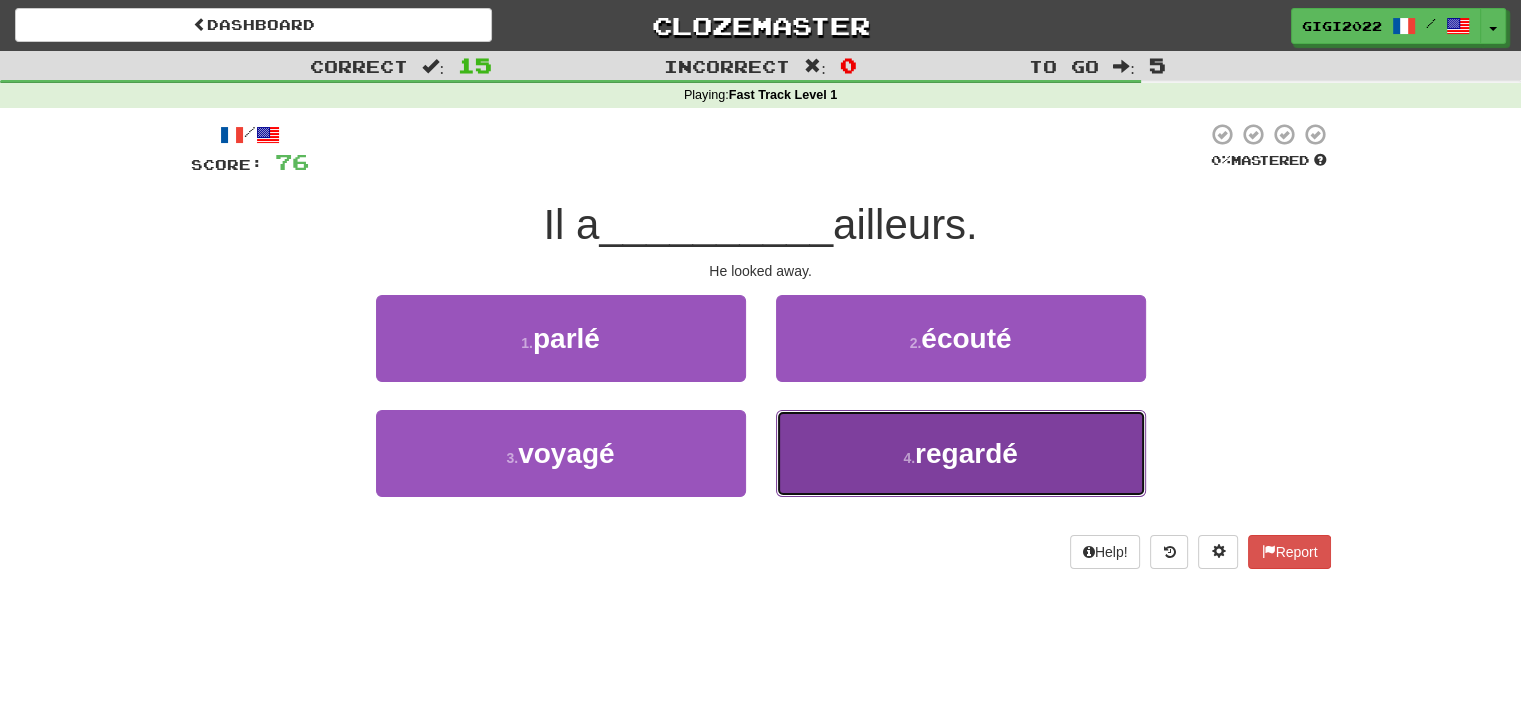 click on "4 .  regardé" at bounding box center [961, 453] 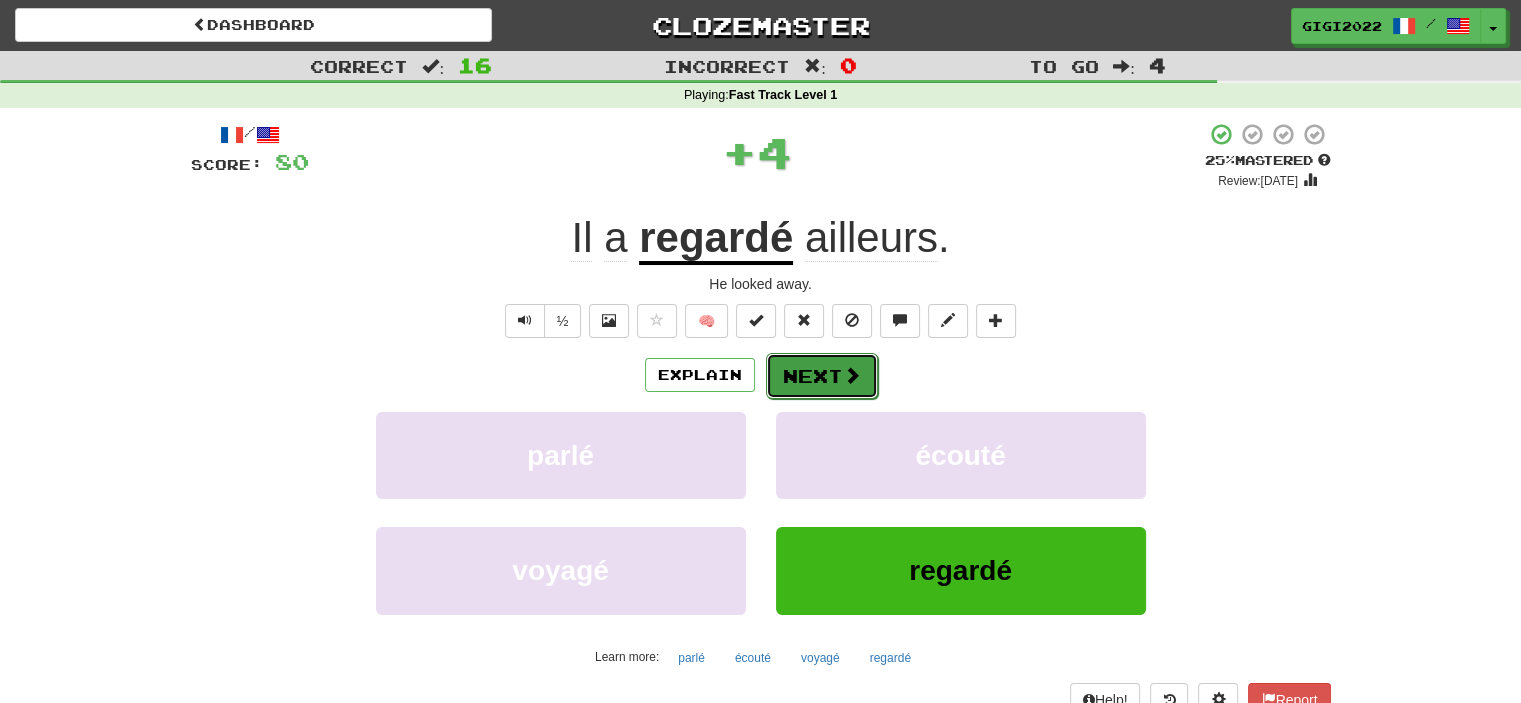 click on "Next" at bounding box center (822, 376) 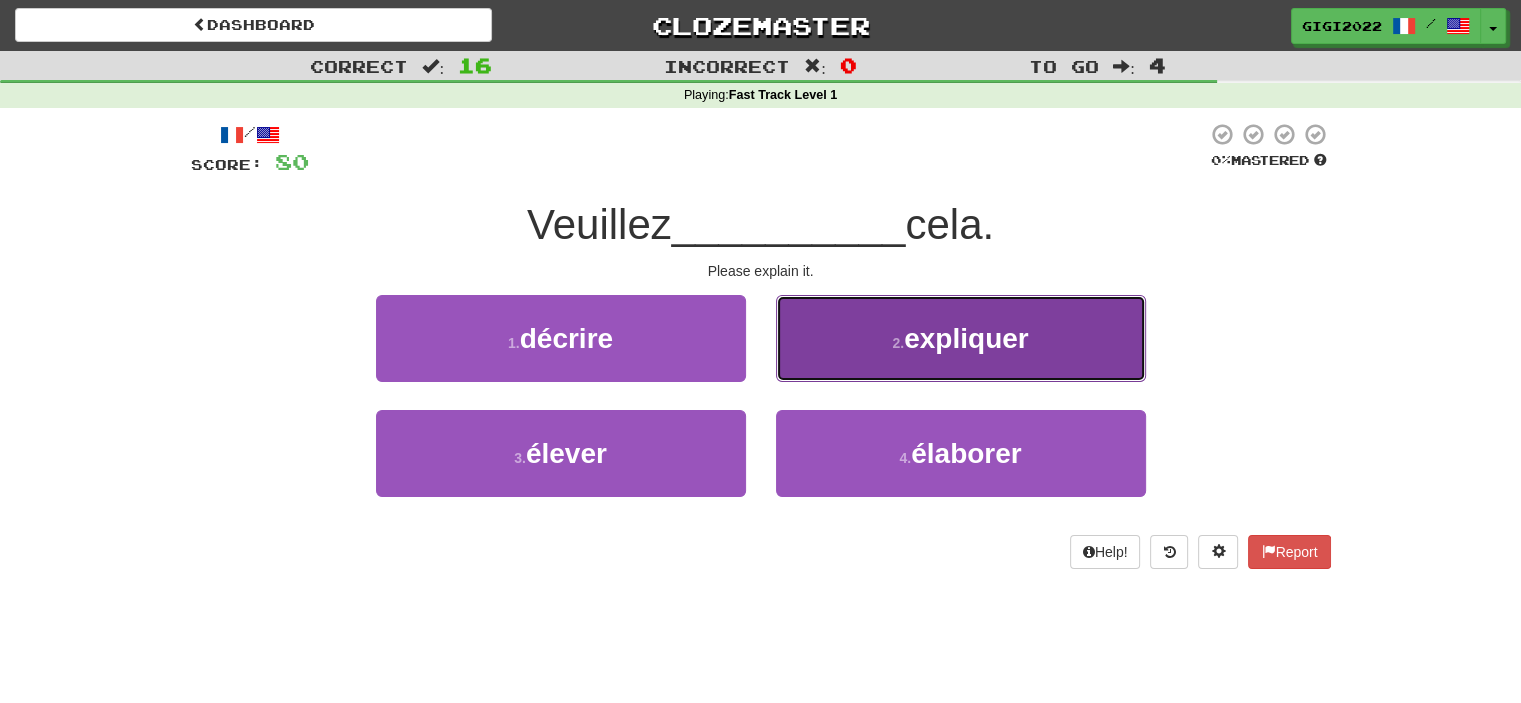 click on "2 .  expliquer" at bounding box center (961, 338) 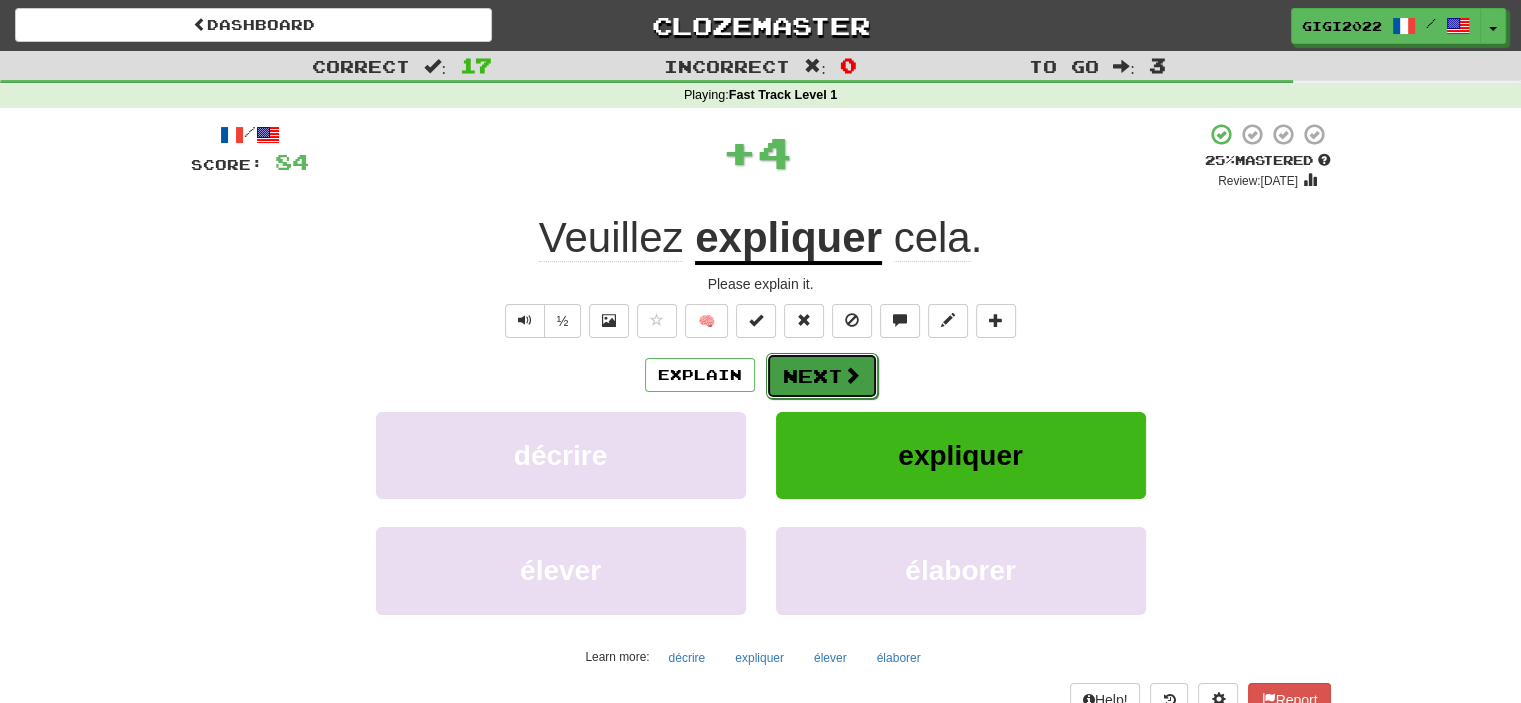 click on "Next" at bounding box center (822, 376) 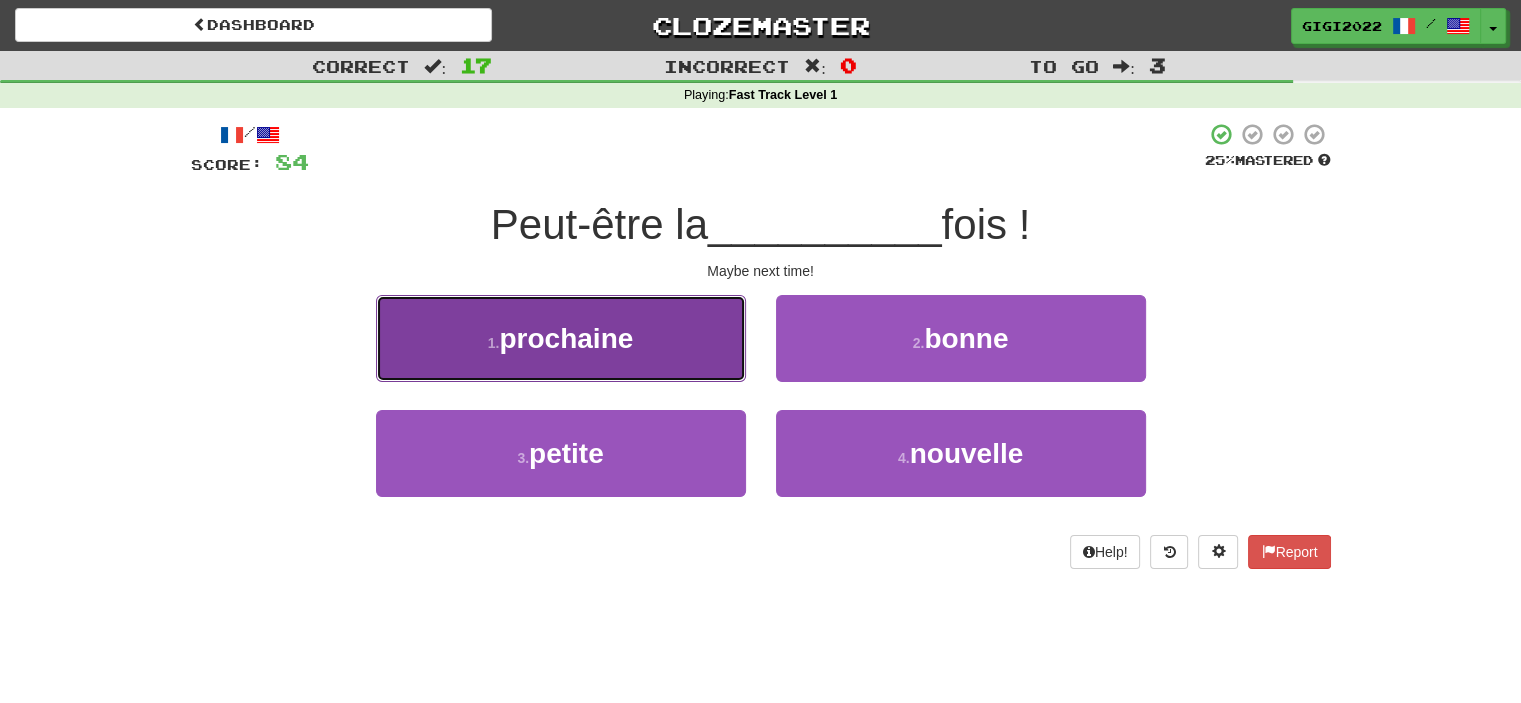 click on "1 .  prochaine" at bounding box center [561, 338] 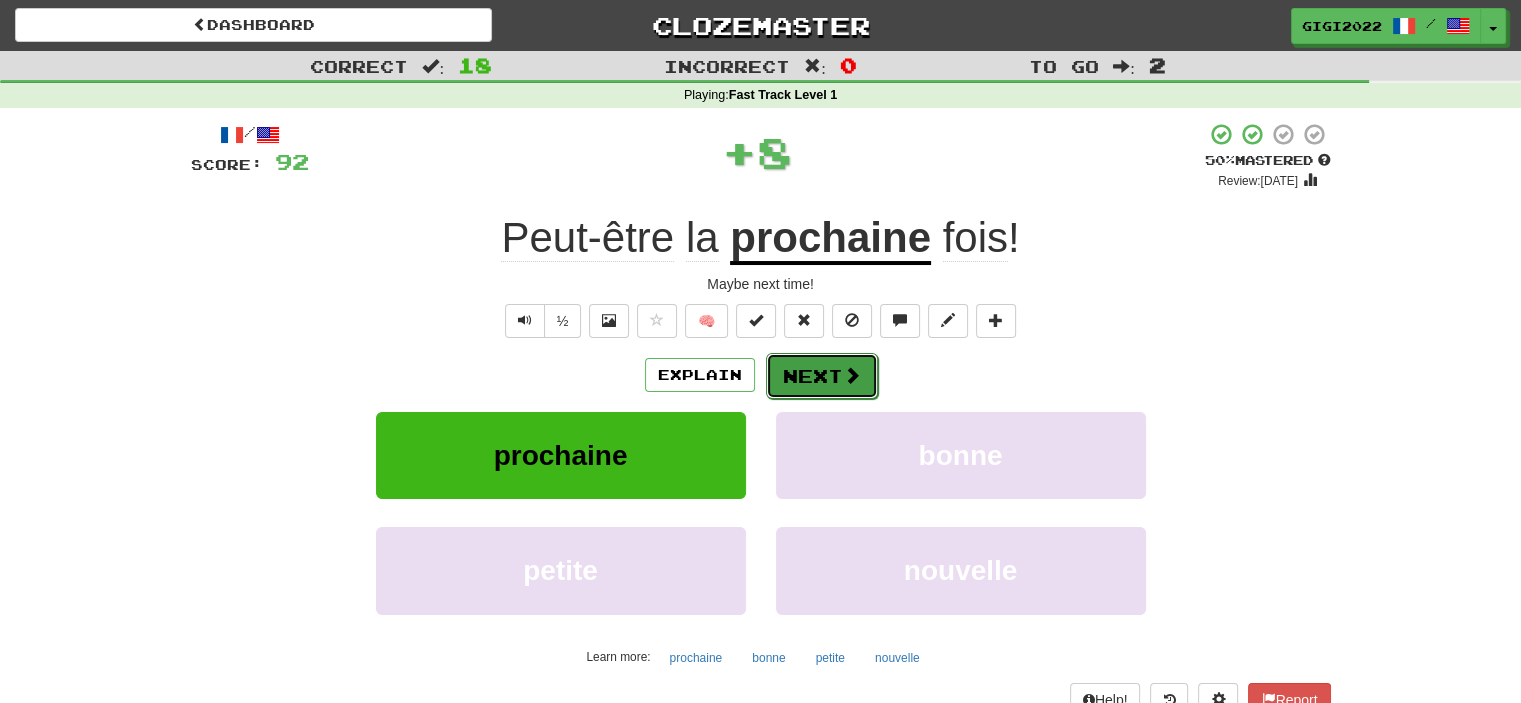 click on "Next" at bounding box center [822, 376] 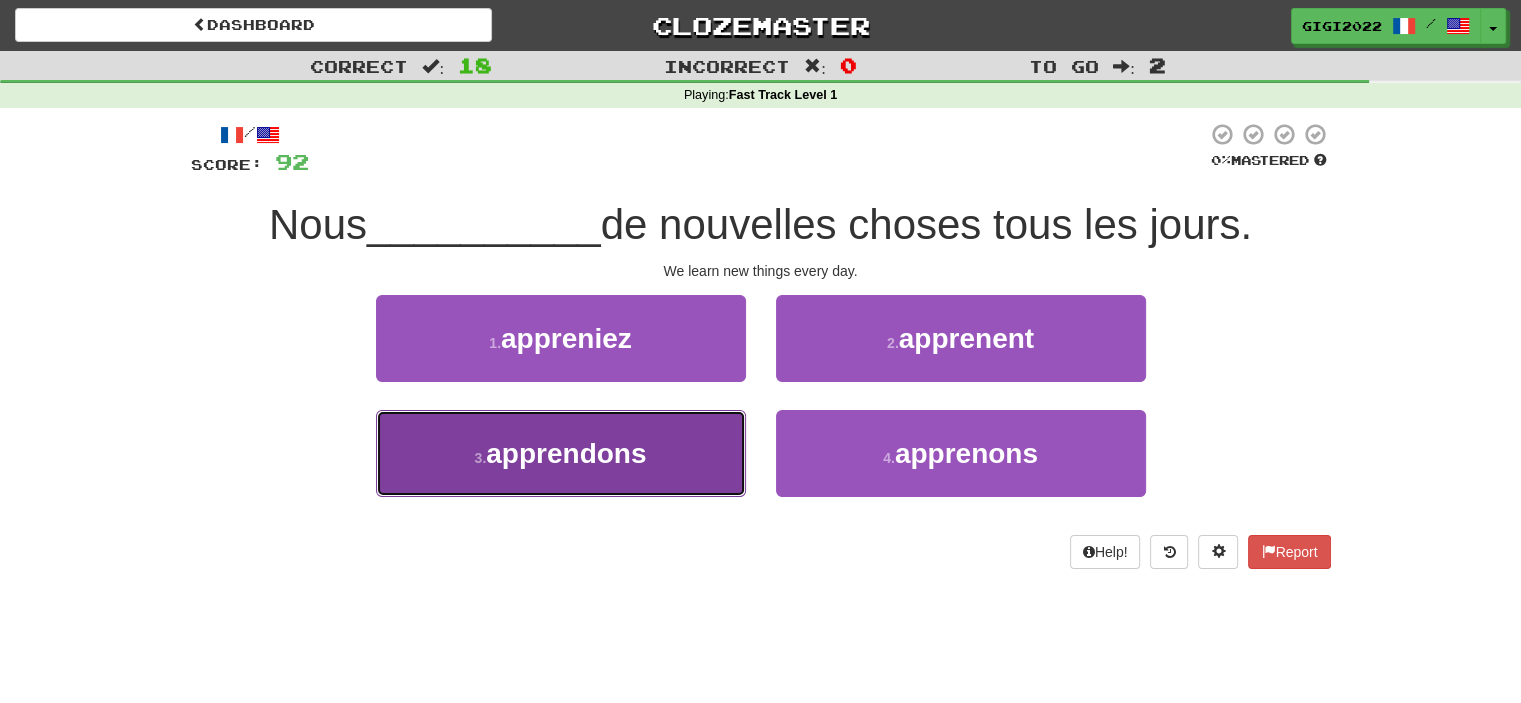 click on "3 .  apprendons" at bounding box center [561, 453] 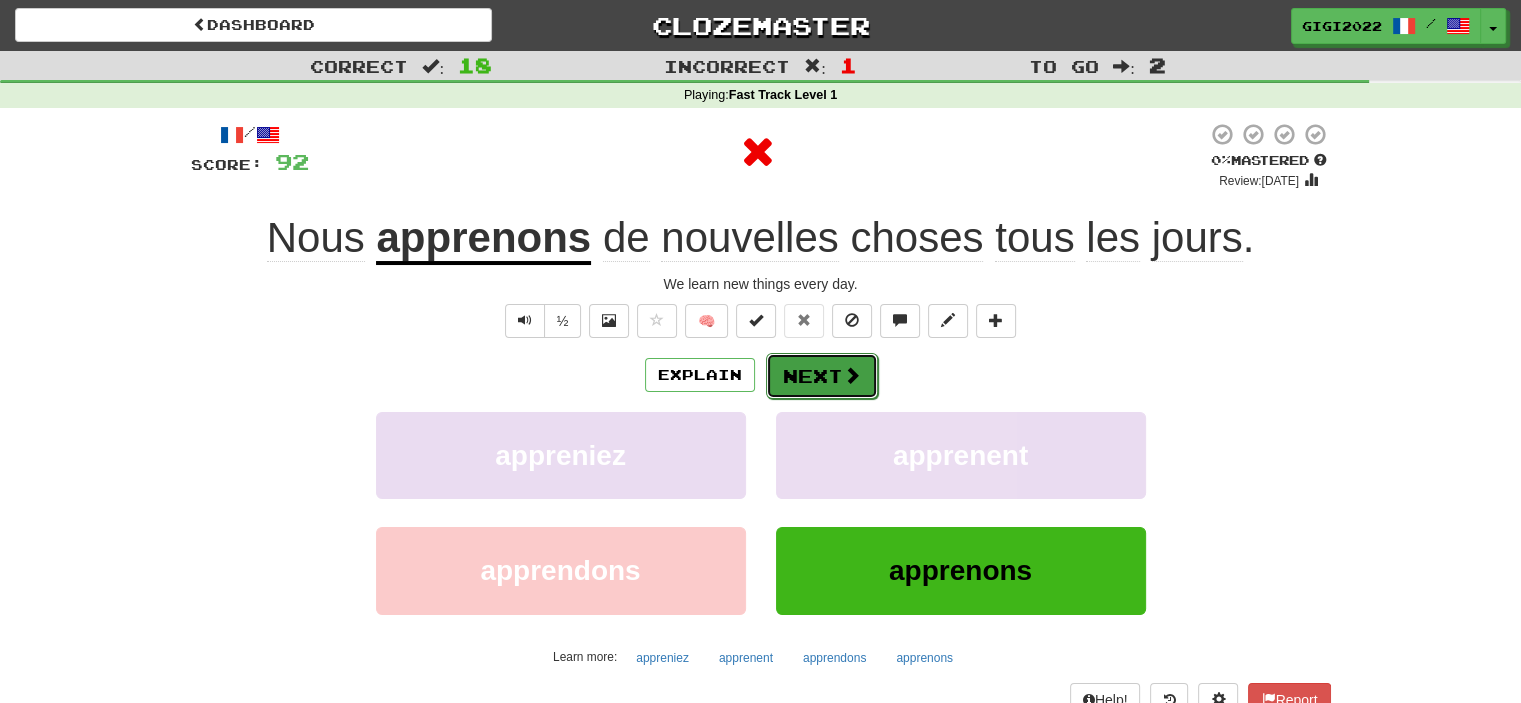 click on "Next" at bounding box center [822, 376] 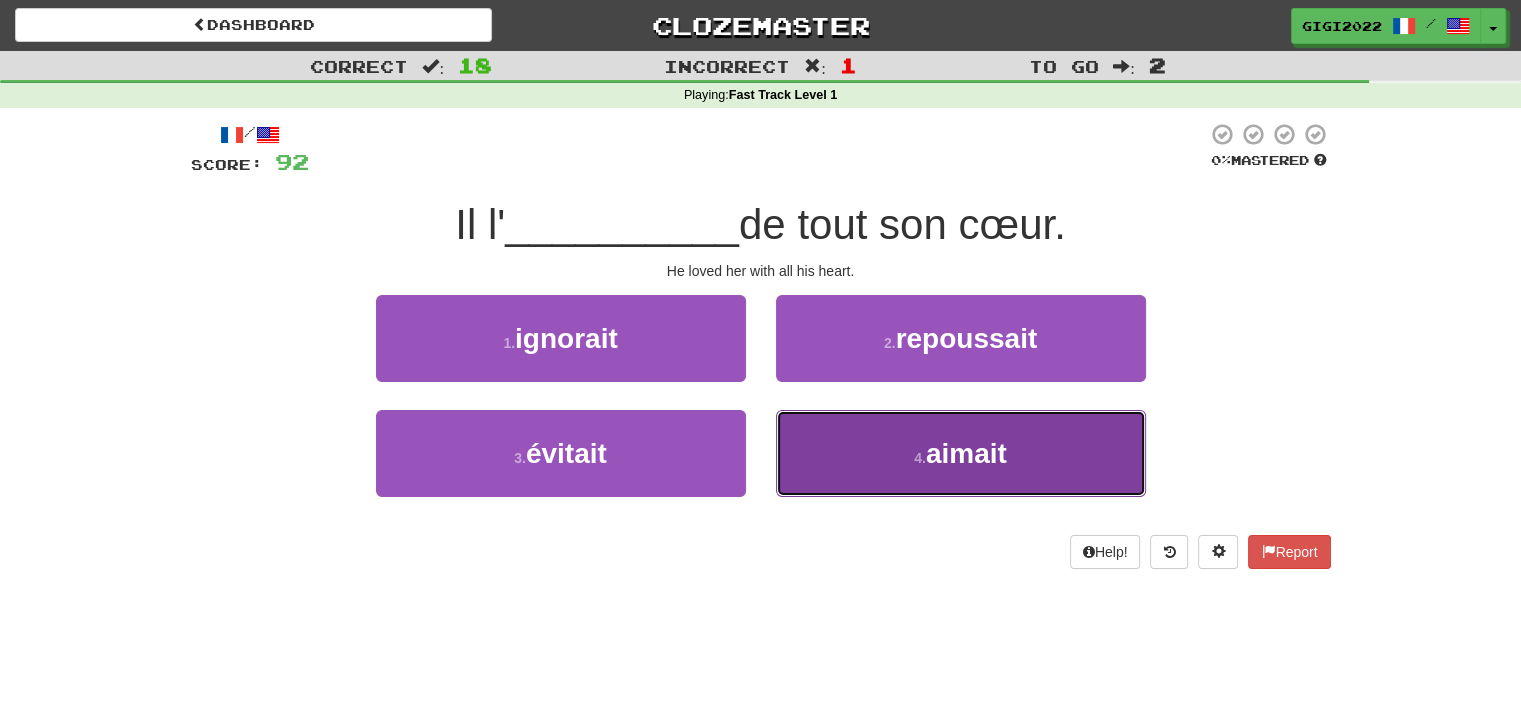 click on "4 .  aimait" at bounding box center (961, 453) 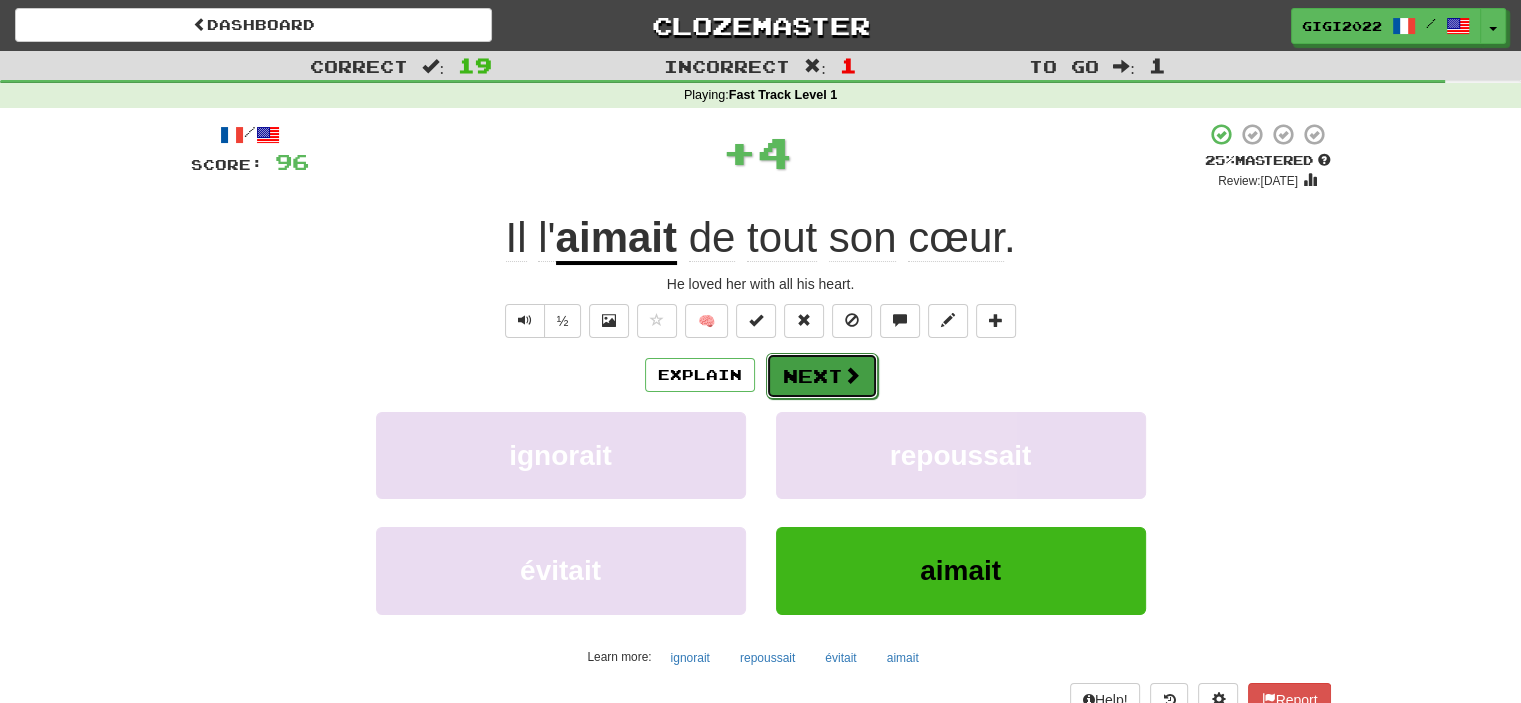 click on "Next" at bounding box center (822, 376) 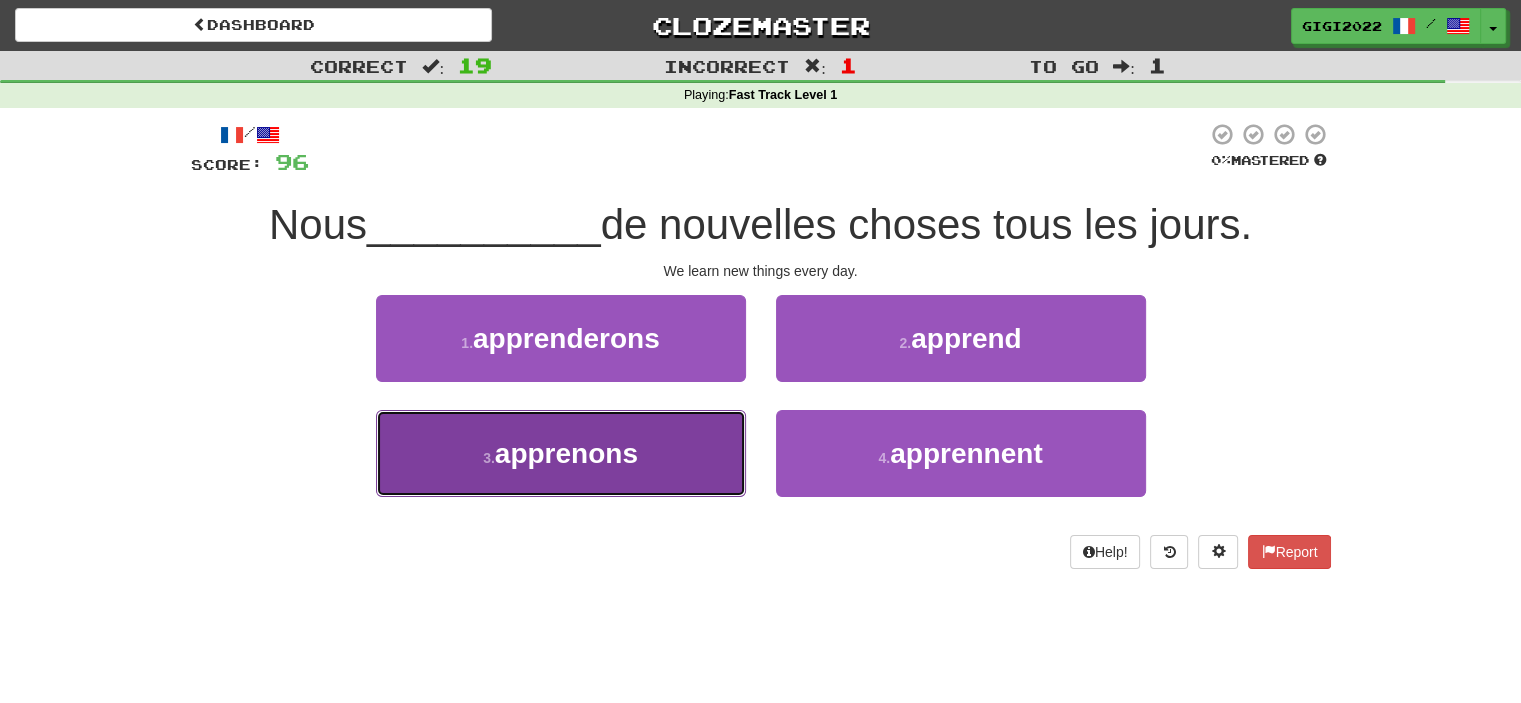click on "3 .  apprenons" at bounding box center (561, 453) 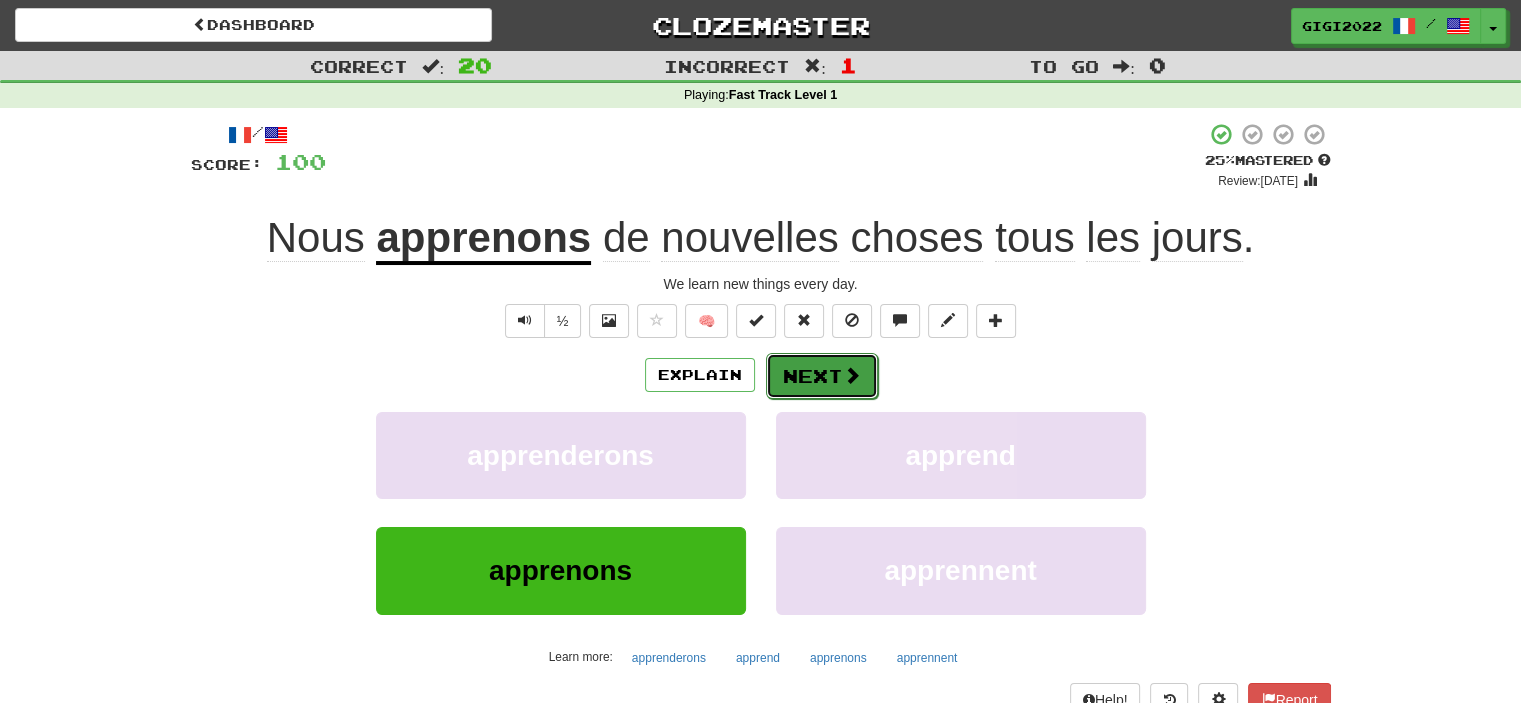 click on "Next" at bounding box center (822, 376) 